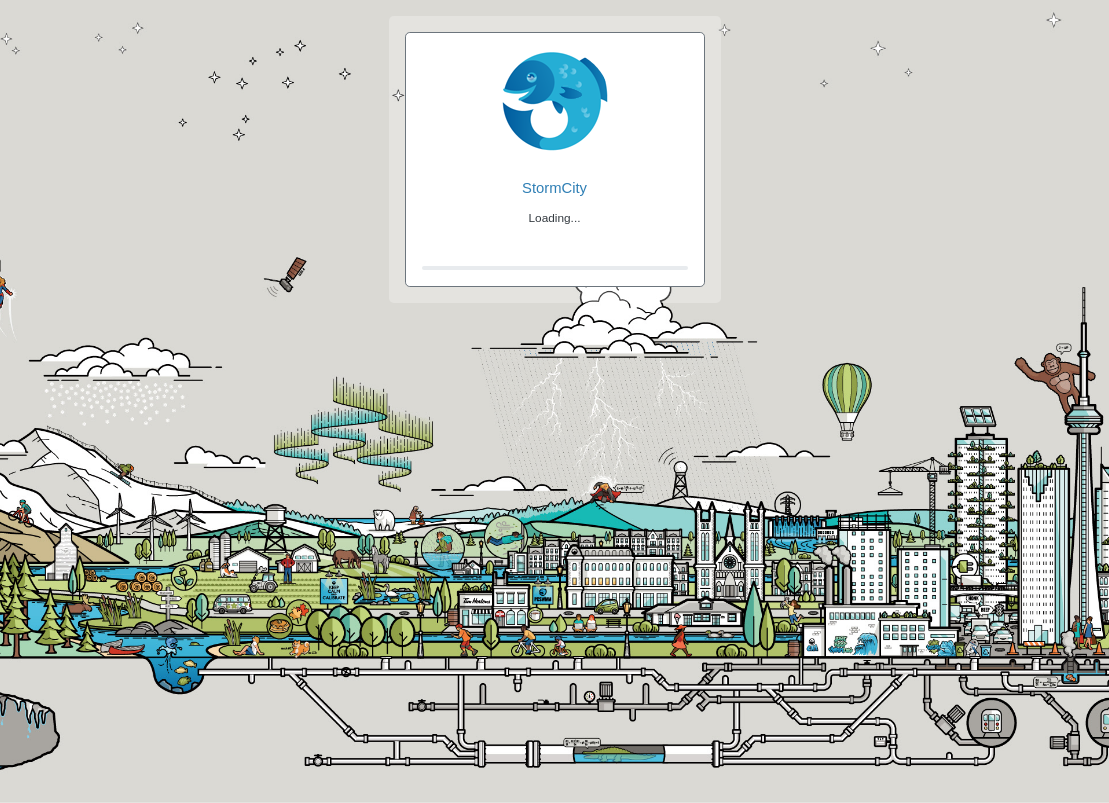 scroll, scrollTop: 0, scrollLeft: 0, axis: both 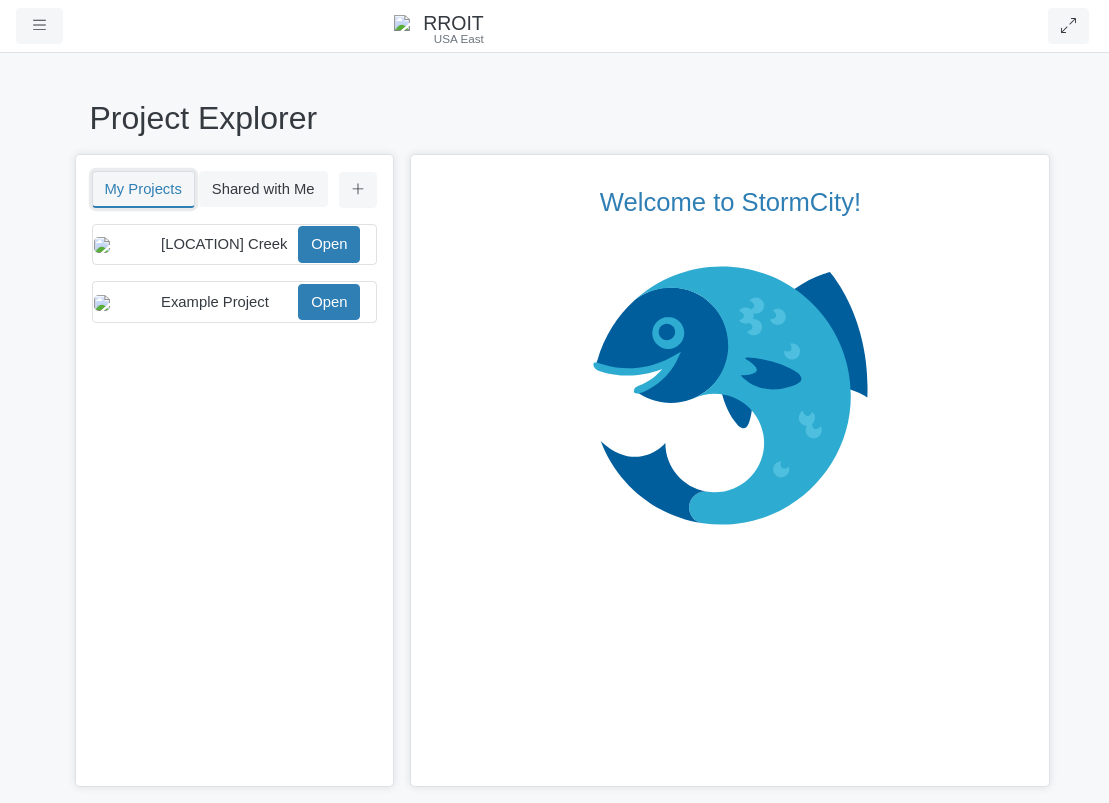click on "My Projects" at bounding box center (143, 189) 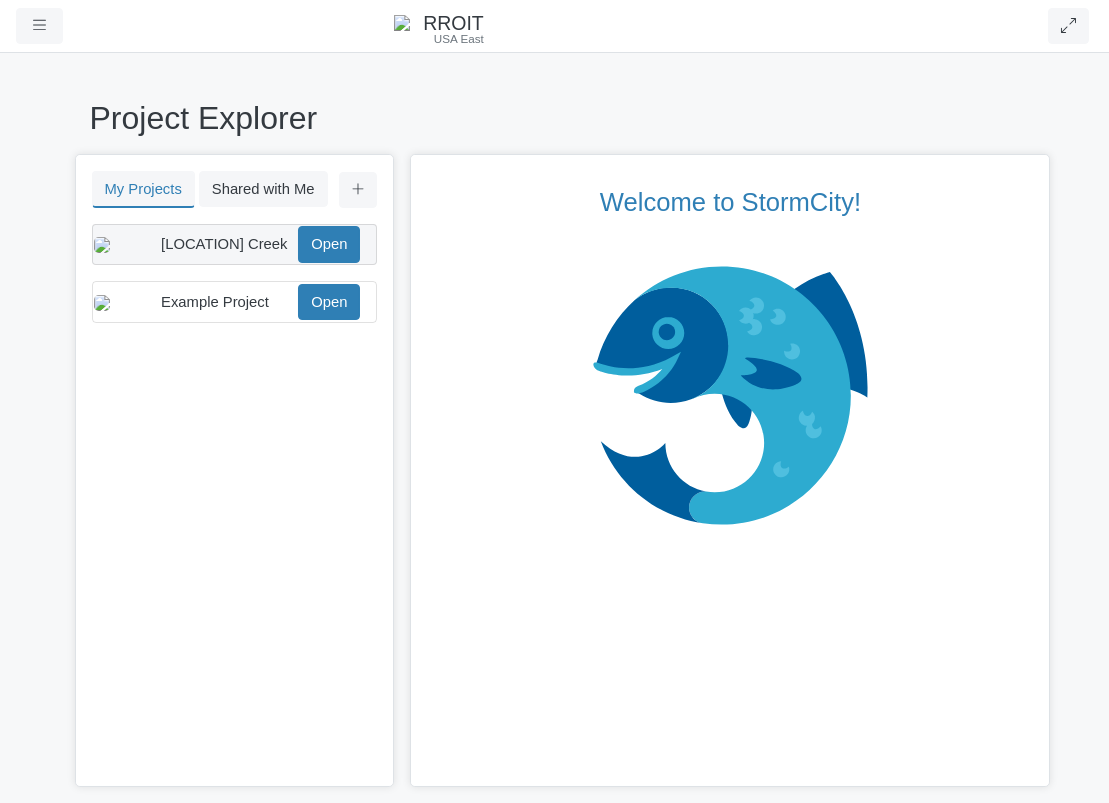 click on "Cooksville Creek
Open" at bounding box center [227, 244] 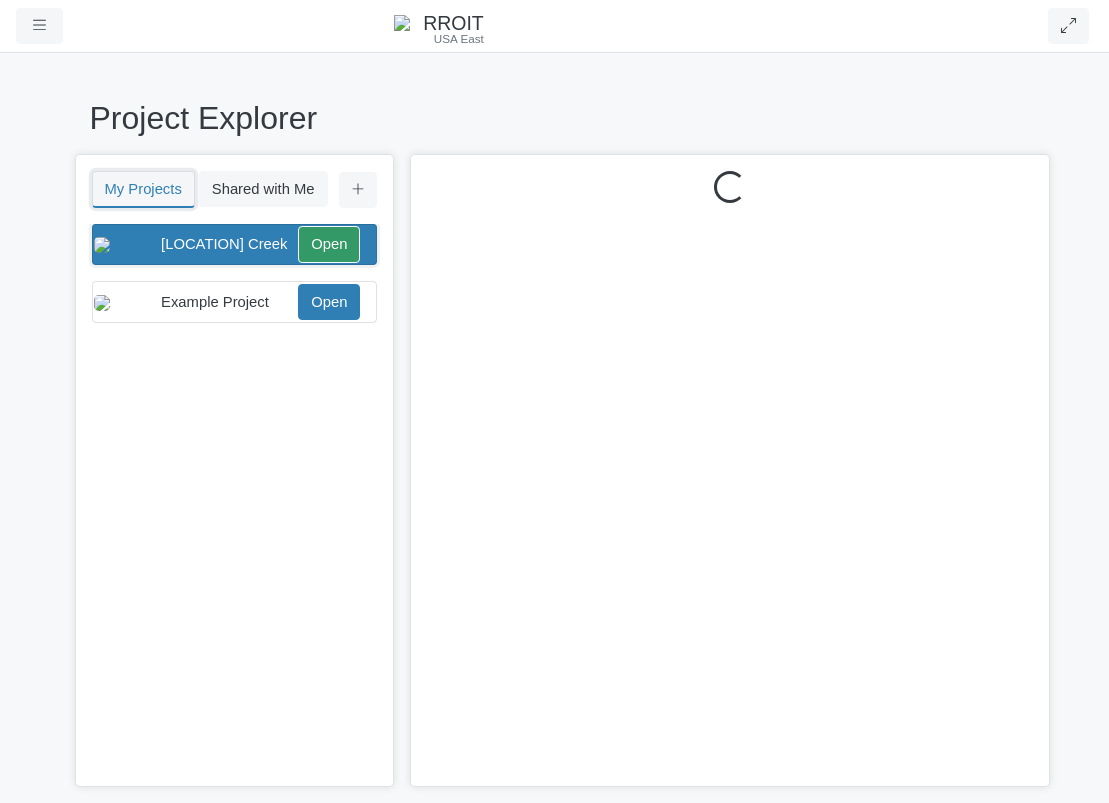 click on "My Projects" at bounding box center [143, 189] 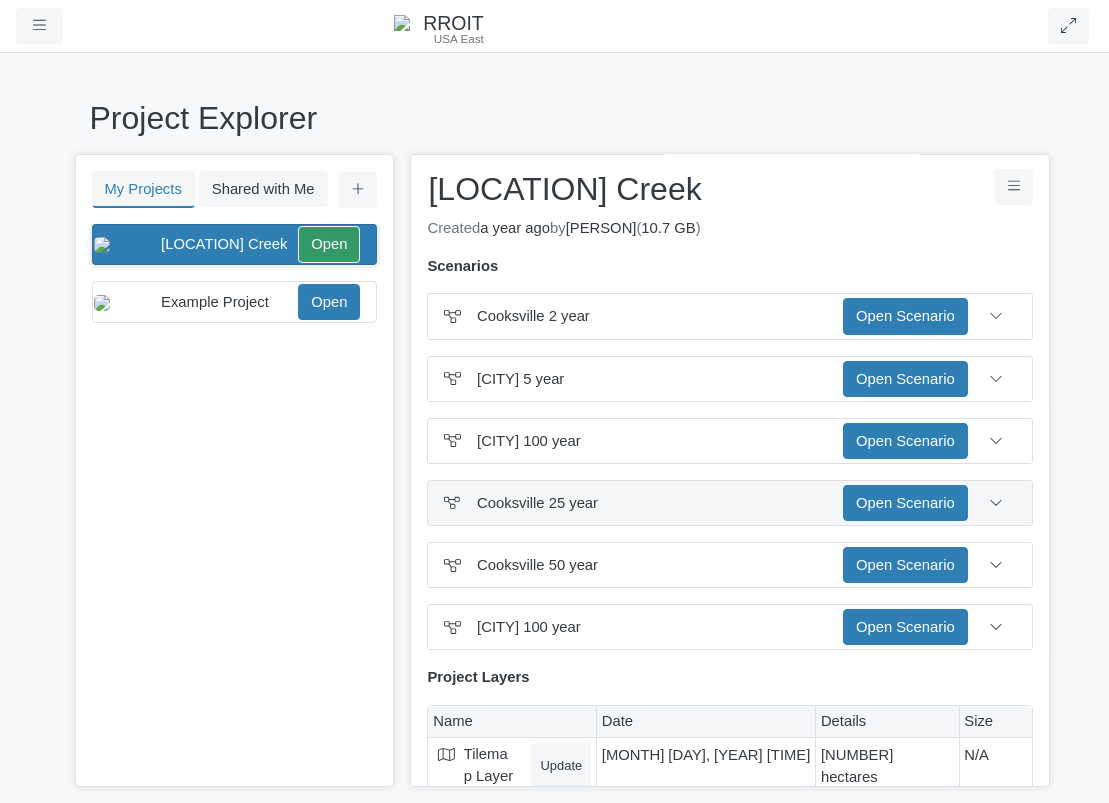 scroll, scrollTop: 0, scrollLeft: 0, axis: both 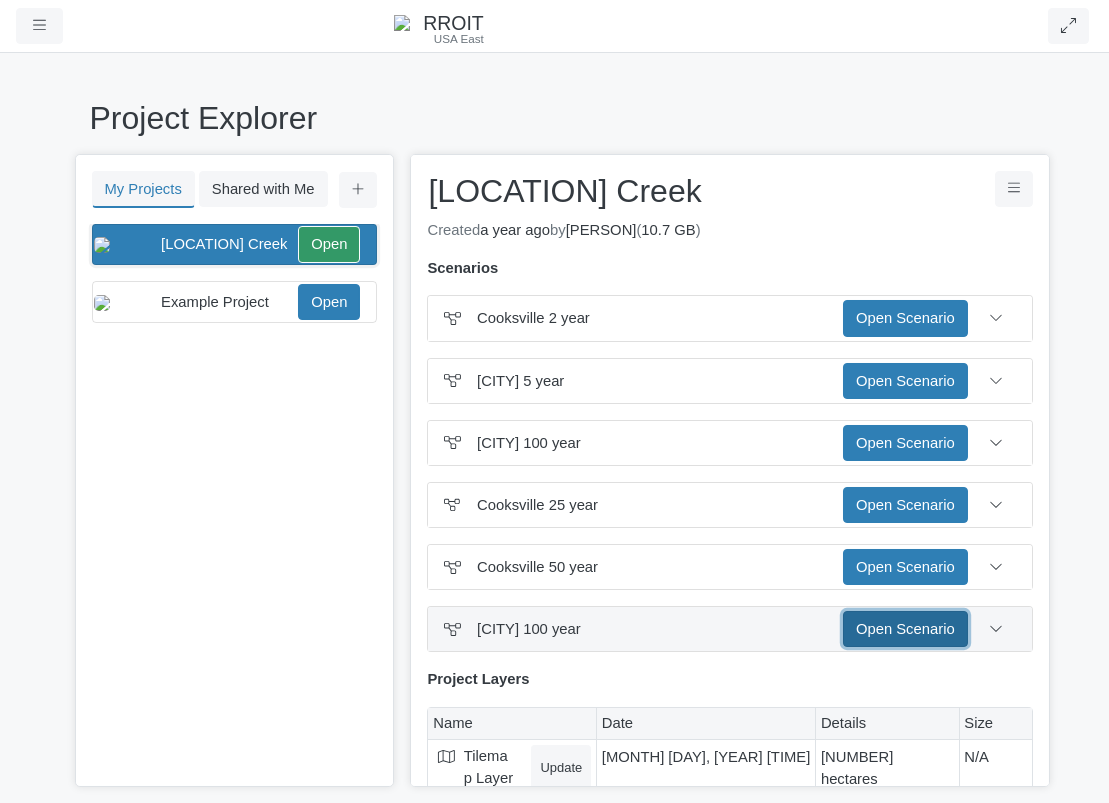 click on "Open Scenario" at bounding box center [905, 629] 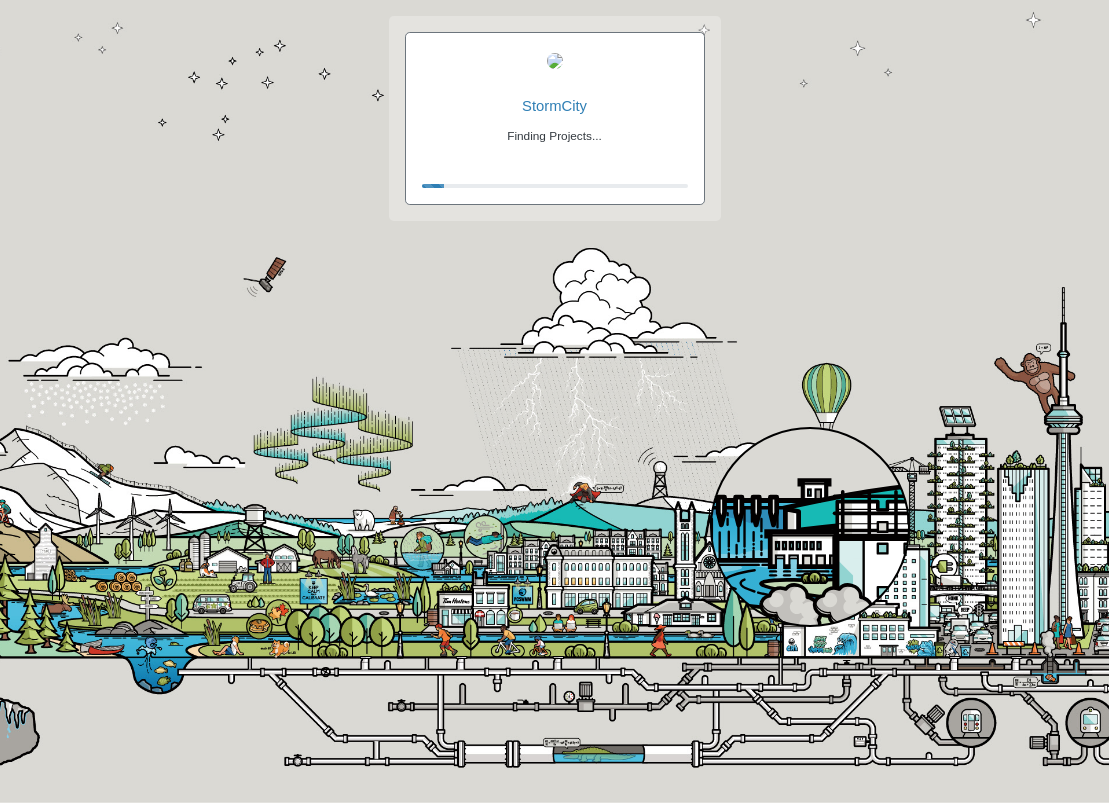 scroll, scrollTop: 0, scrollLeft: 0, axis: both 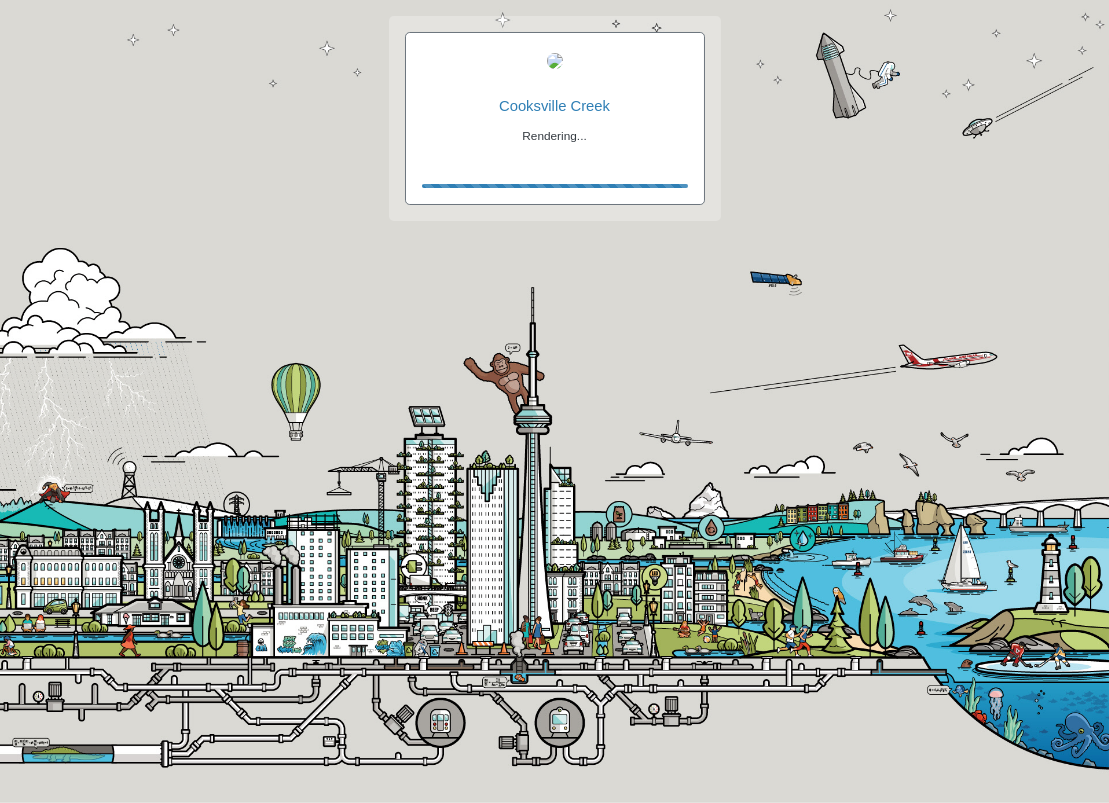checkbox on "true" 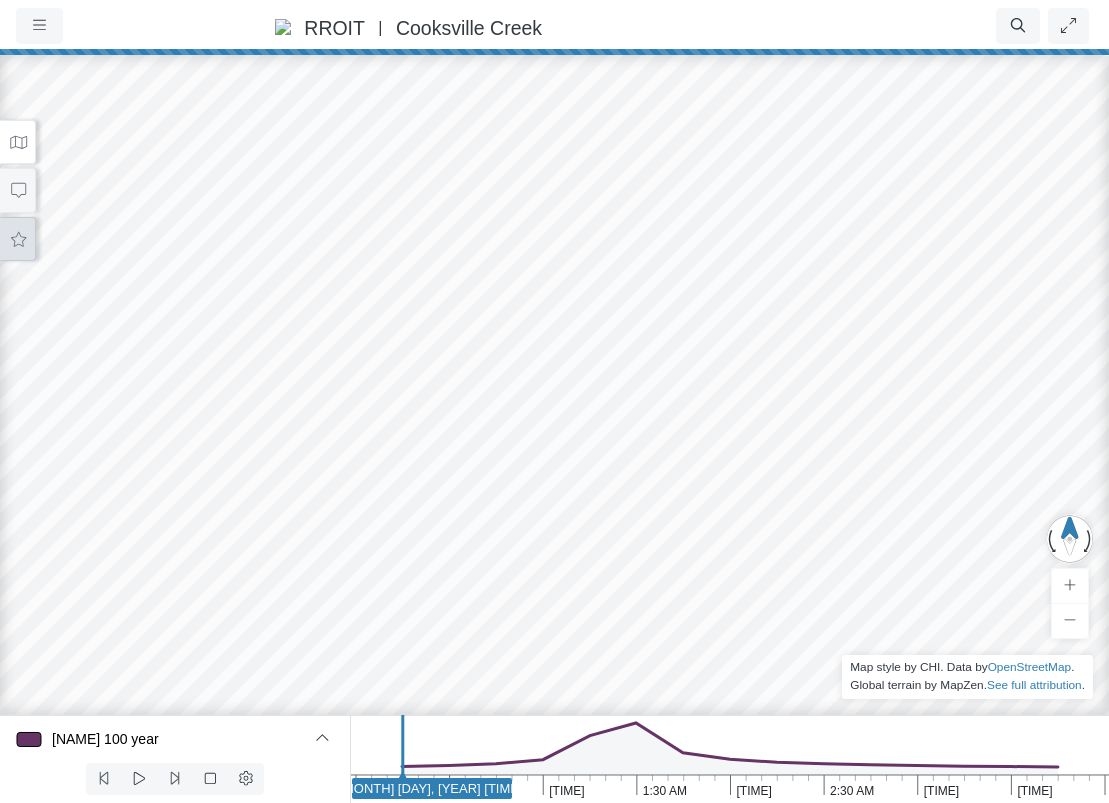 click 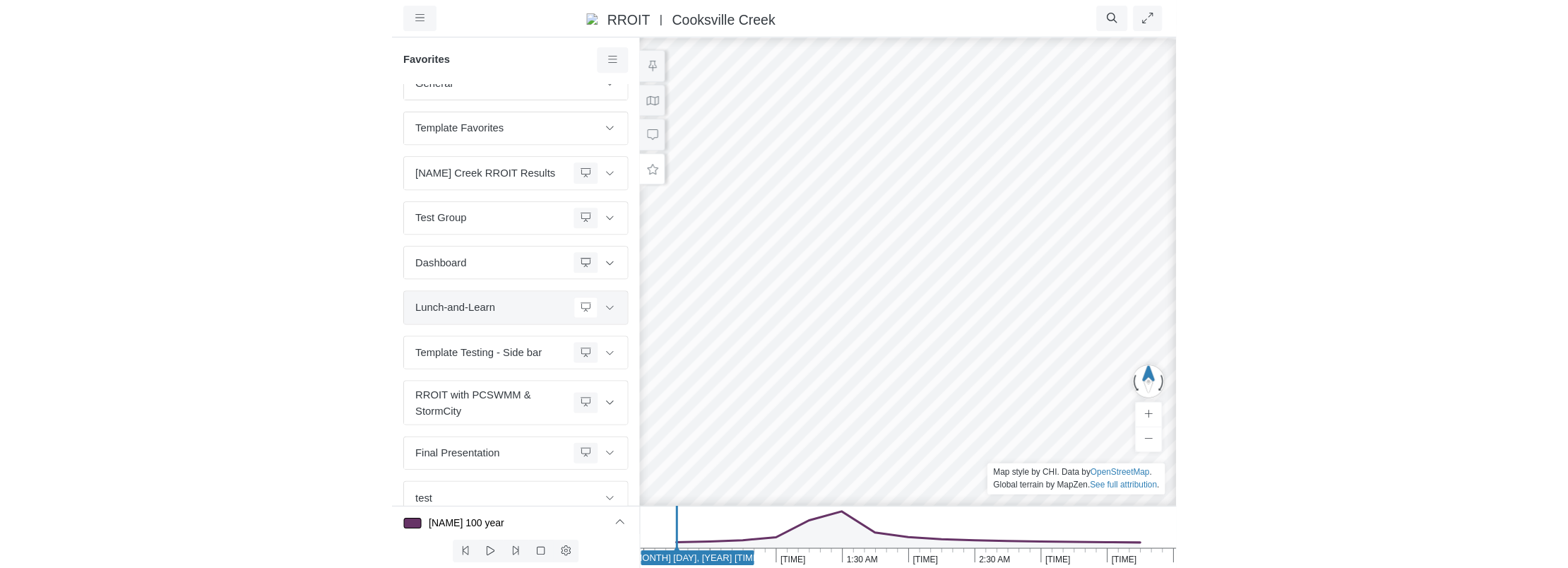 scroll, scrollTop: 27, scrollLeft: 0, axis: vertical 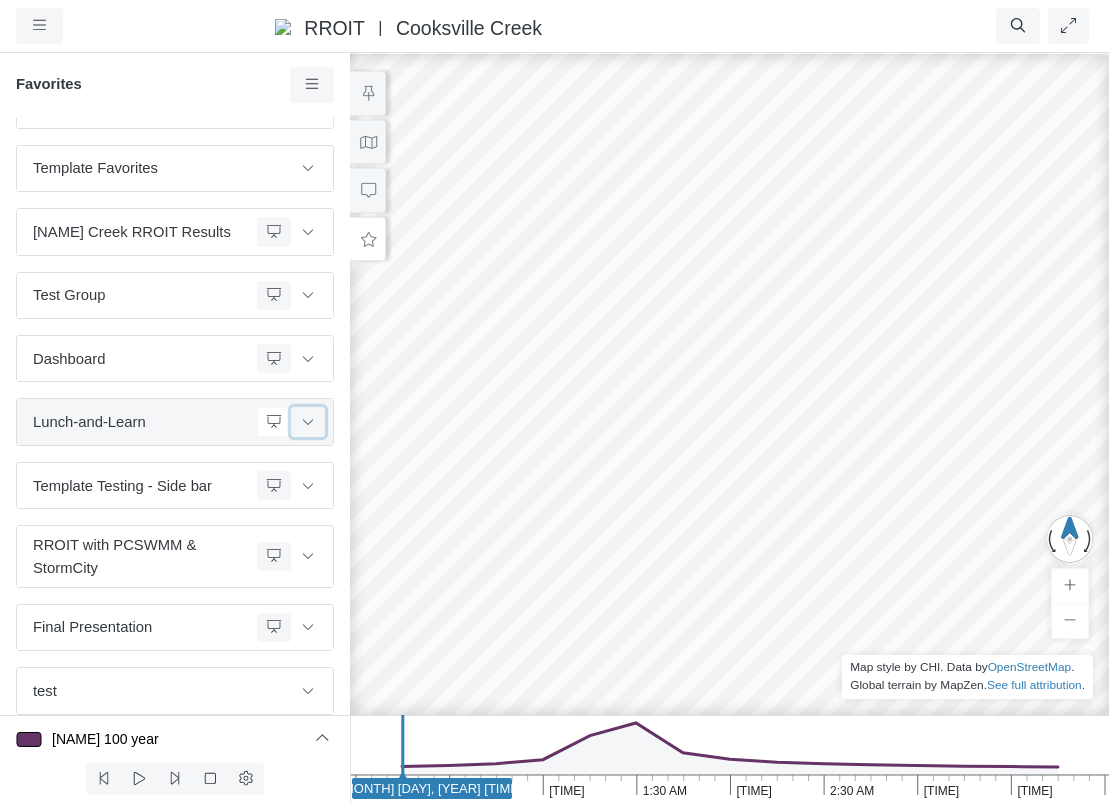 click 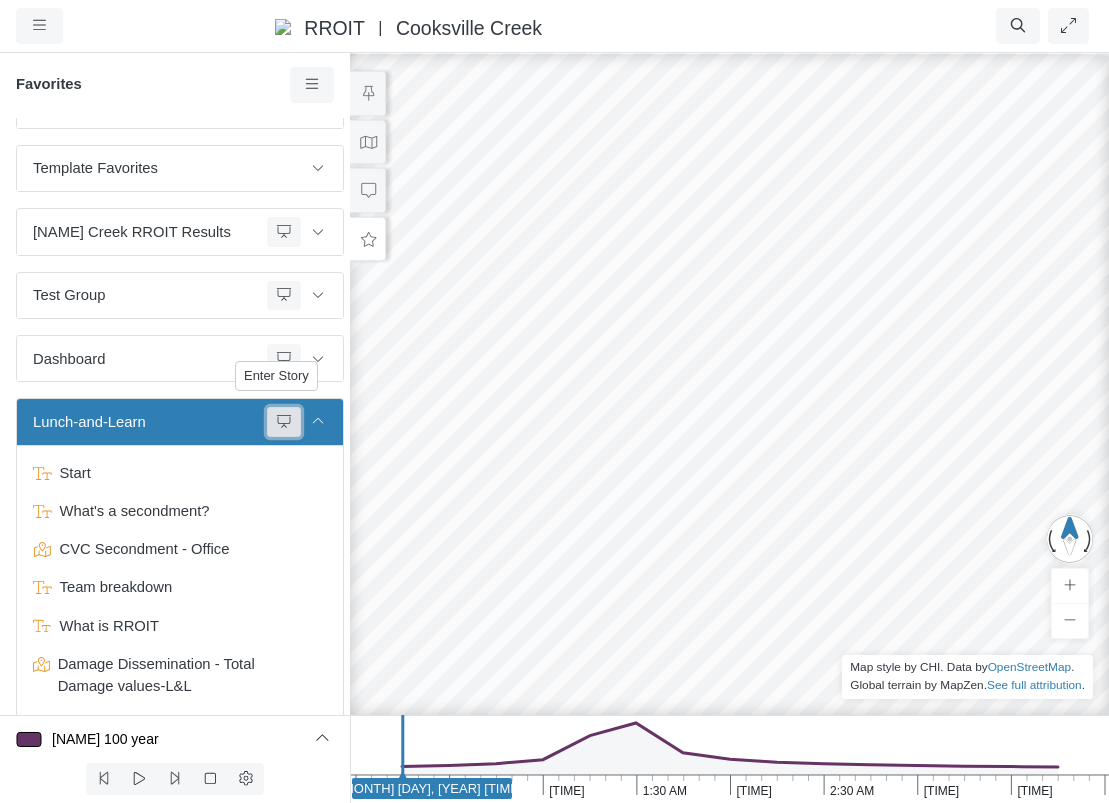 click 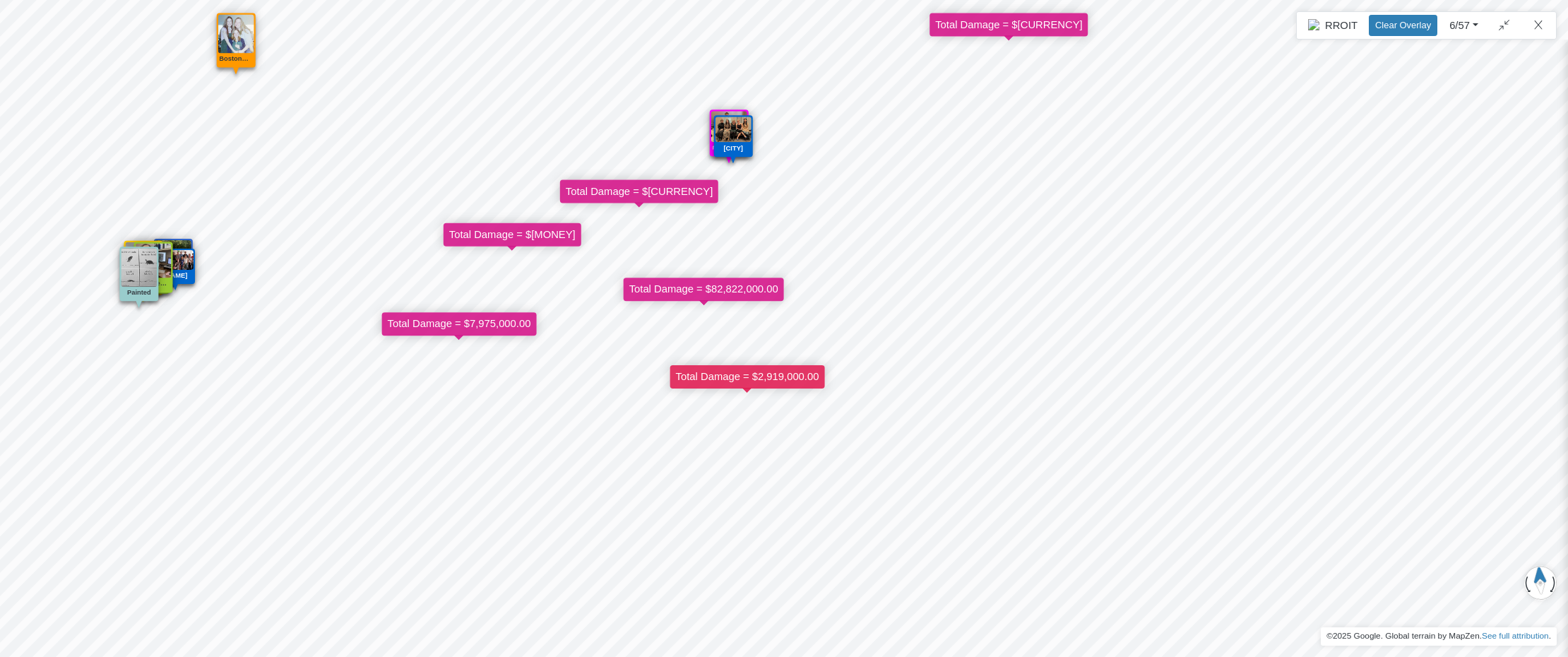 drag, startPoint x: 453, startPoint y: 430, endPoint x: 512, endPoint y: 393, distance: 69.64194 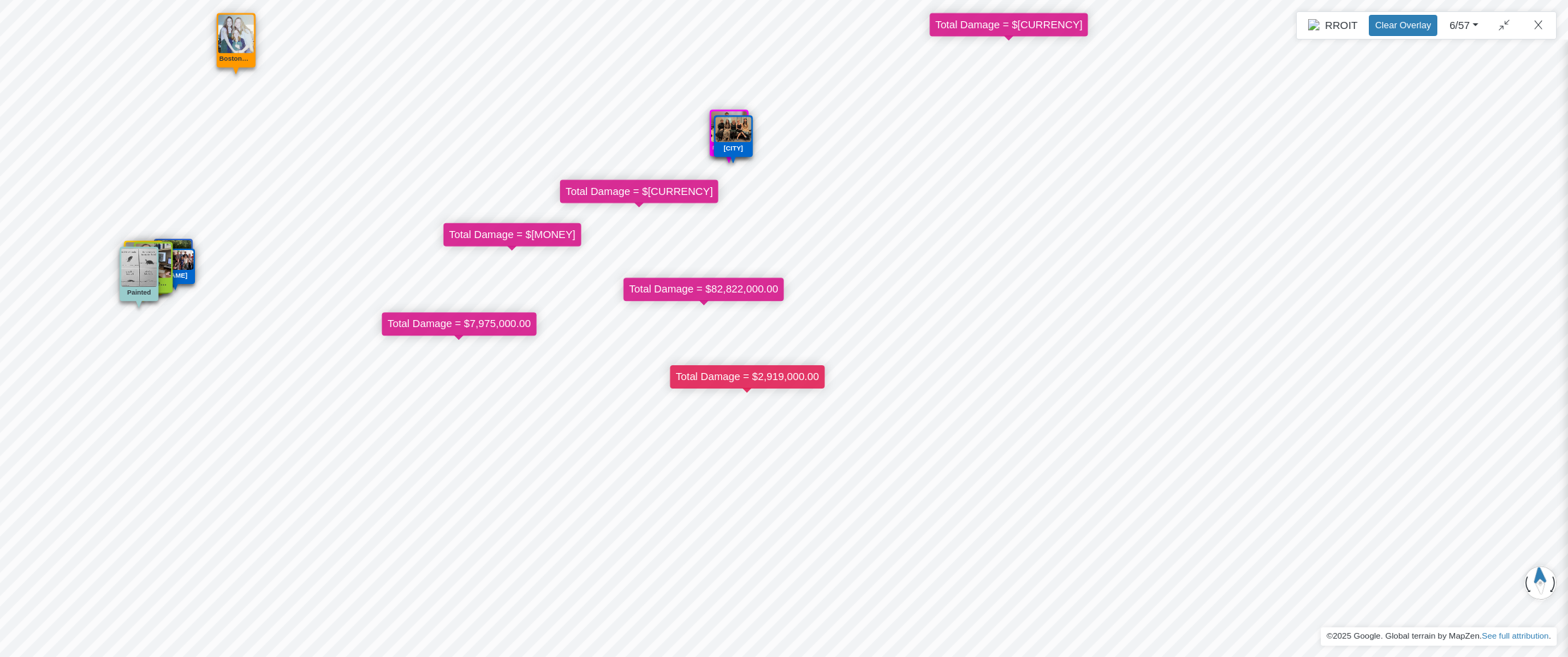checkbox on "true" 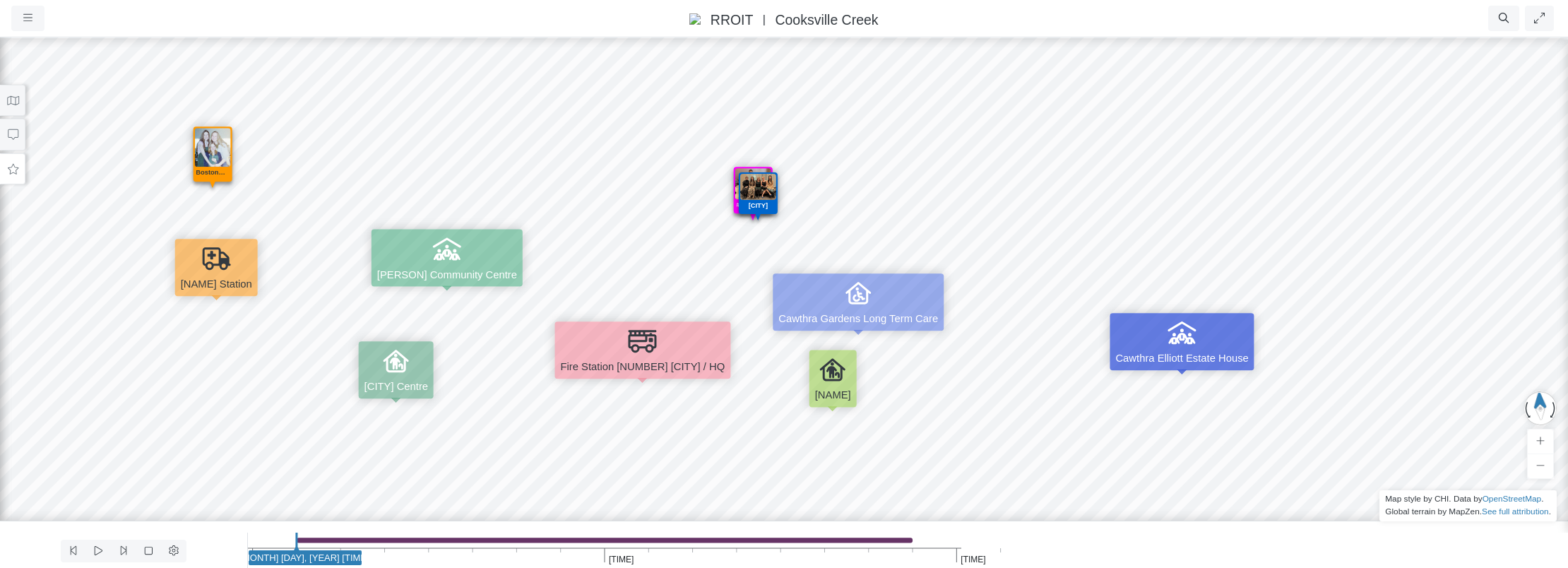 checkbox on "true" 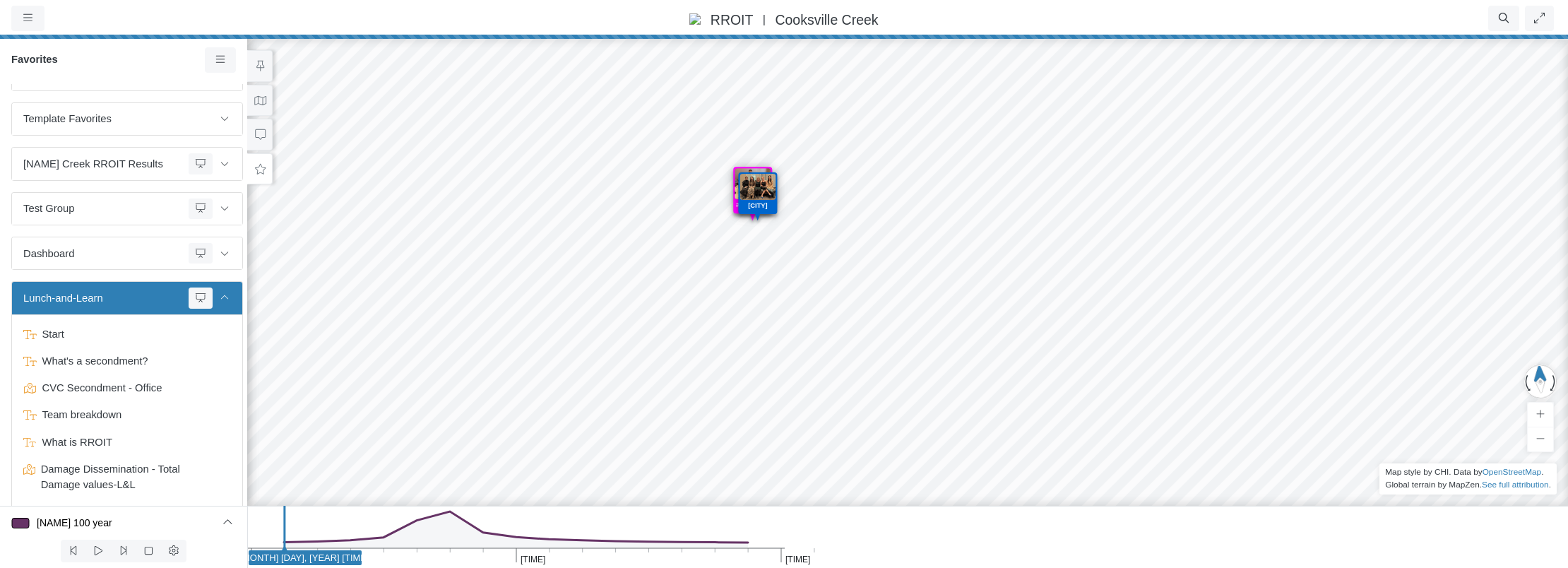 checkbox on "true" 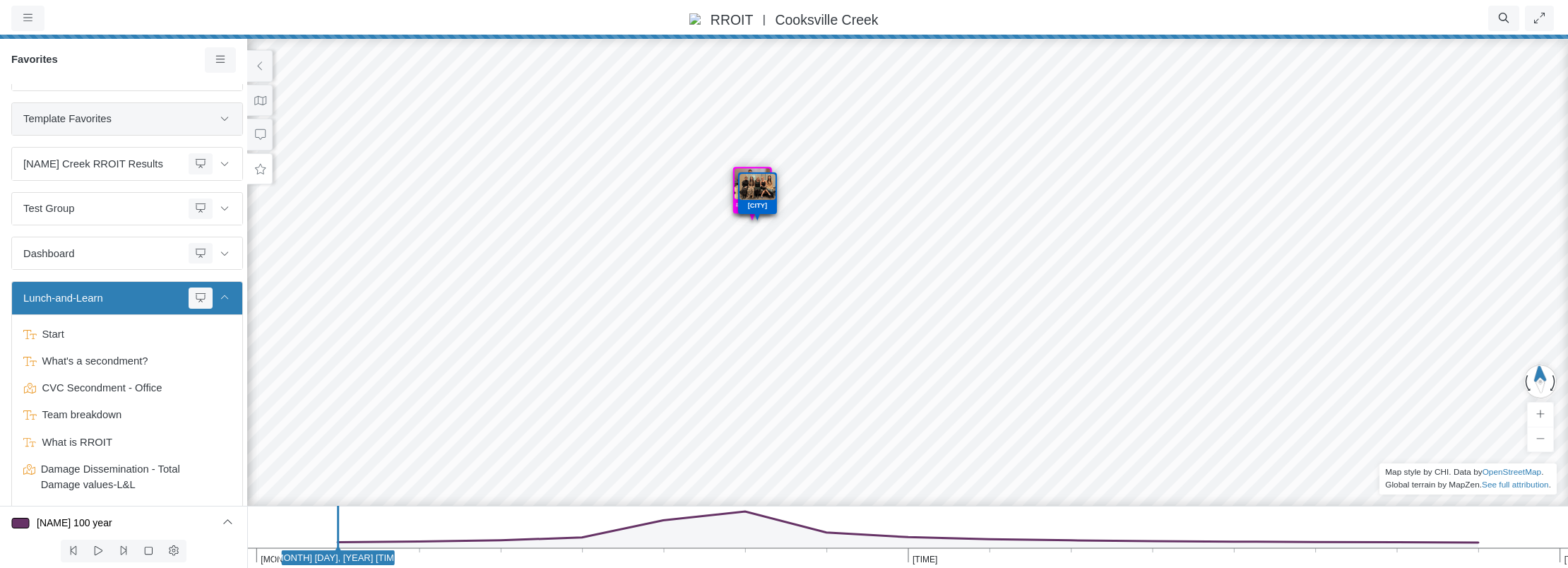scroll, scrollTop: 0, scrollLeft: 0, axis: both 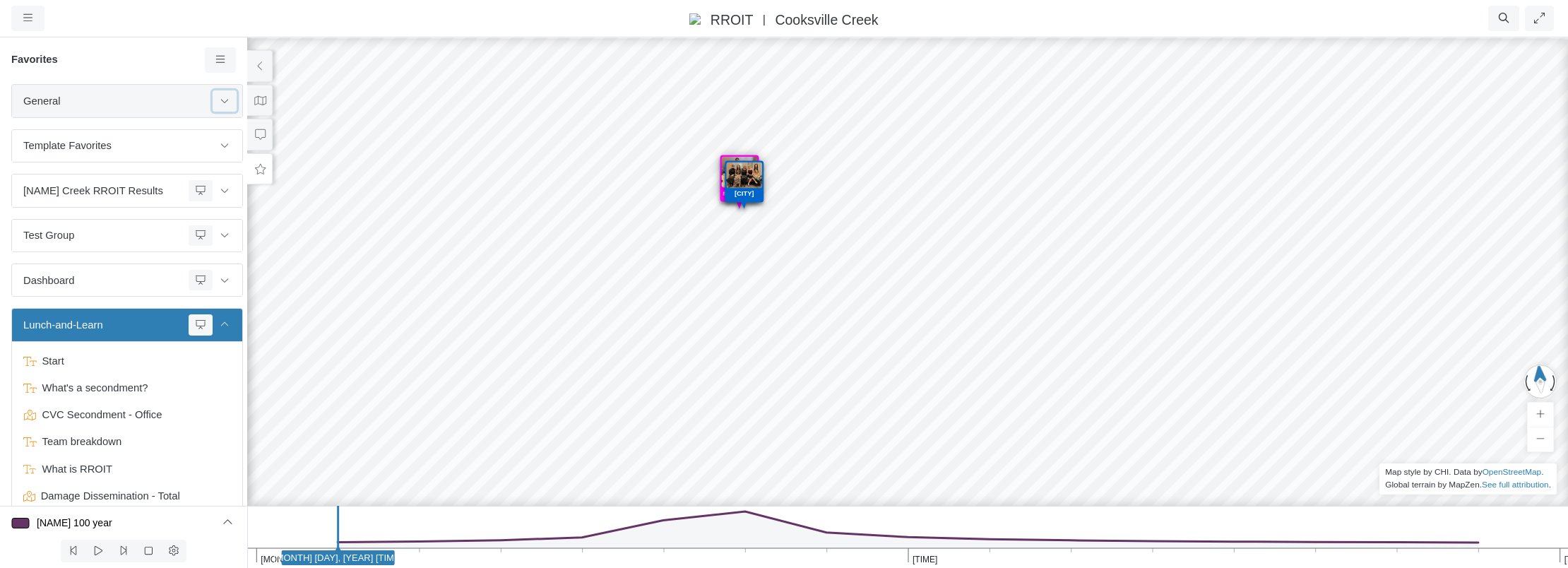 click 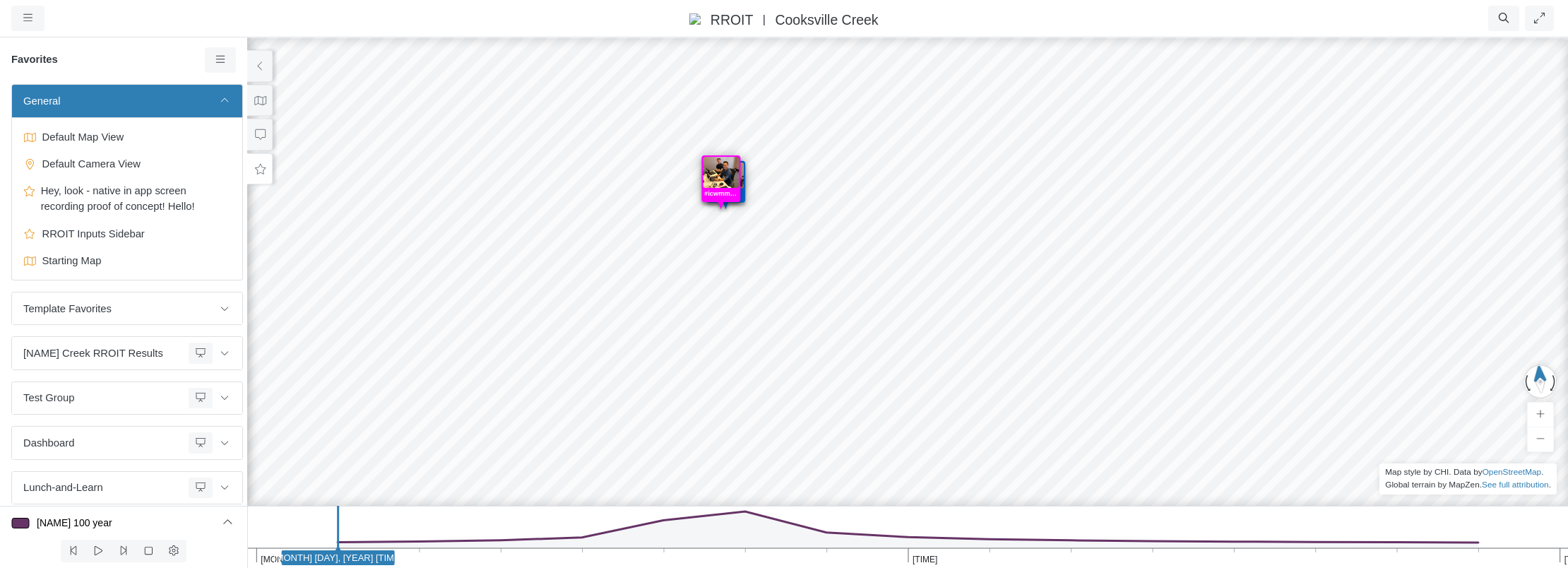 click 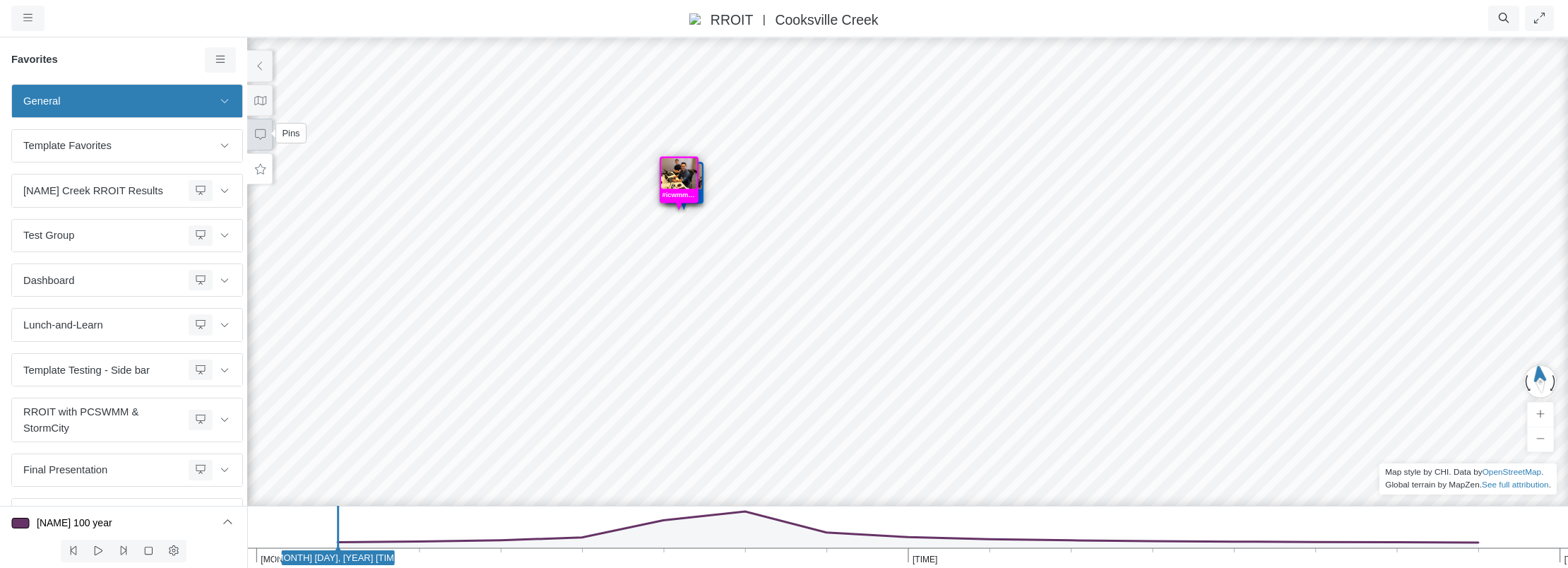 click 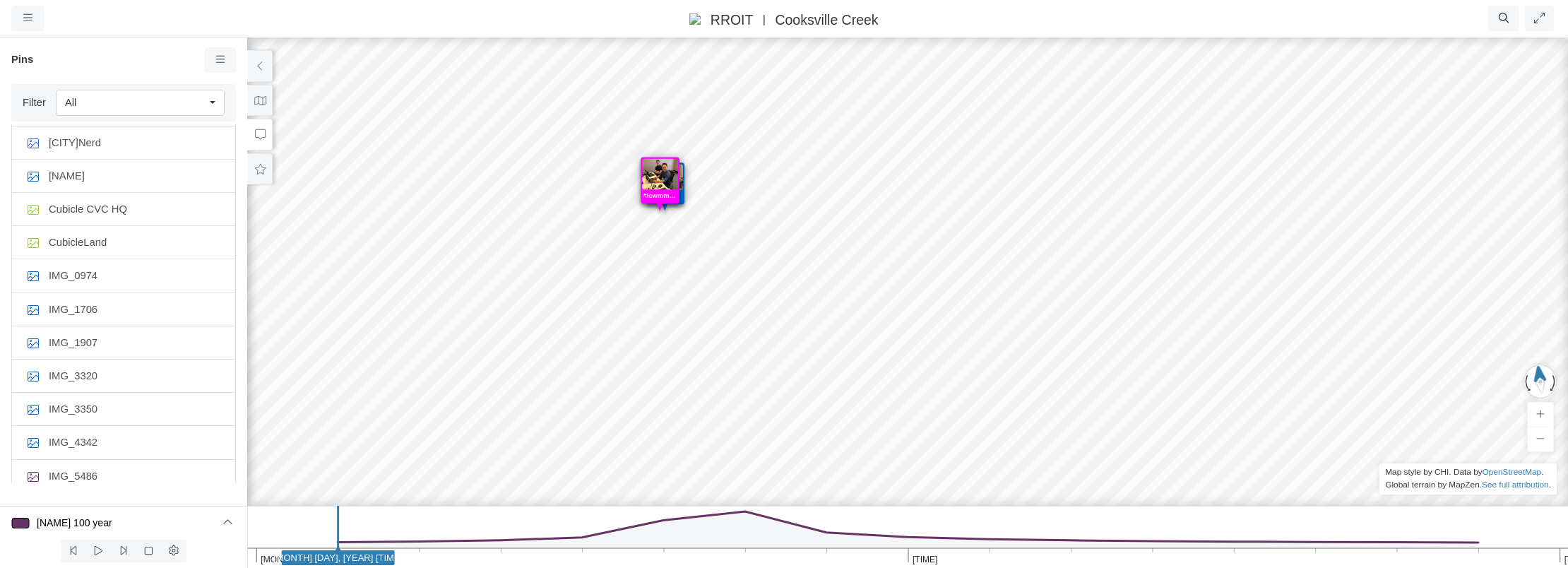 scroll, scrollTop: 0, scrollLeft: 0, axis: both 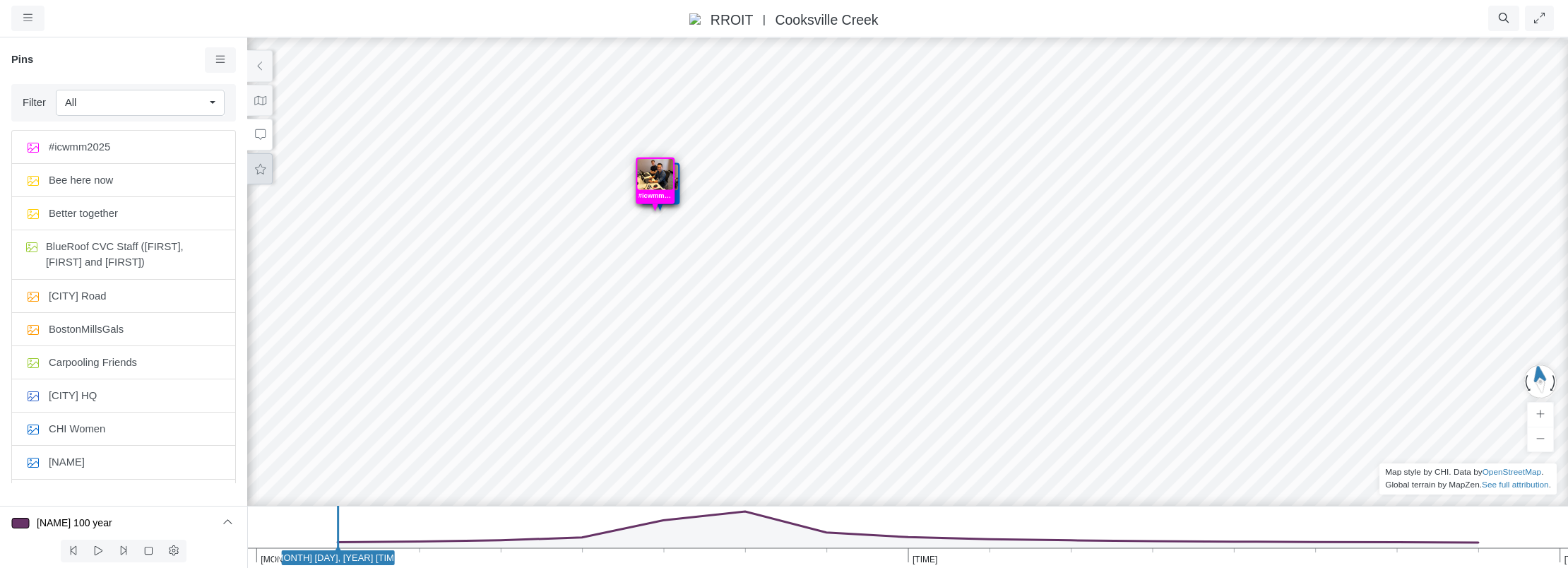 click 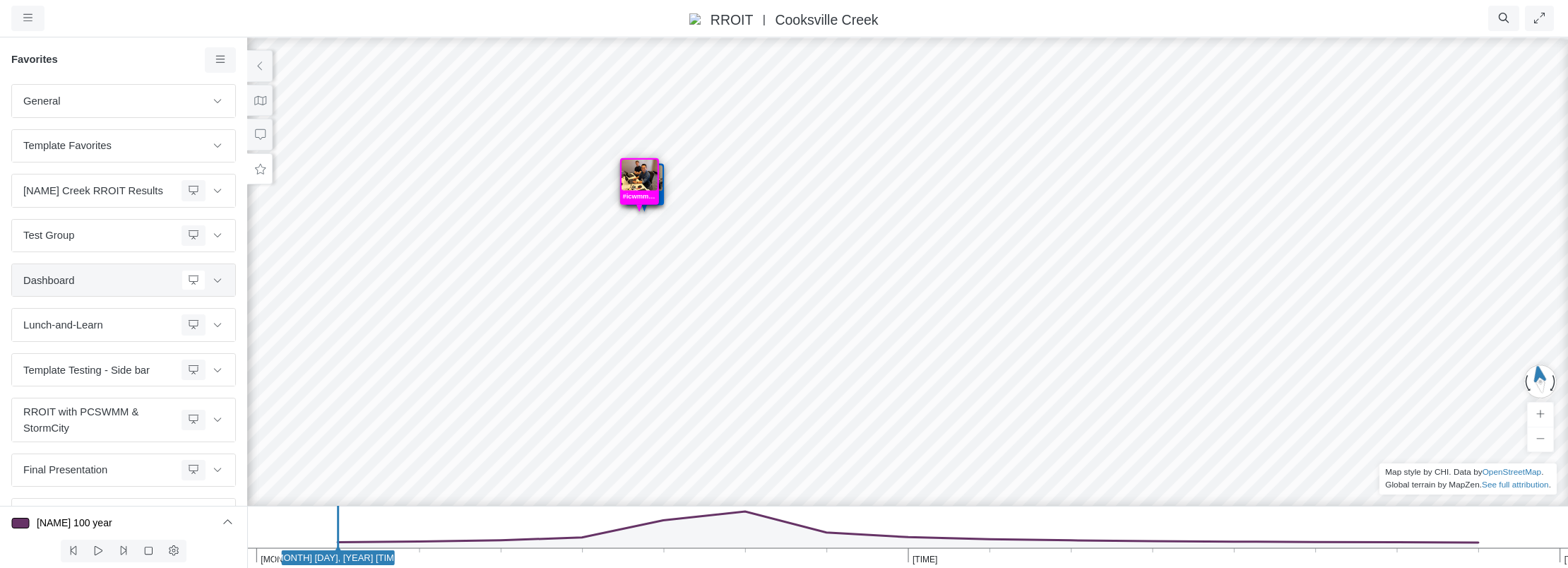 scroll, scrollTop: 26, scrollLeft: 0, axis: vertical 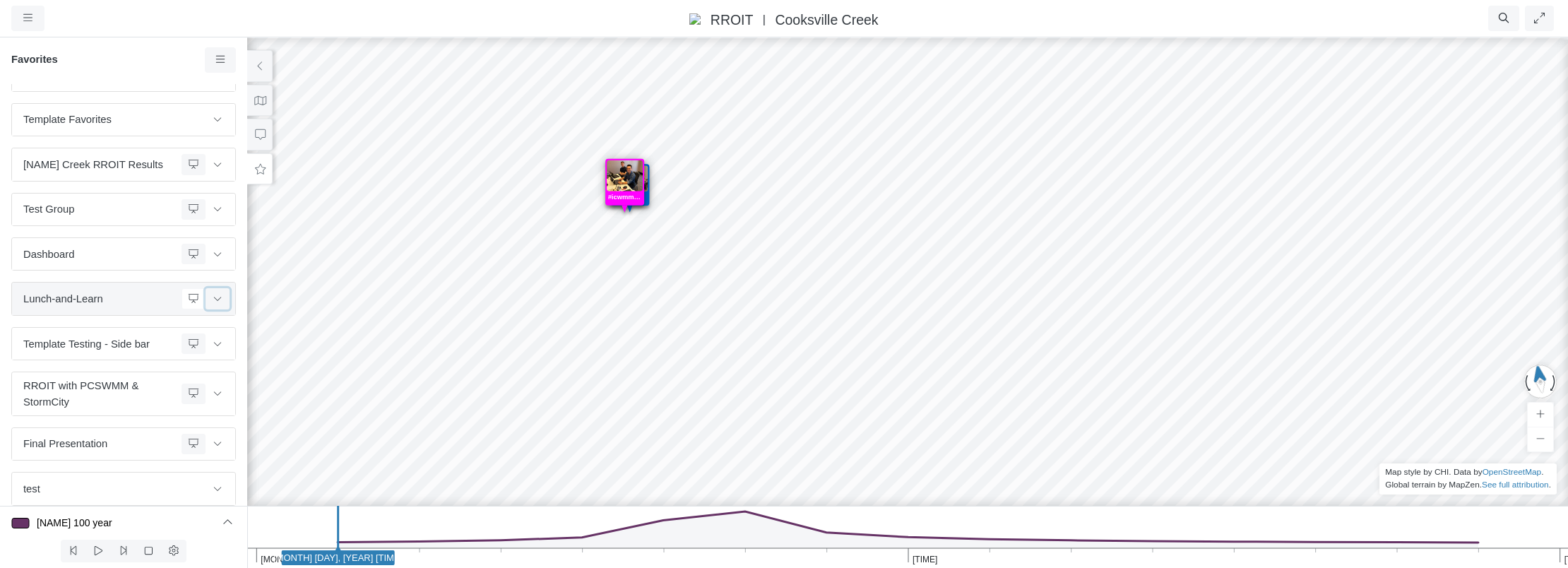 click 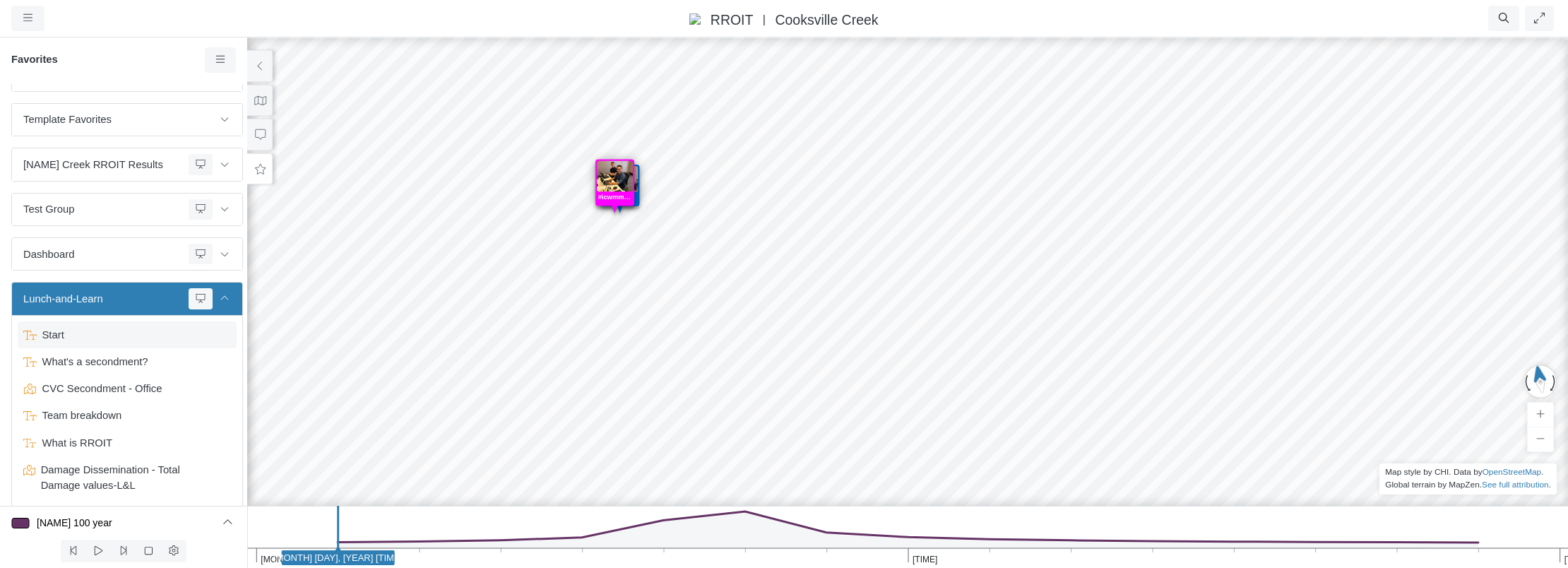 click on "Start" at bounding box center (129, 335) 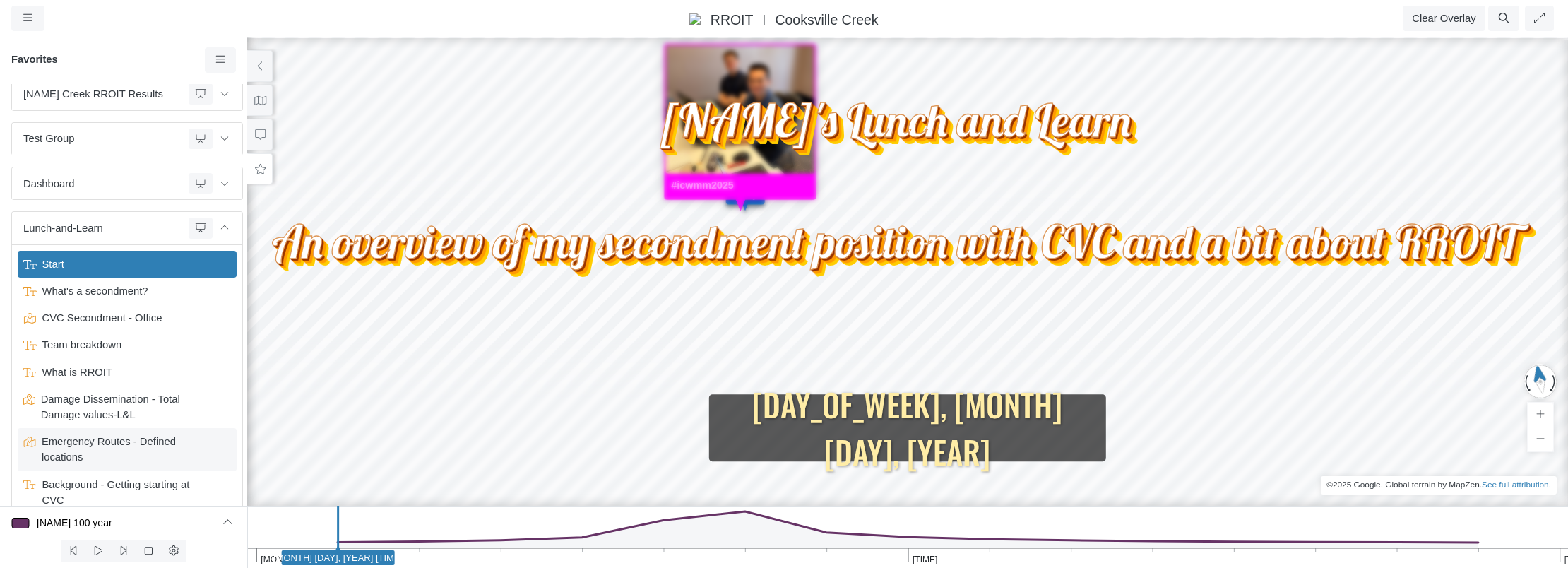 scroll, scrollTop: 167, scrollLeft: 0, axis: vertical 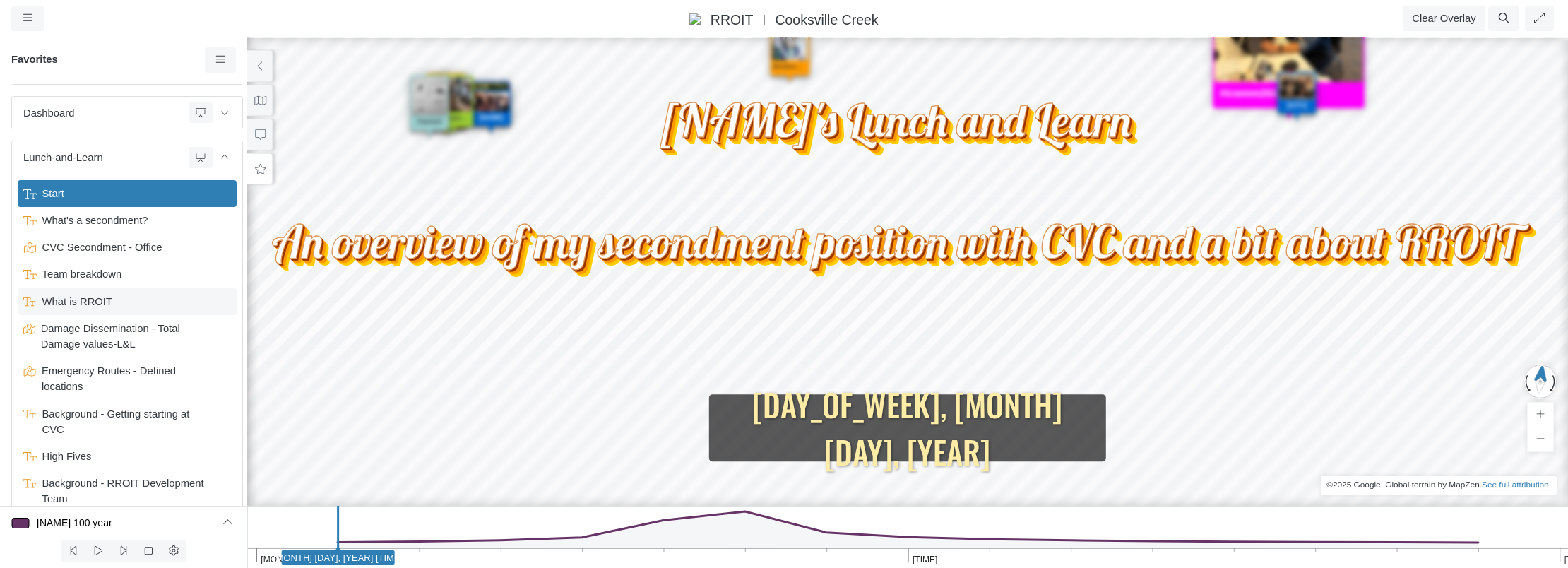 click on "What is RROIT" at bounding box center [129, 302] 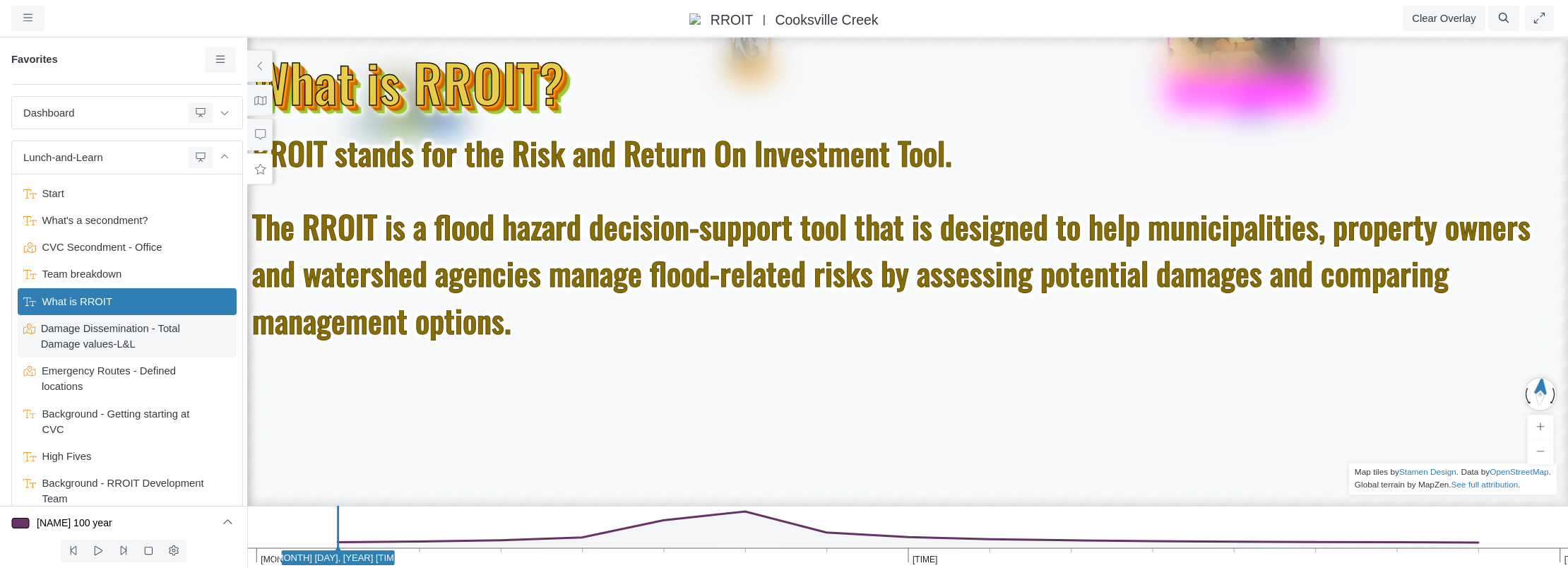 click on "Damage Dissemination - Total Damage values-L&L" at bounding box center (127, 336) 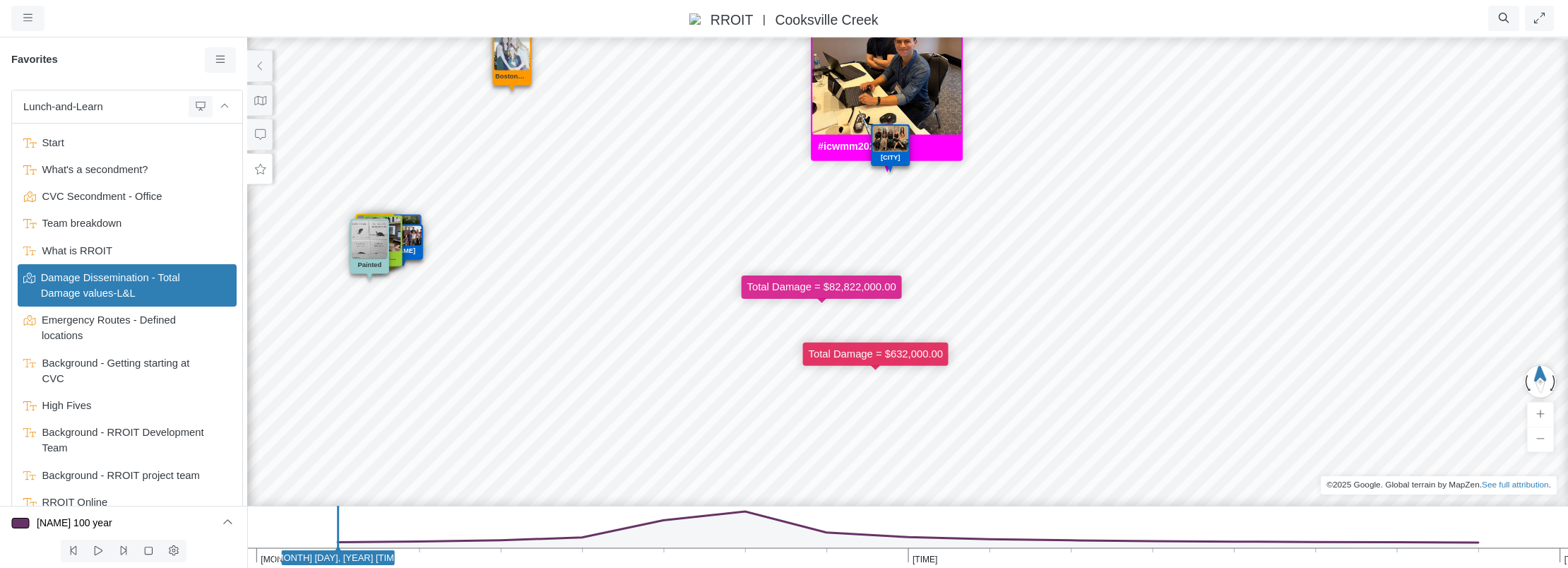 scroll, scrollTop: 238, scrollLeft: 0, axis: vertical 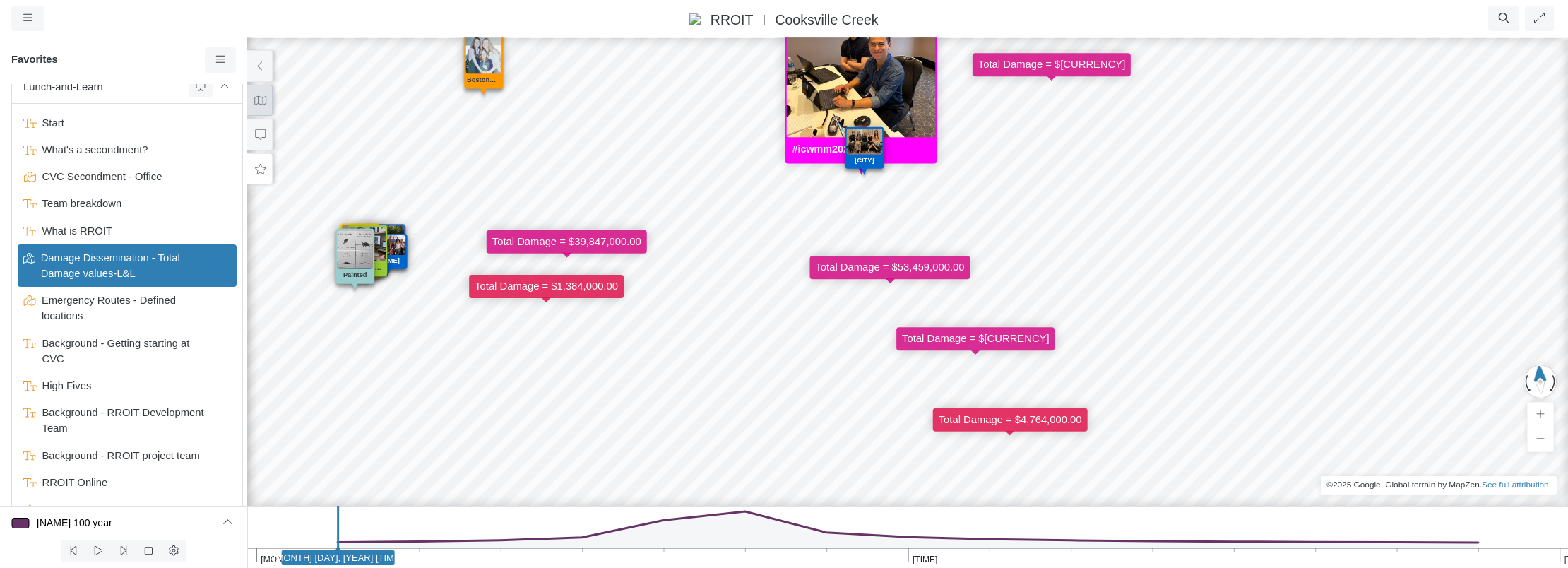 click 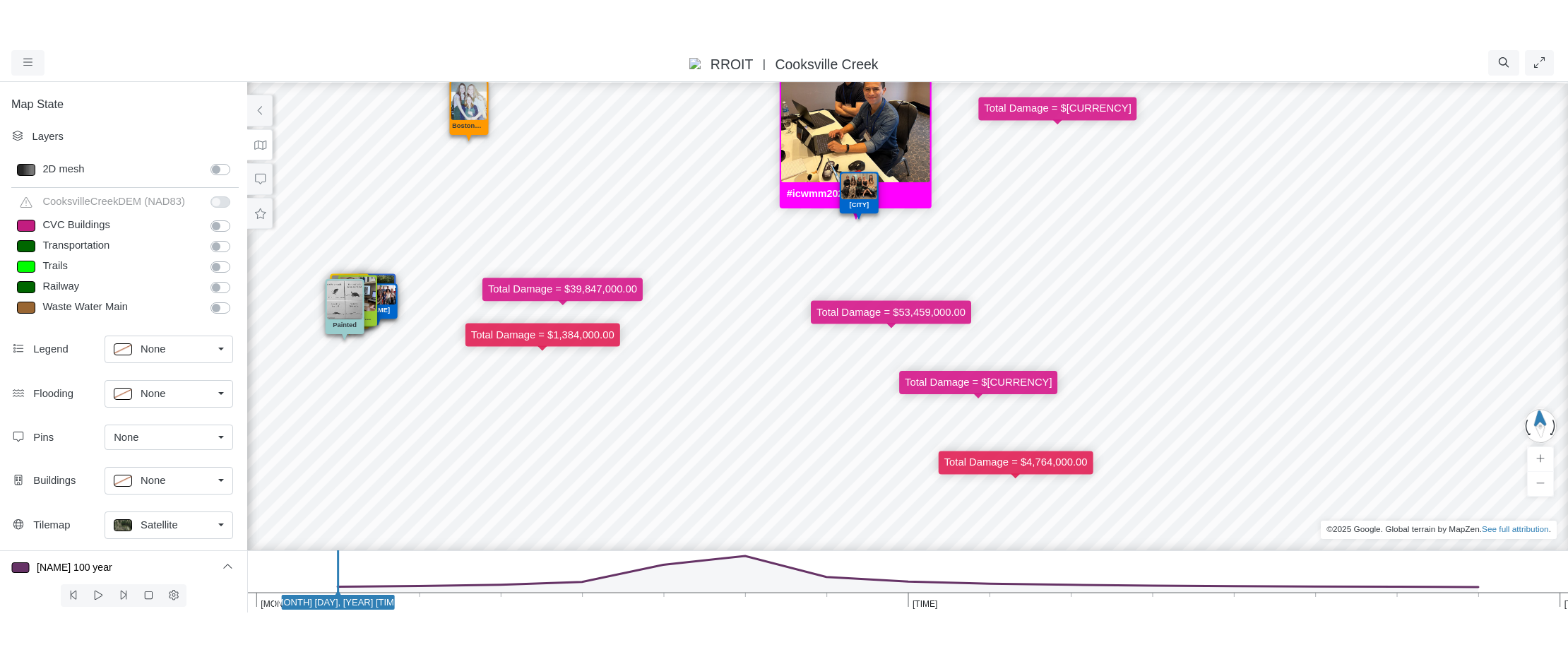 scroll, scrollTop: 141, scrollLeft: 0, axis: vertical 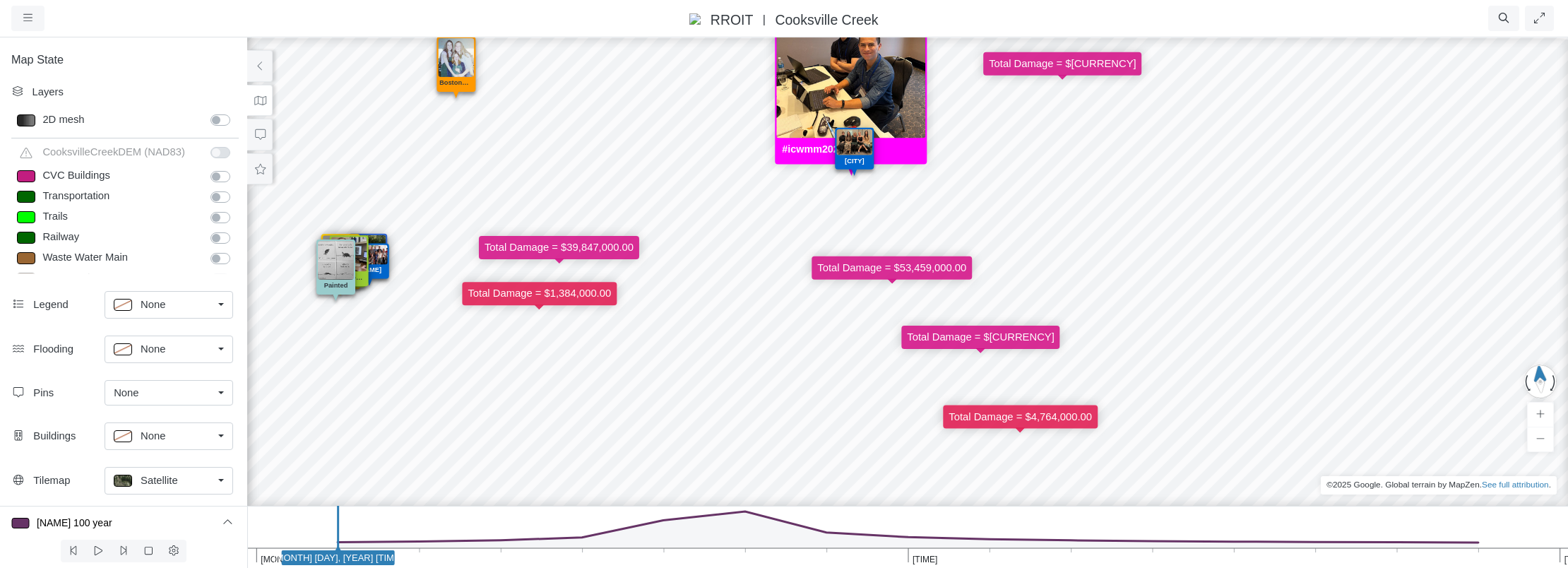 click on "None" at bounding box center [163, 393] 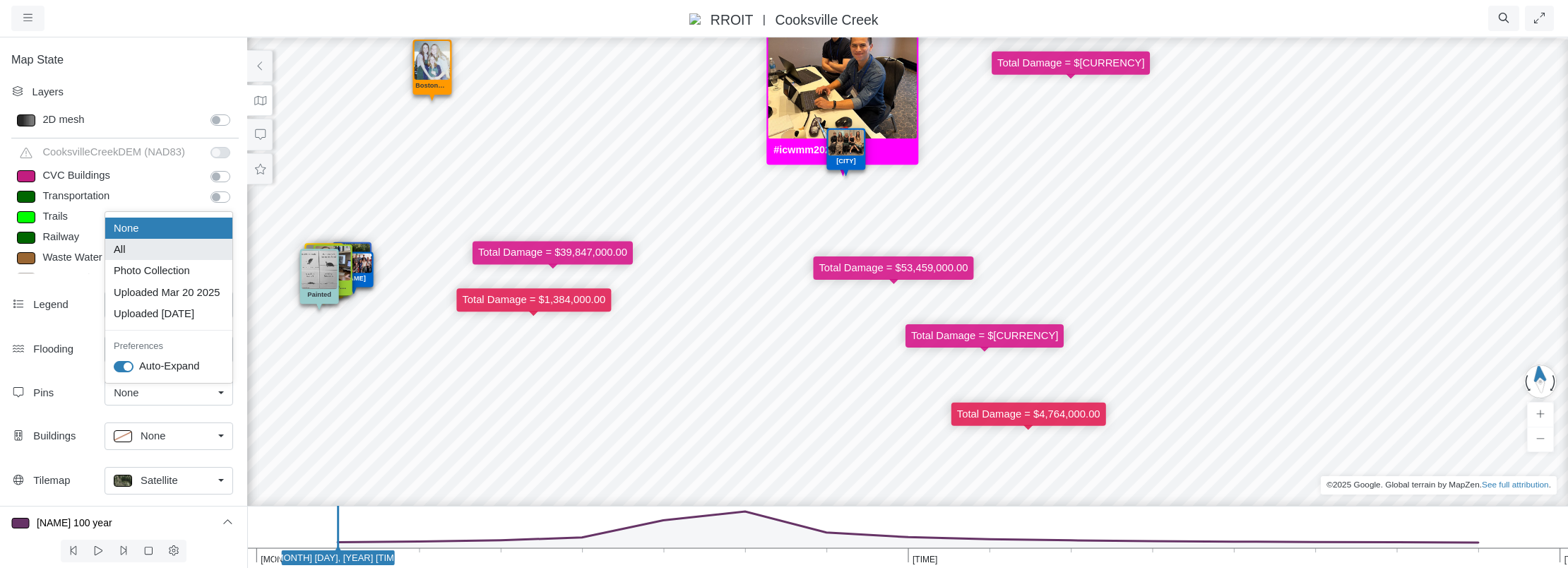 click on "All" at bounding box center [169, 249] 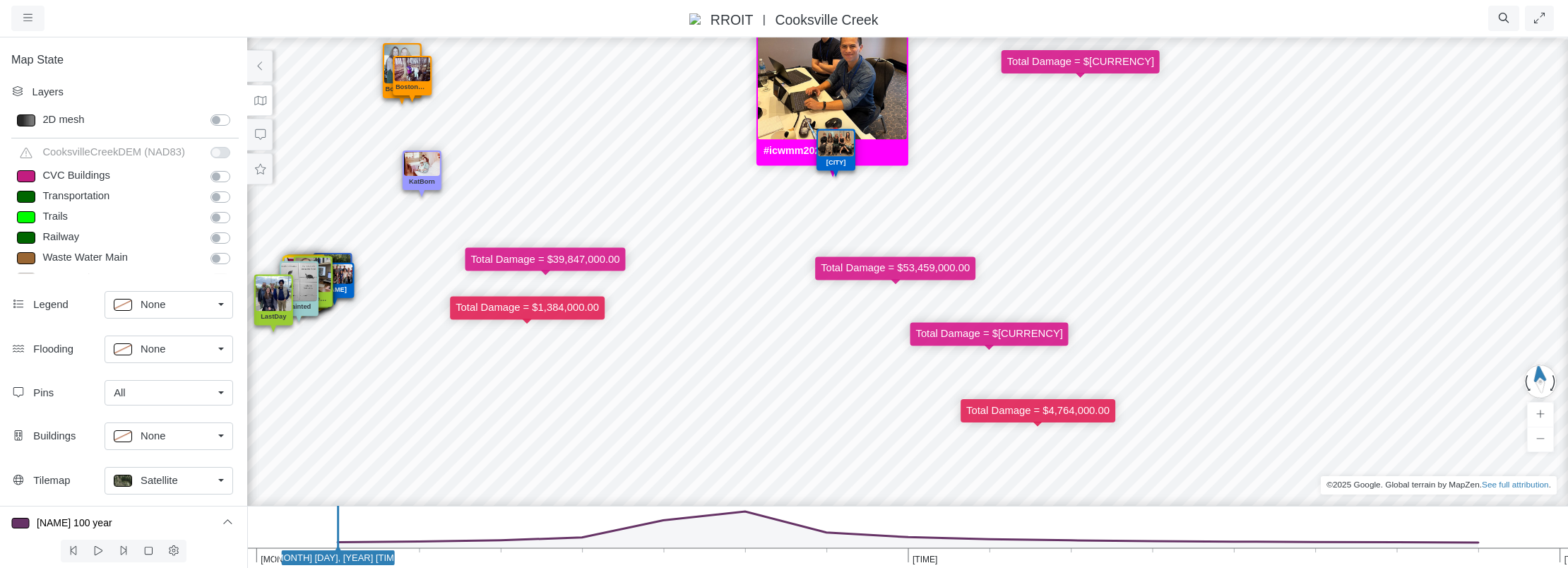 click on "All" at bounding box center (163, 393) 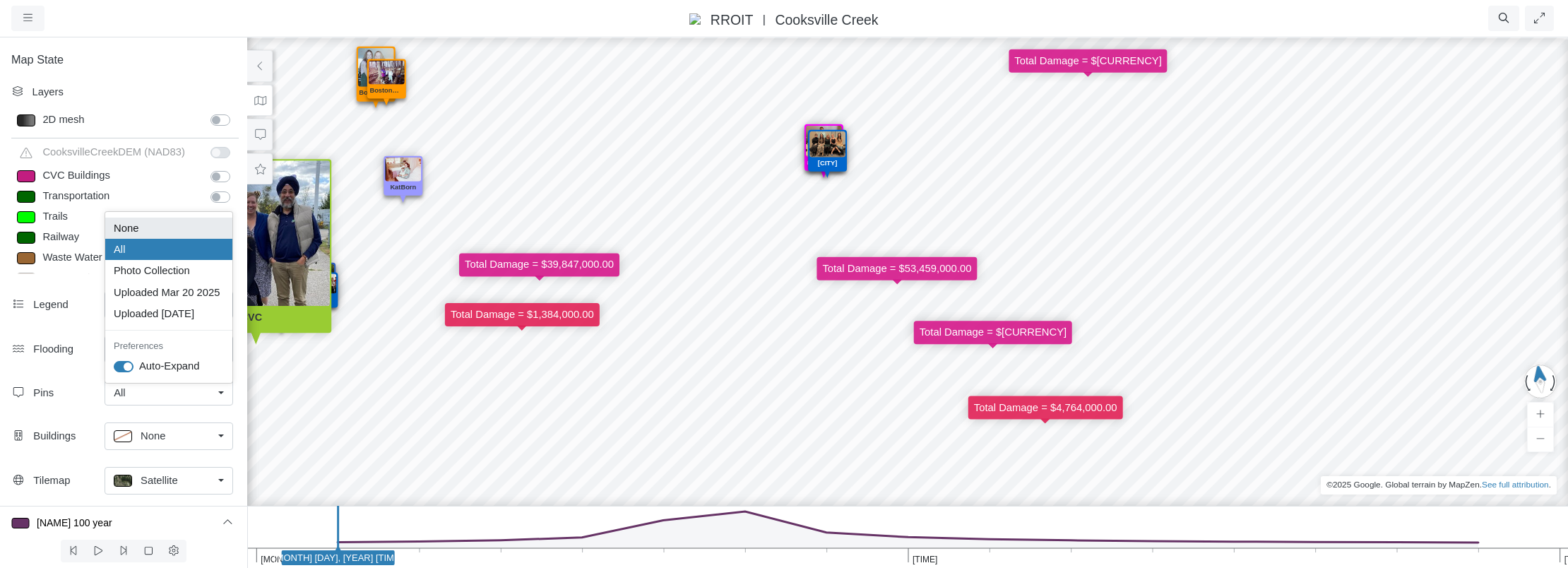 click on "None" at bounding box center [169, 228] 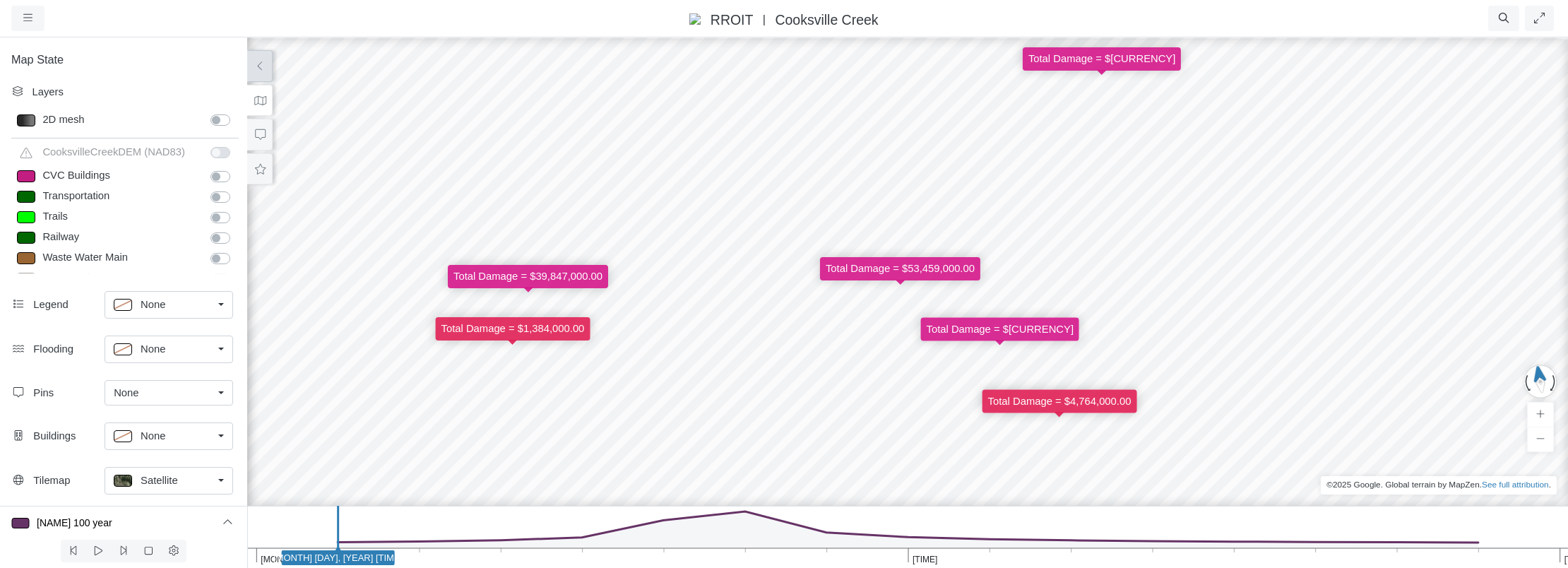 click 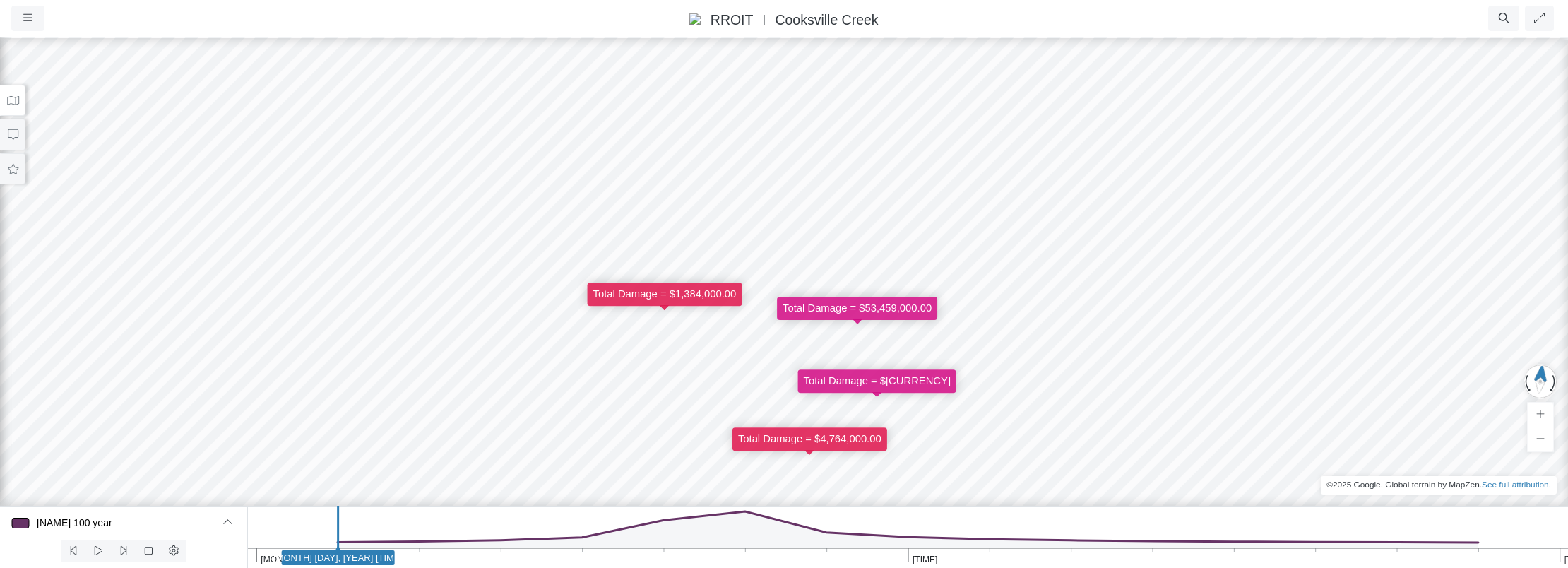 drag, startPoint x: 906, startPoint y: 429, endPoint x: 954, endPoint y: 380, distance: 68.593 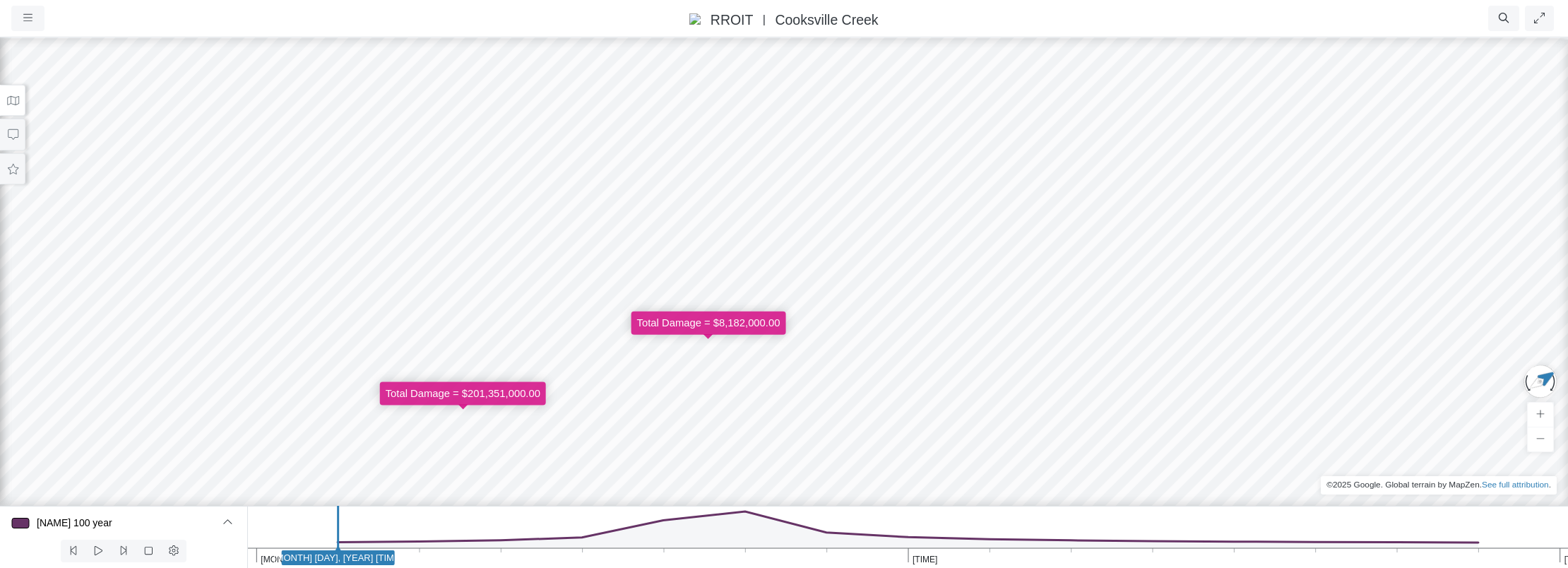 drag, startPoint x: 1094, startPoint y: 321, endPoint x: 797, endPoint y: 401, distance: 307.58576 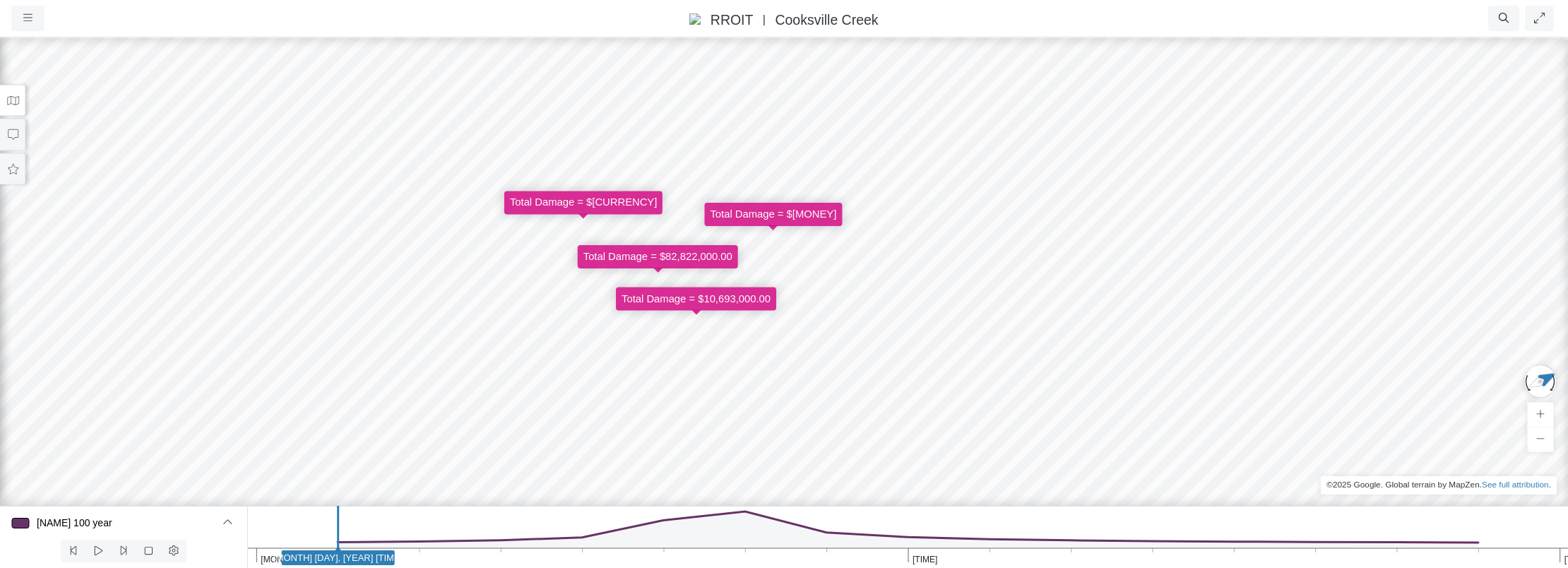drag, startPoint x: 718, startPoint y: 427, endPoint x: 777, endPoint y: 283, distance: 155.61812 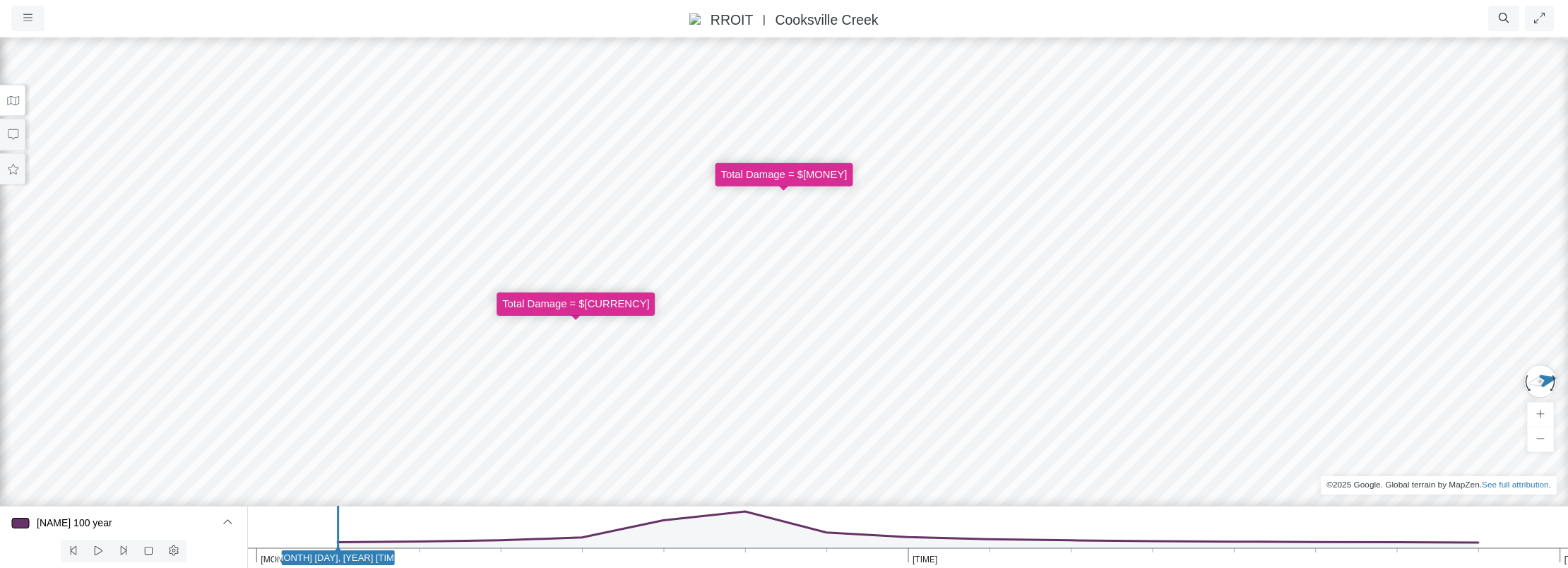 drag, startPoint x: 760, startPoint y: 294, endPoint x: 700, endPoint y: 368, distance: 95.26804 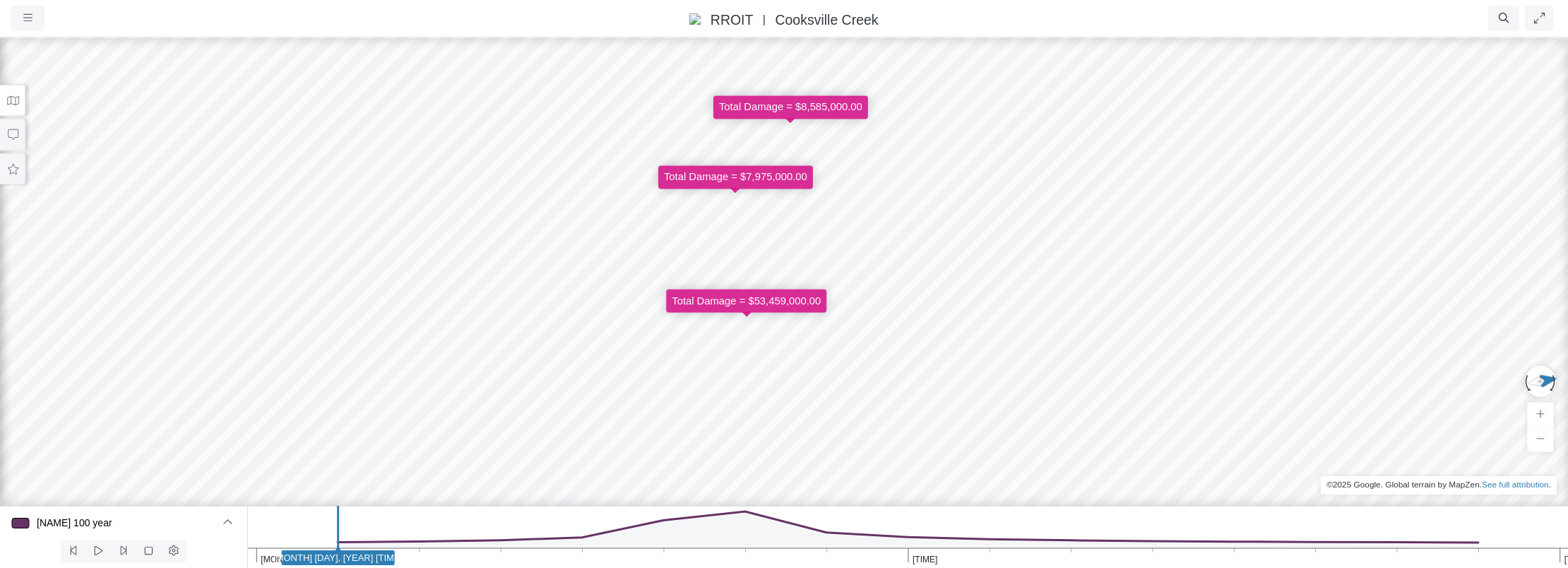 drag, startPoint x: 722, startPoint y: 380, endPoint x: 759, endPoint y: 379, distance: 37.01351 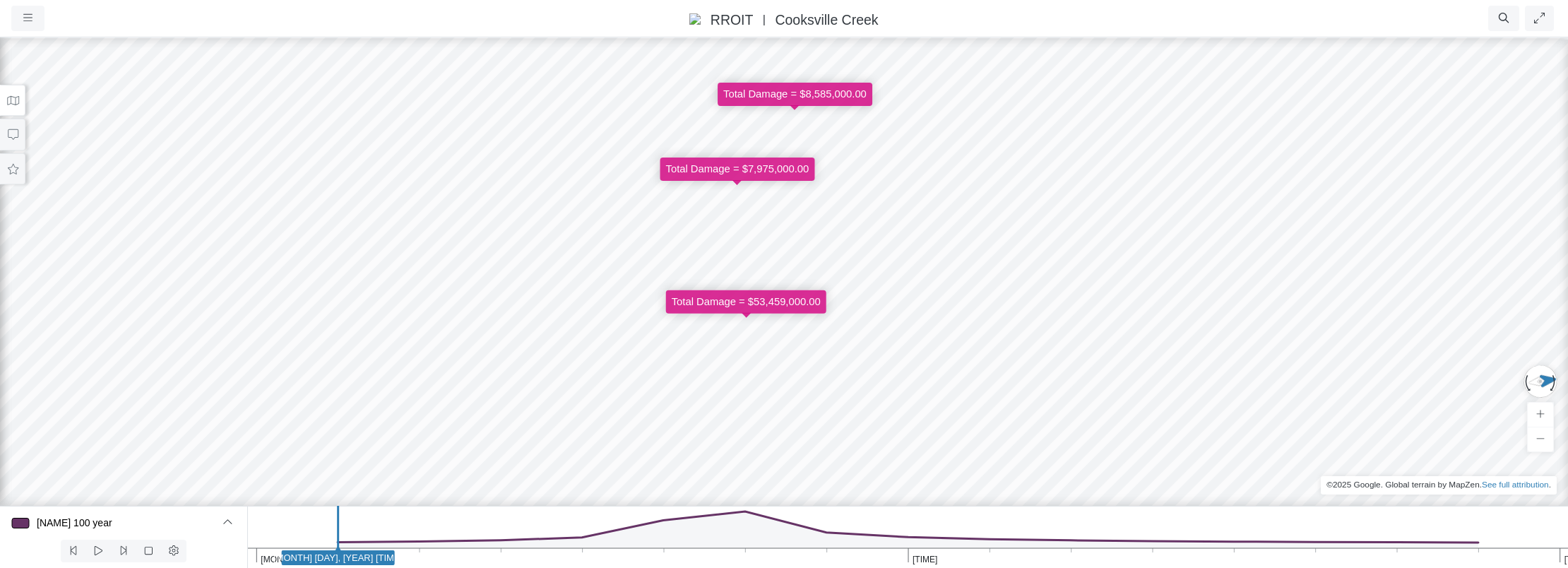 drag, startPoint x: 801, startPoint y: 339, endPoint x: 792, endPoint y: 355, distance: 18.35756 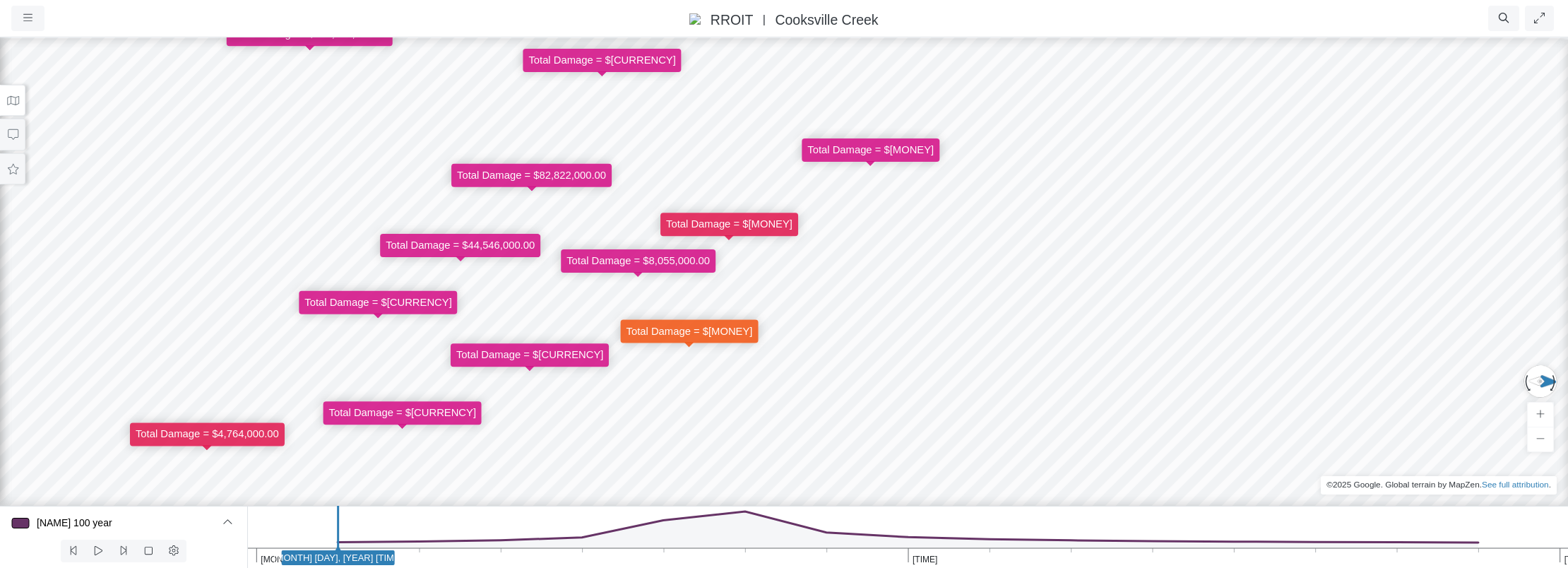drag, startPoint x: 826, startPoint y: 323, endPoint x: 749, endPoint y: 226, distance: 123.84668 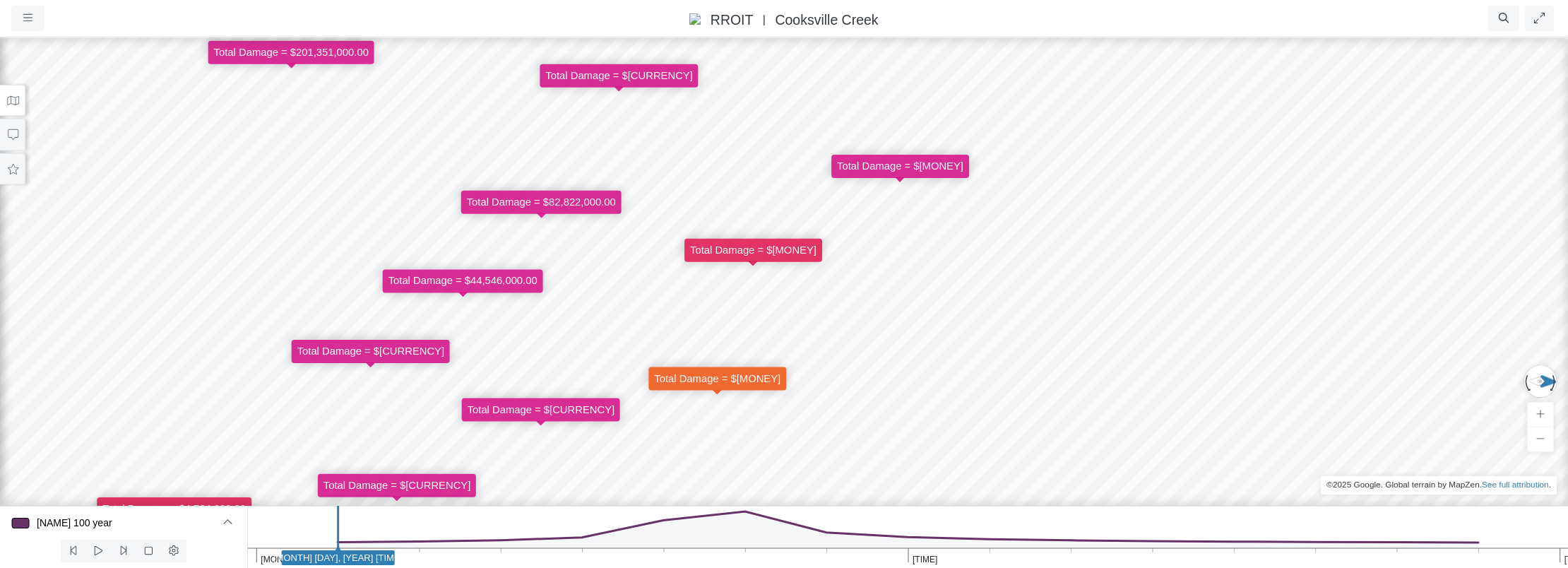 drag, startPoint x: 812, startPoint y: 310, endPoint x: 857, endPoint y: 348, distance: 58.8982 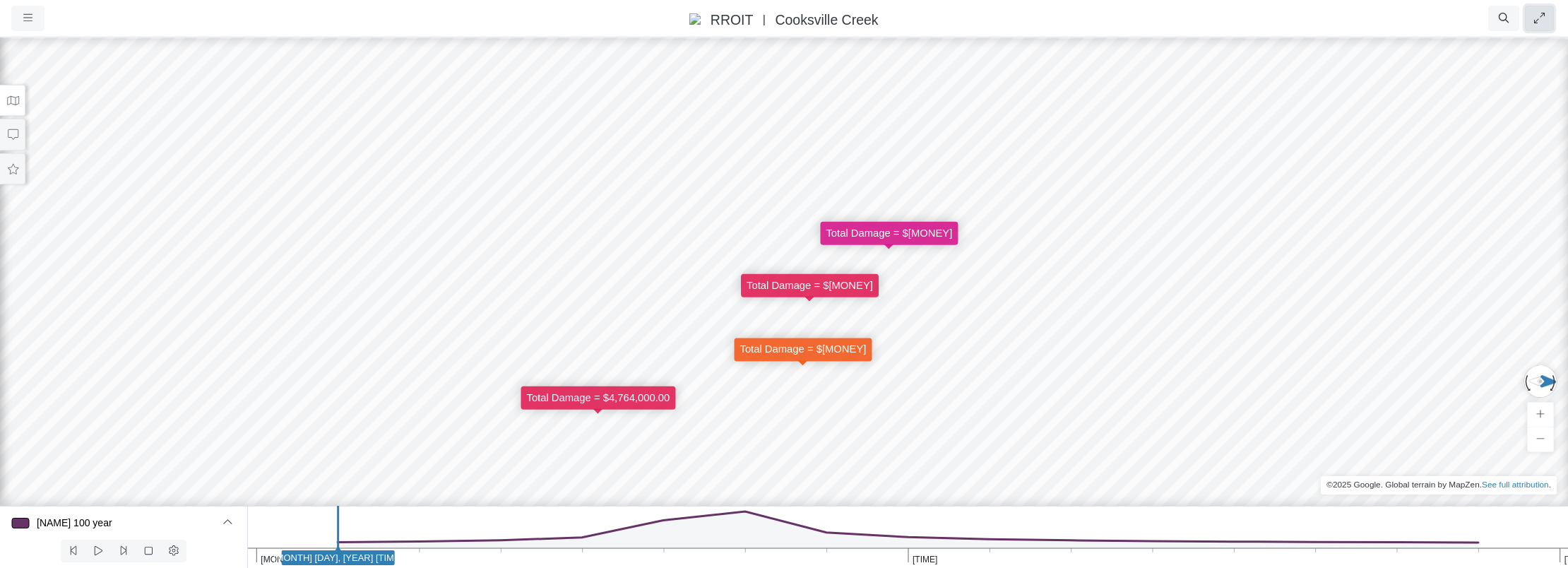 click 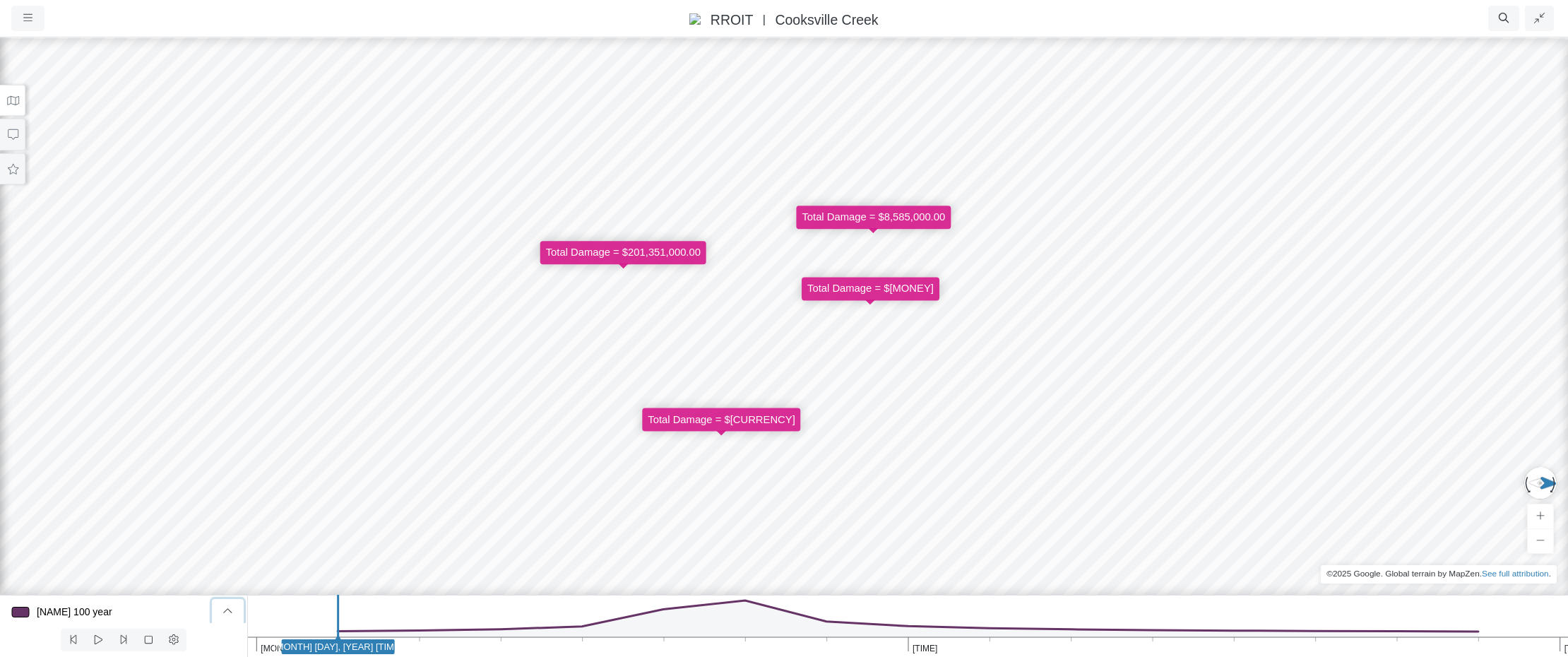 click at bounding box center [227, 612] 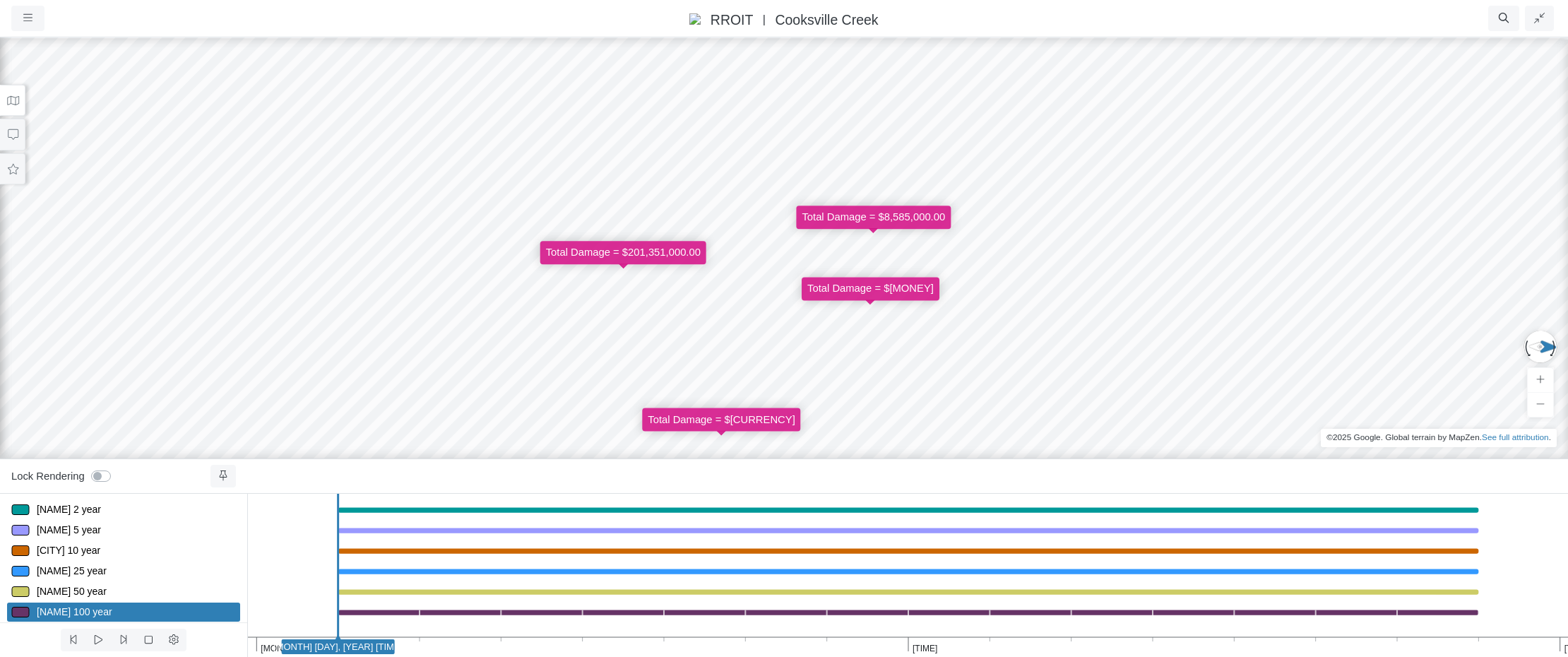click on "Entity or function does not exist in this scenario.
Better
Entity or function does not exist in this scenario.
Bee
Entity or function does not exist in this scenario.
LastDay at CVC
Entity or function does not exist in this scenario." at bounding box center (784, 346) 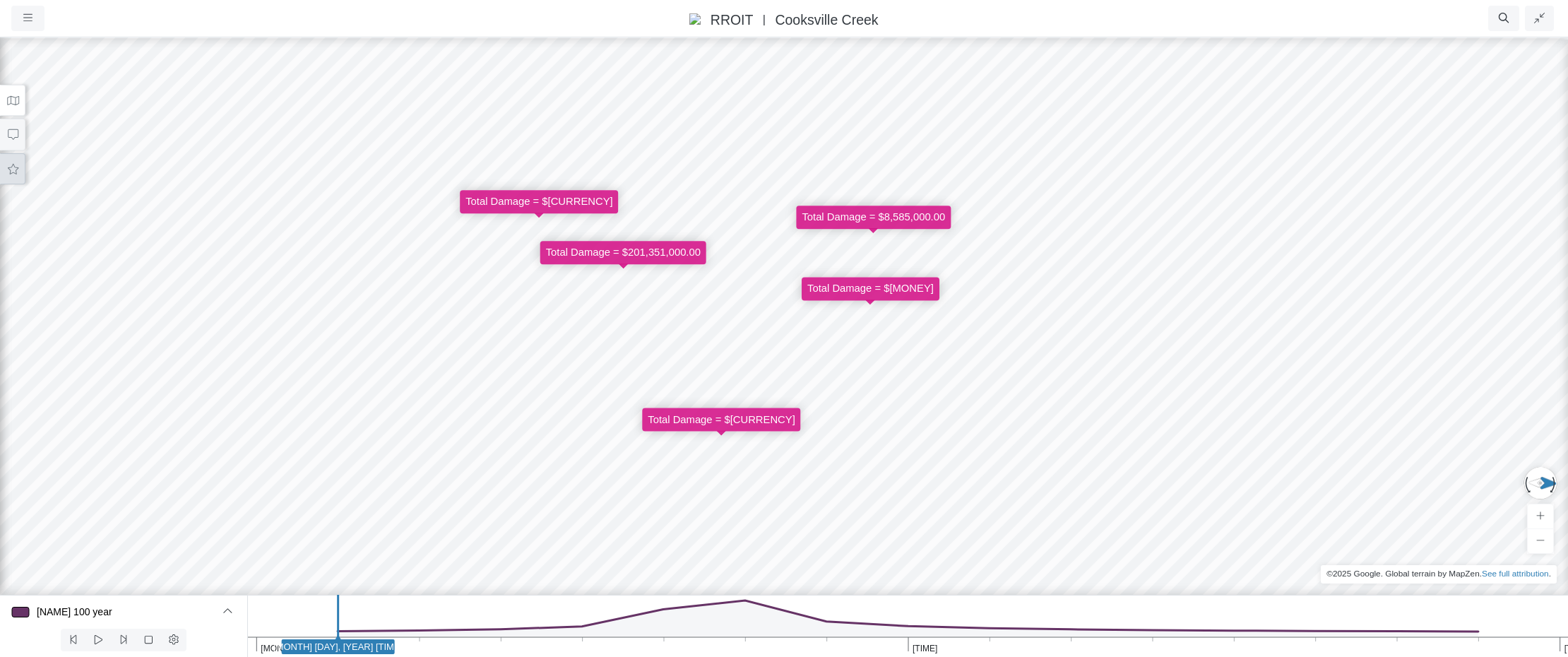 click 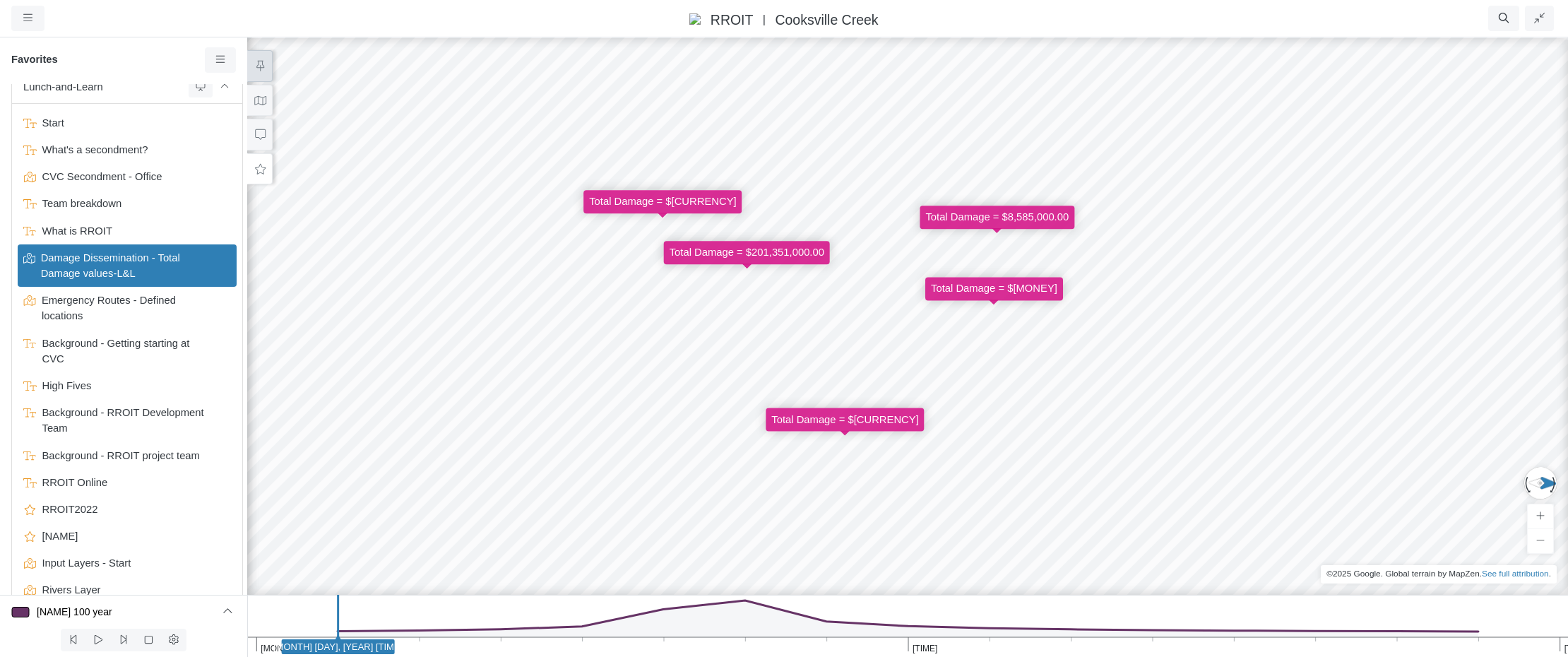 scroll, scrollTop: 266, scrollLeft: 0, axis: vertical 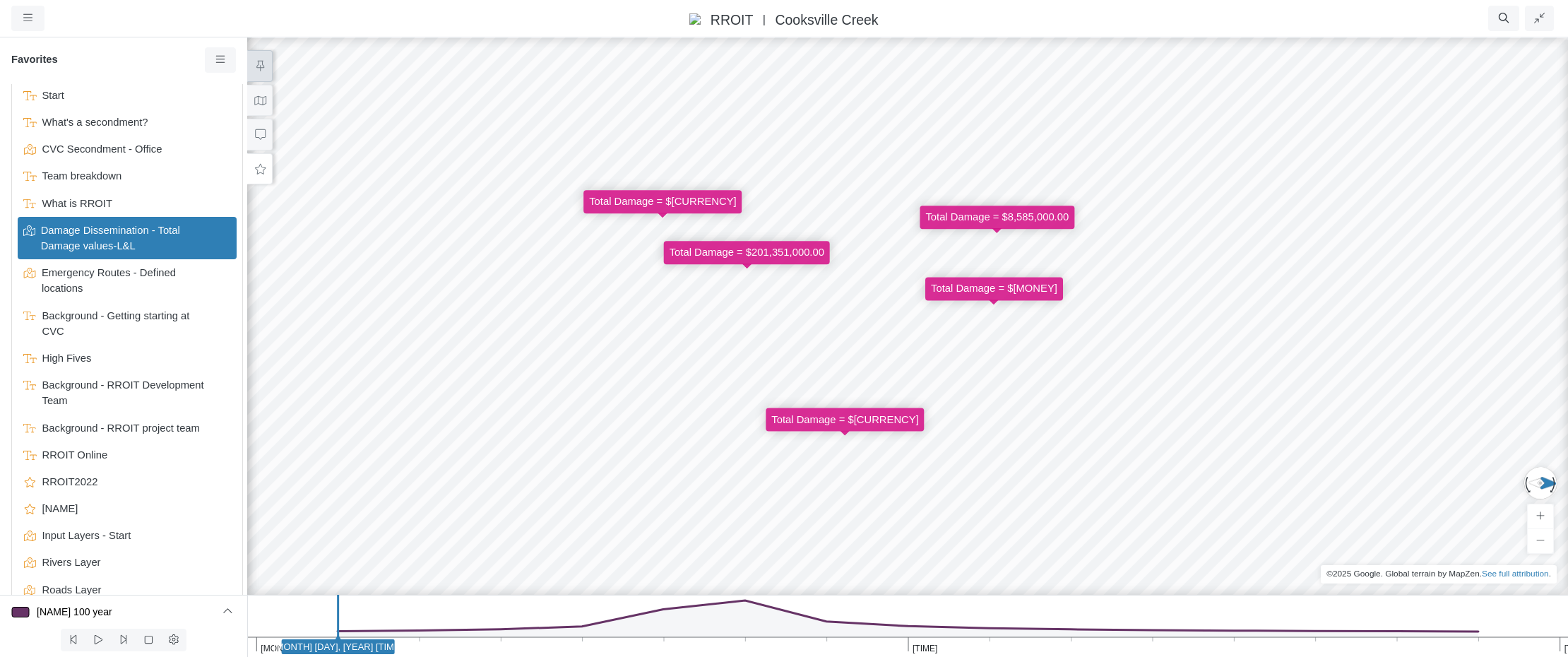 click on "Damage Dissemination - Total Damage values-L&L" at bounding box center (127, 238) 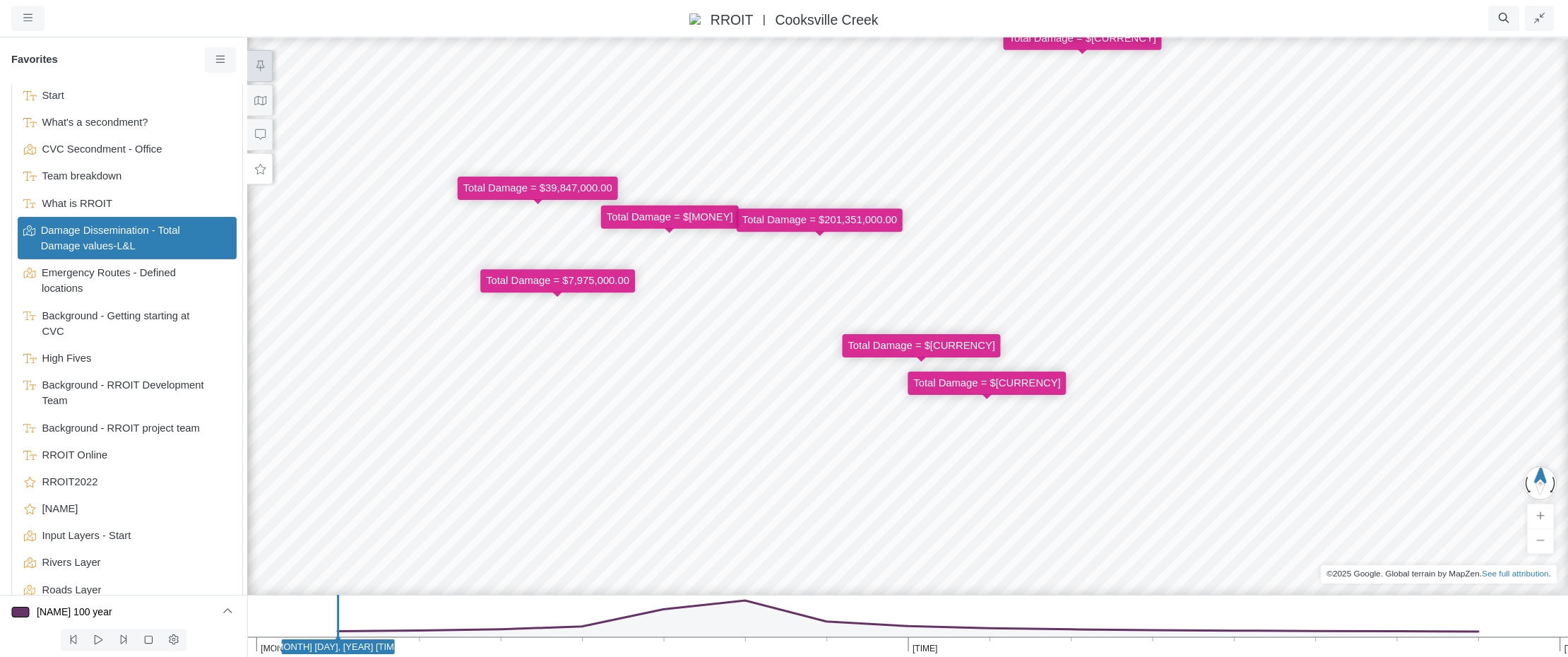 click on "Entity or function does not exist in this scenario.
Better
Entity or function does not exist in this scenario.
Bee
Entity or function does not exist in this scenario.
LastDay at CVC
Entity or function does not exist in this scenario." at bounding box center (908, 346) 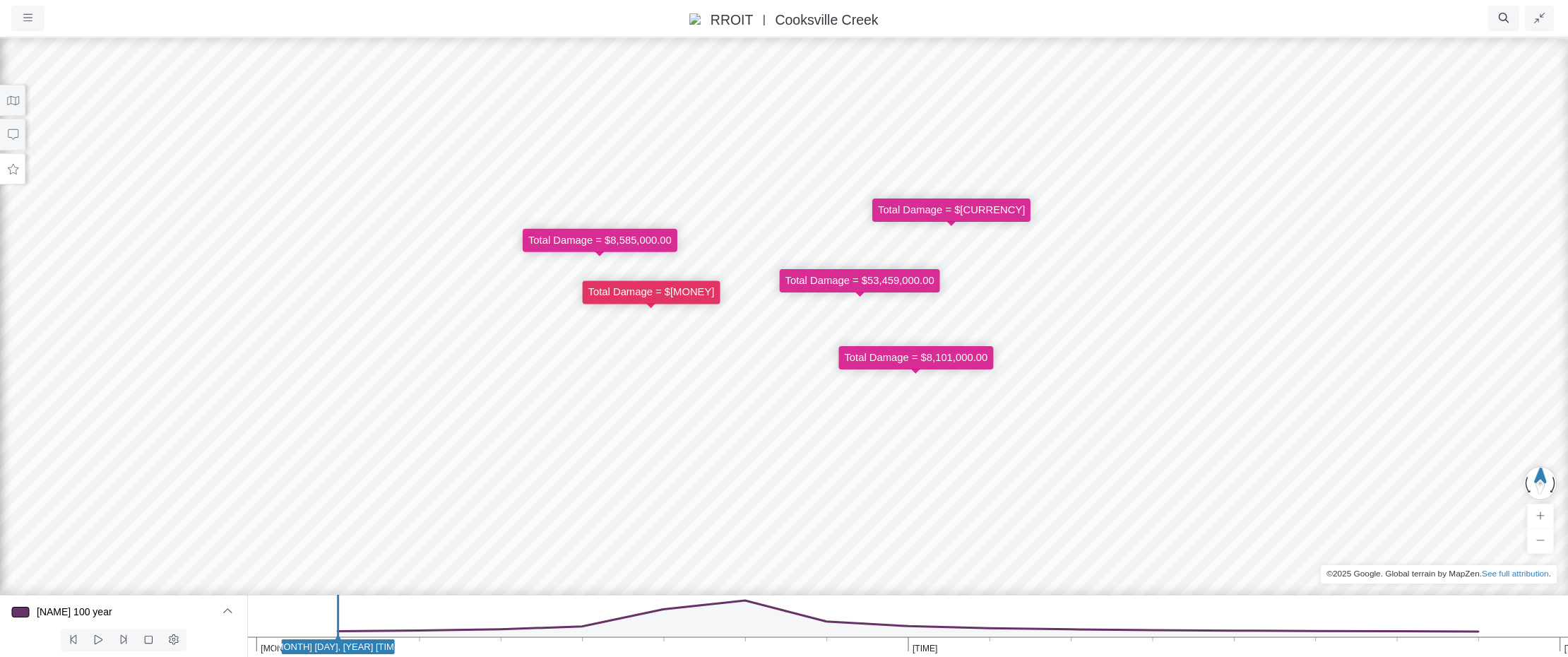 drag, startPoint x: 742, startPoint y: 381, endPoint x: 754, endPoint y: 410, distance: 31.38471 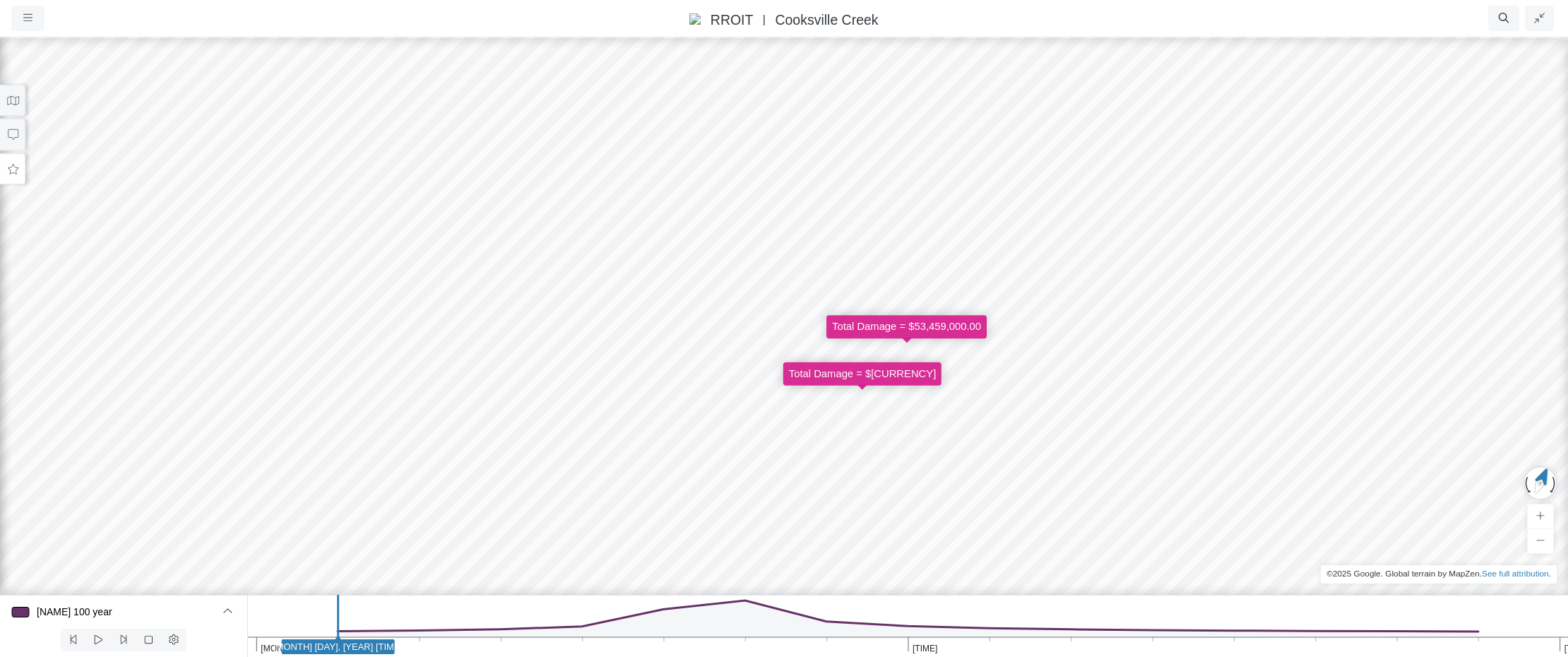 drag, startPoint x: 759, startPoint y: 412, endPoint x: 422, endPoint y: 386, distance: 338.00148 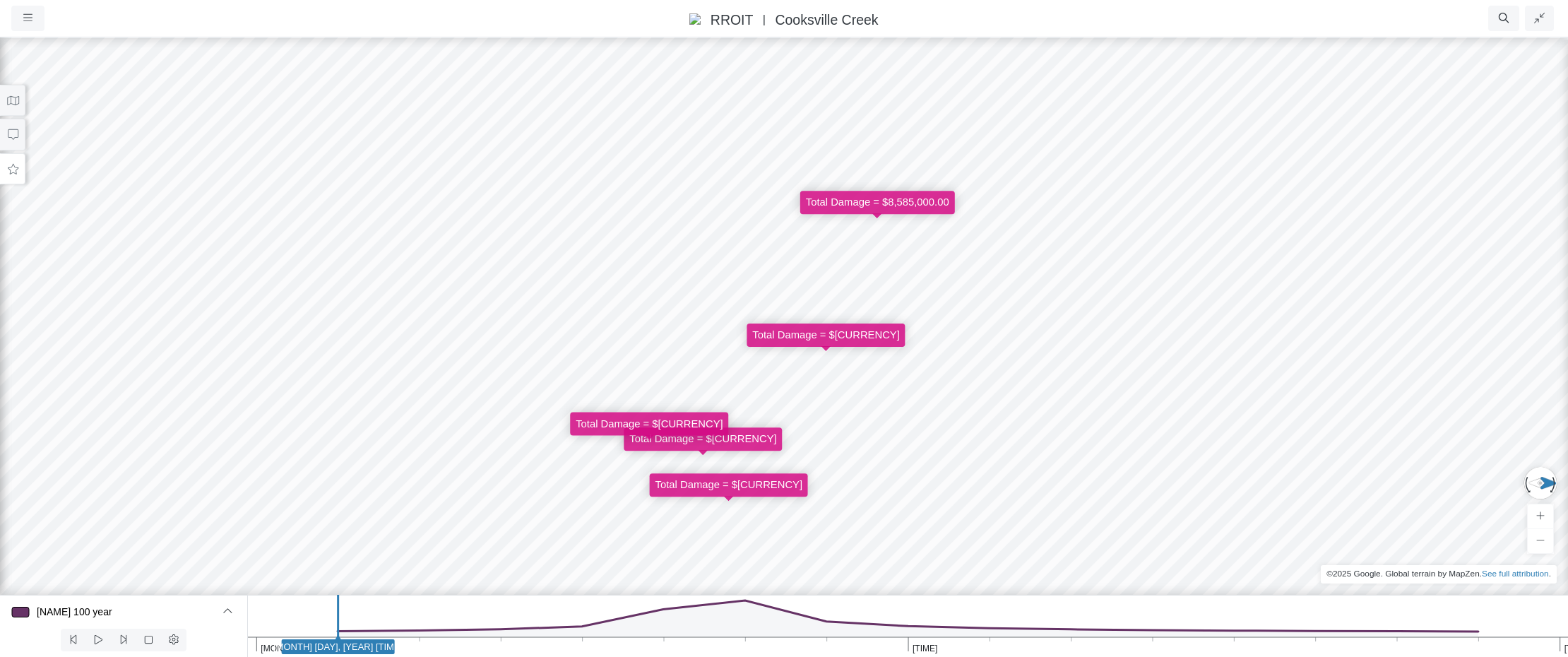 drag, startPoint x: 1030, startPoint y: 344, endPoint x: 596, endPoint y: 429, distance: 442.2454 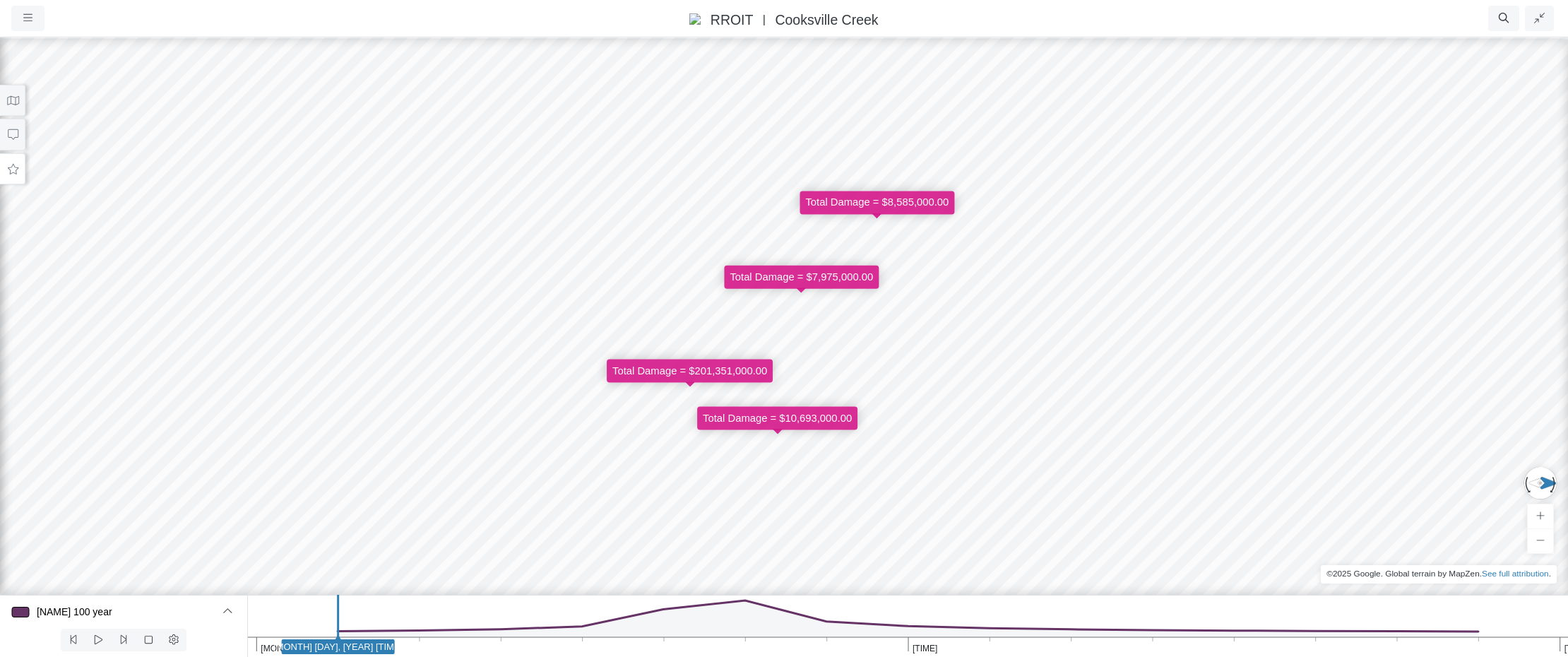 click 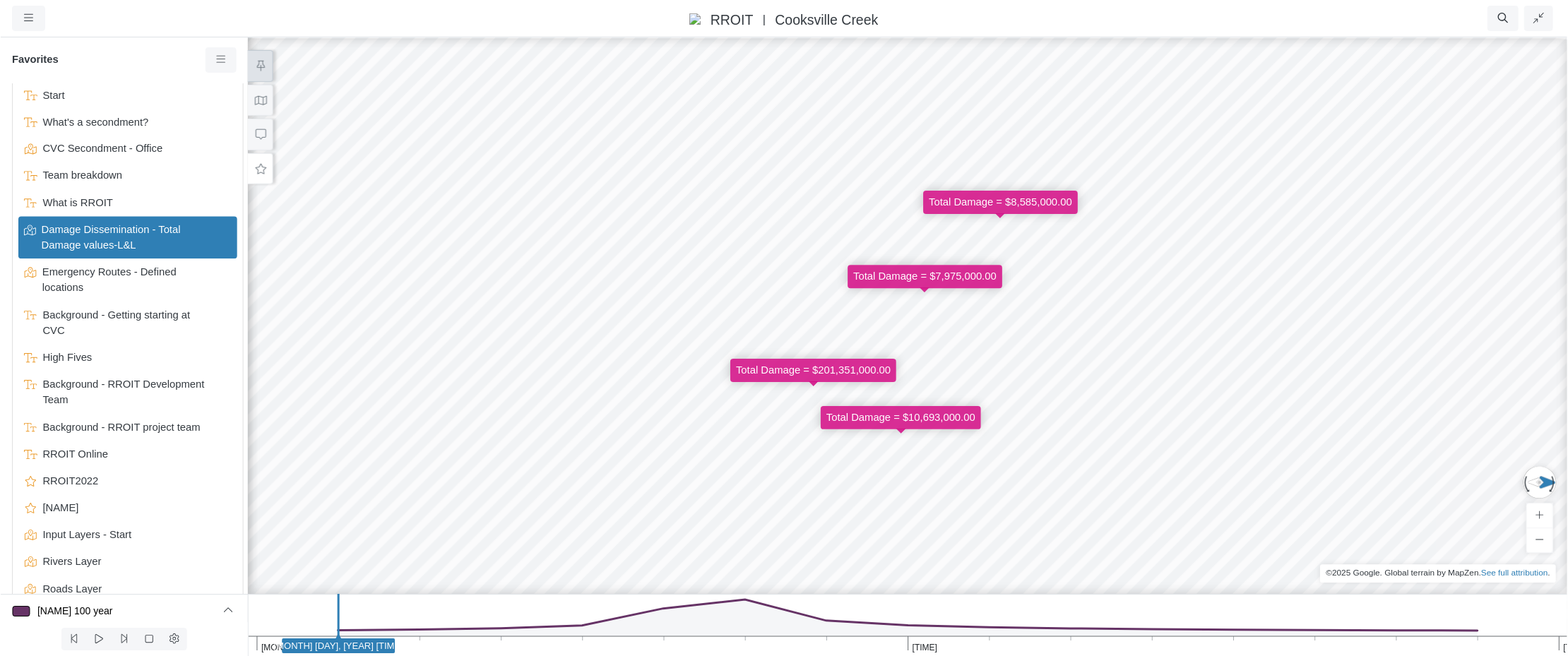 scroll, scrollTop: 293, scrollLeft: 0, axis: vertical 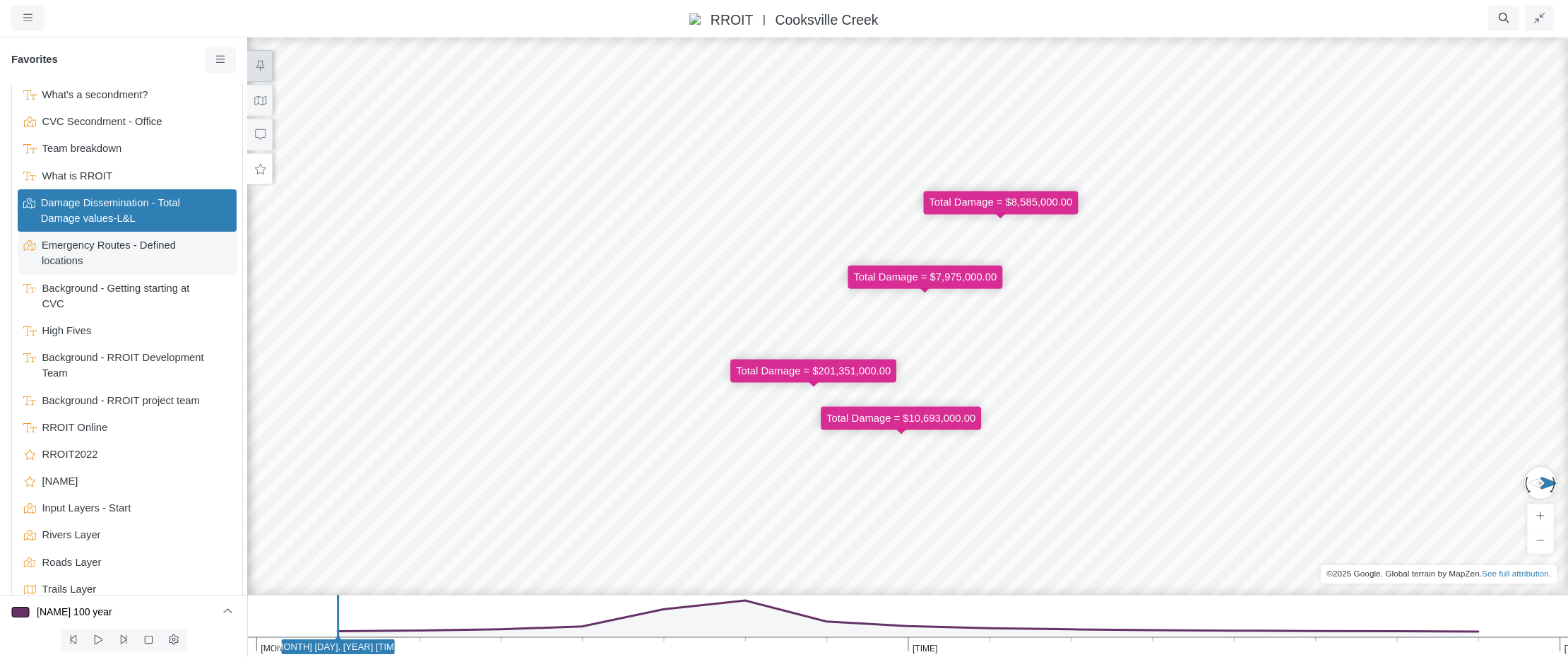 click on "Emergency Routes - Defined locations" at bounding box center [128, 253] 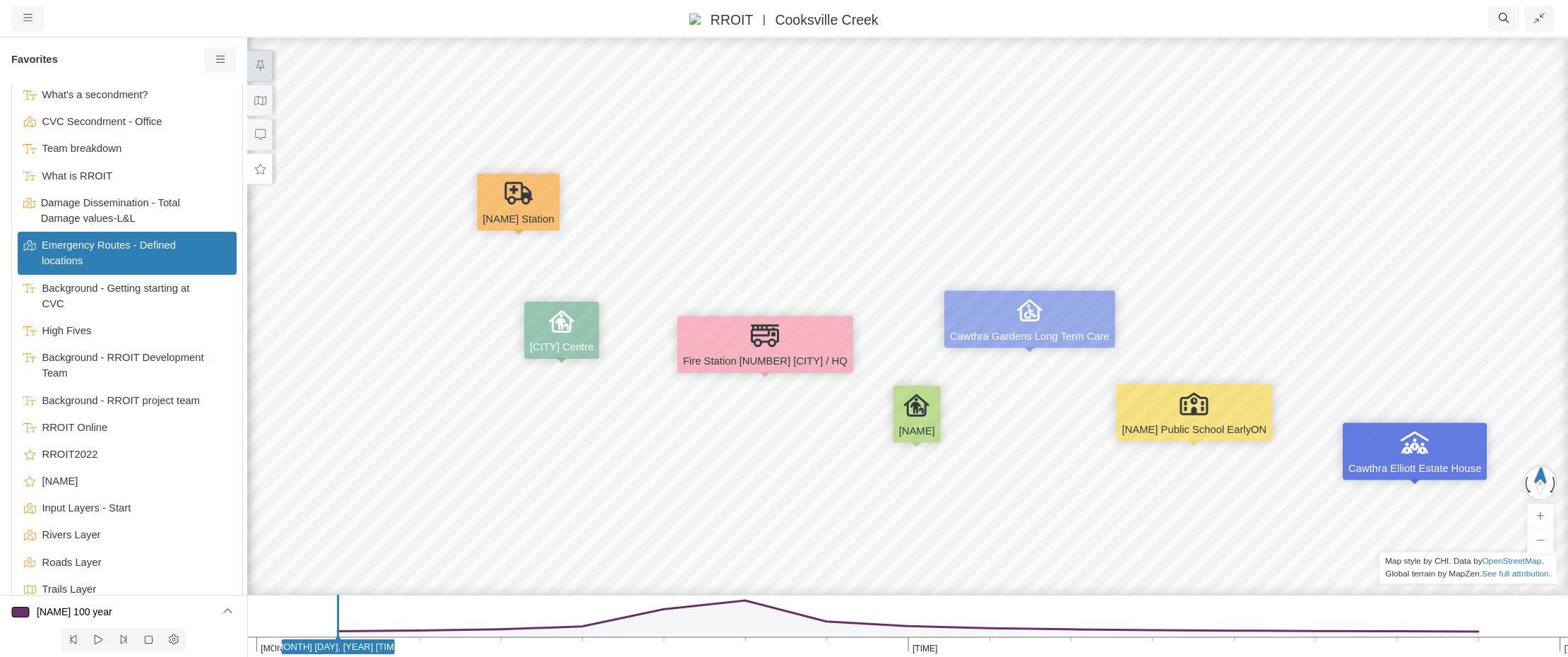 drag, startPoint x: 617, startPoint y: 485, endPoint x: 559, endPoint y: 490, distance: 58.215118 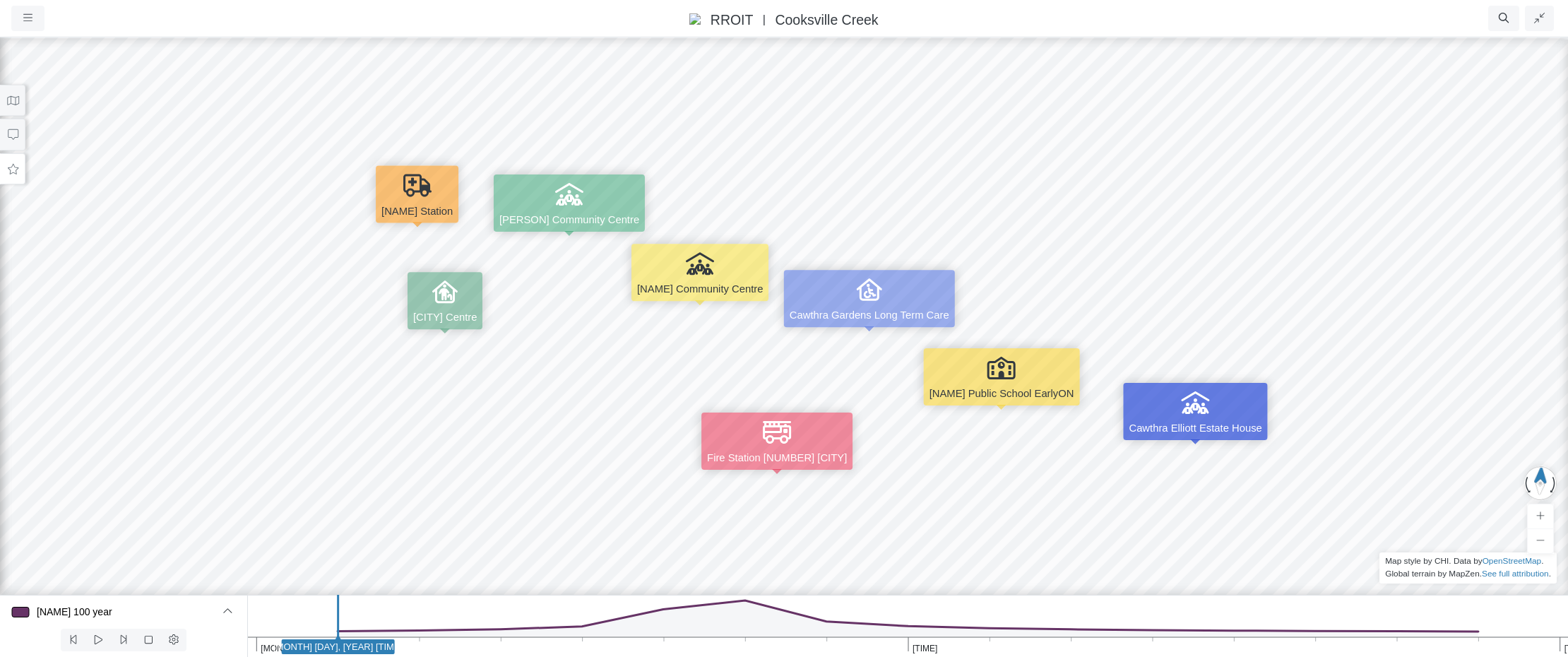 drag, startPoint x: 672, startPoint y: 413, endPoint x: 646, endPoint y: 379, distance: 42.801869 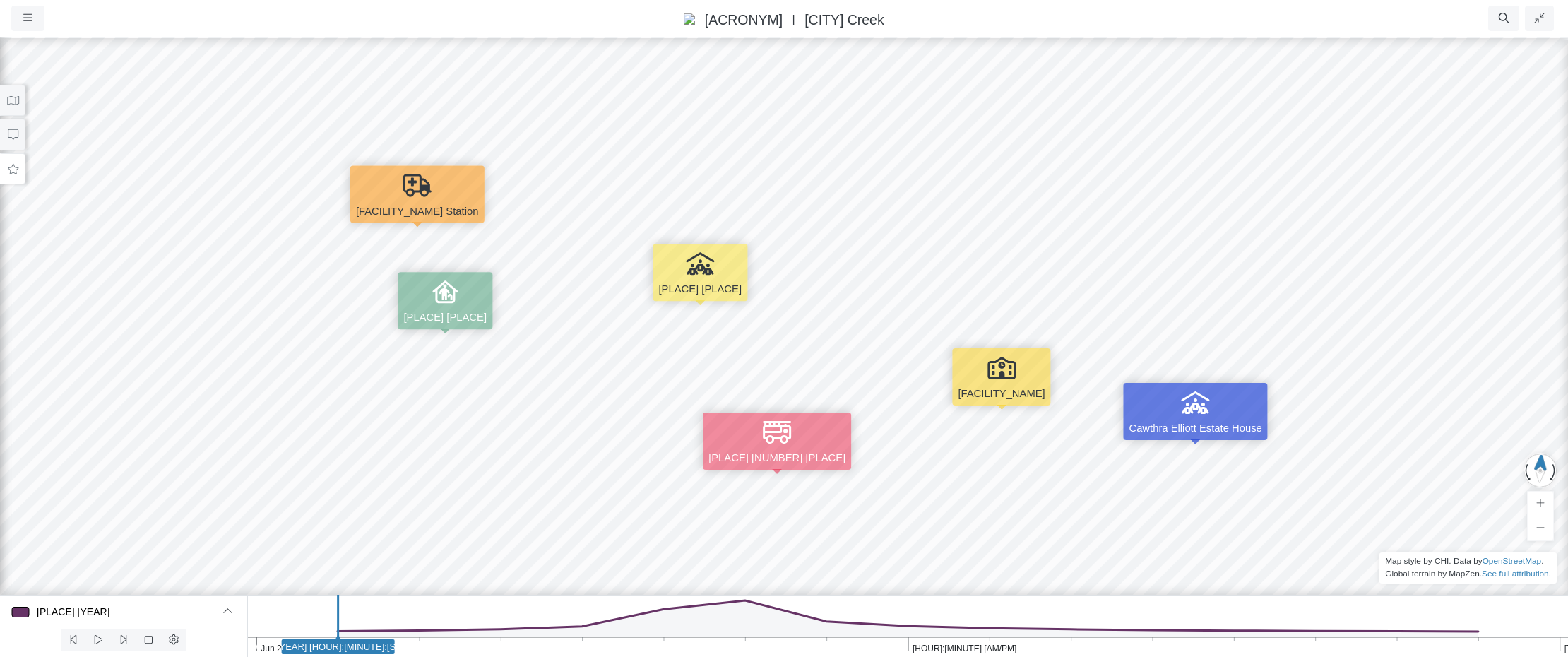 scroll, scrollTop: 0, scrollLeft: 0, axis: both 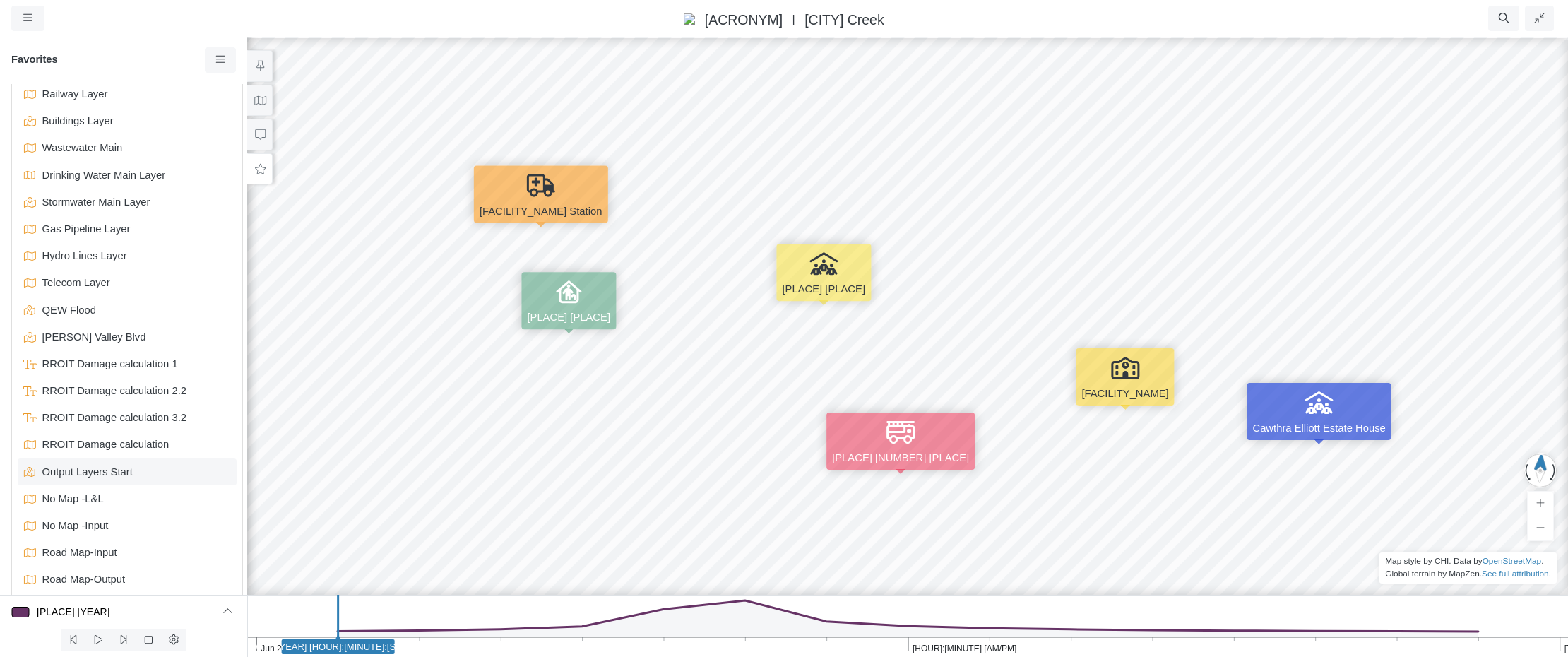 click on "Output Layers Start" at bounding box center [129, 472] 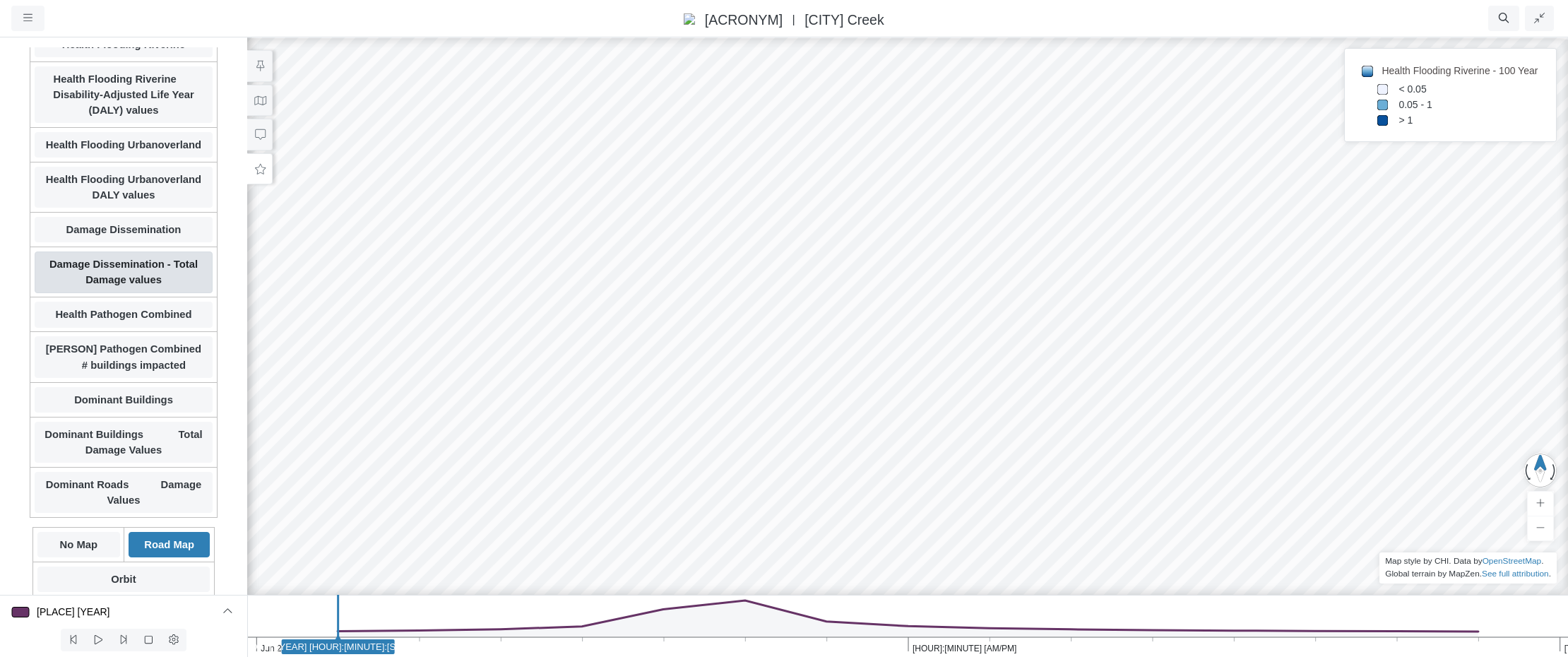 scroll, scrollTop: 283, scrollLeft: 0, axis: vertical 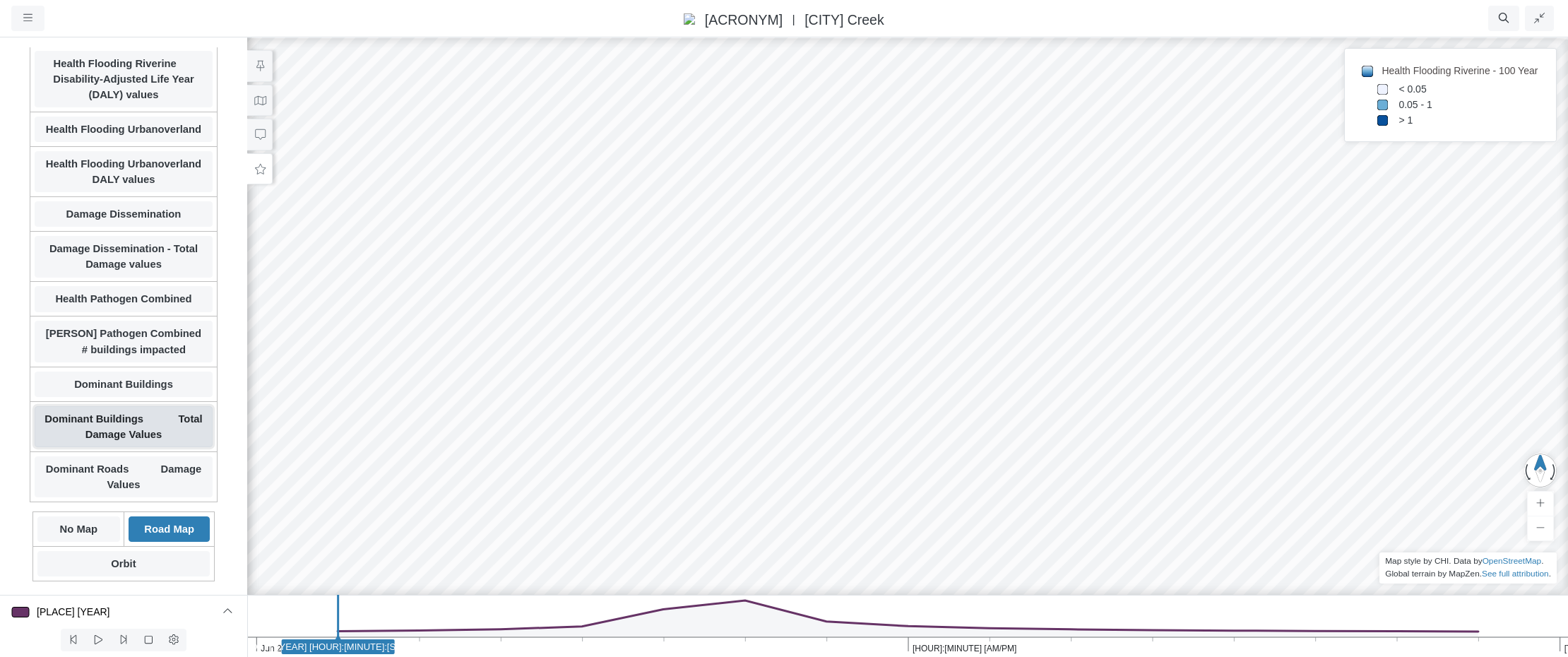 click on "Dominant Buildings            Total Damage Values" at bounding box center (124, 427) 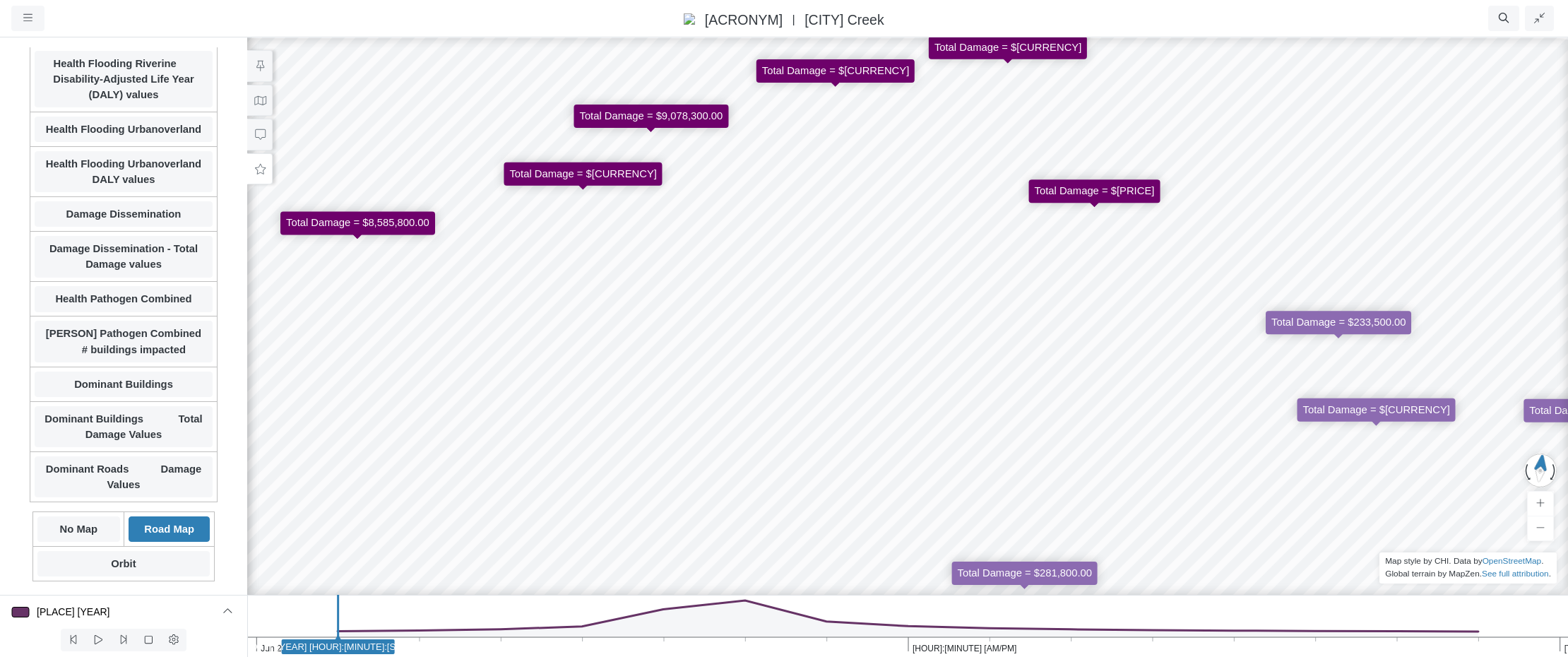 drag, startPoint x: 879, startPoint y: 400, endPoint x: 954, endPoint y: 514, distance: 136.45878 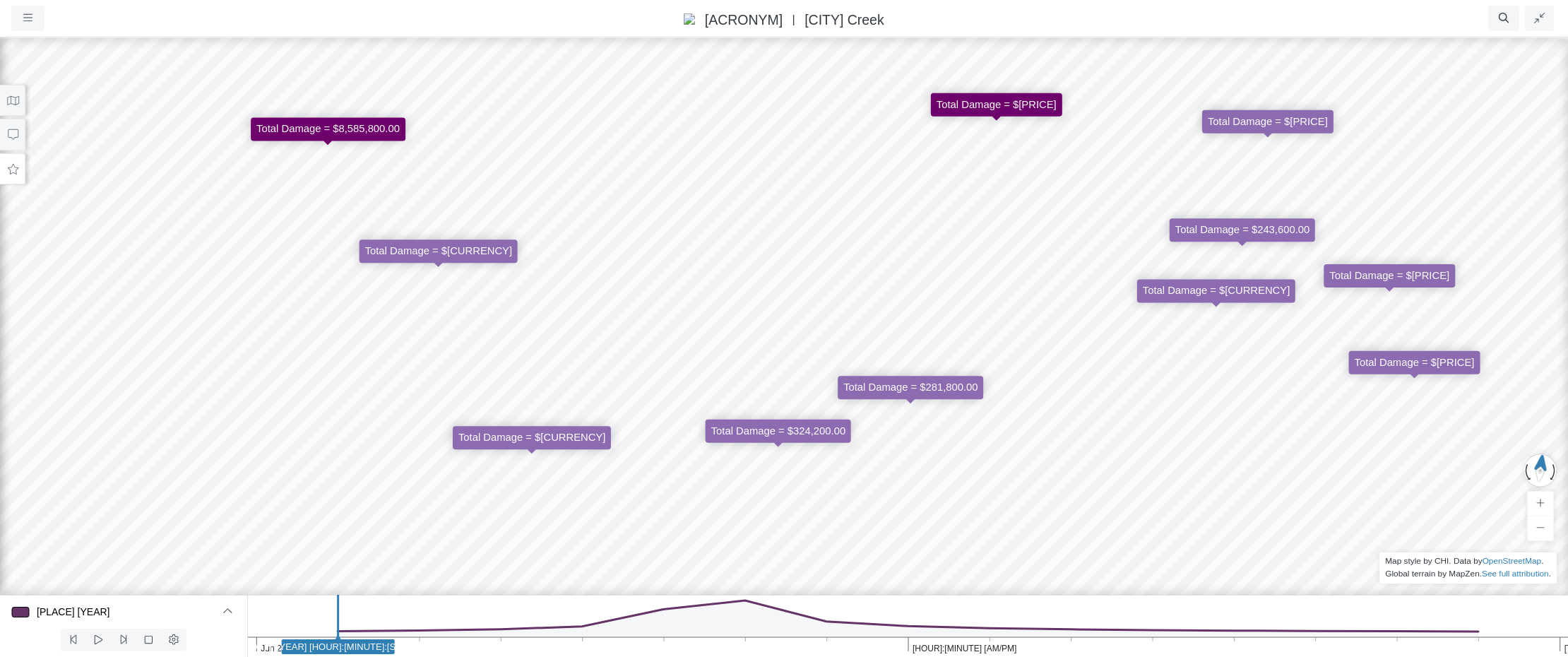 drag, startPoint x: 946, startPoint y: 390, endPoint x: 887, endPoint y: 273, distance: 131.03435 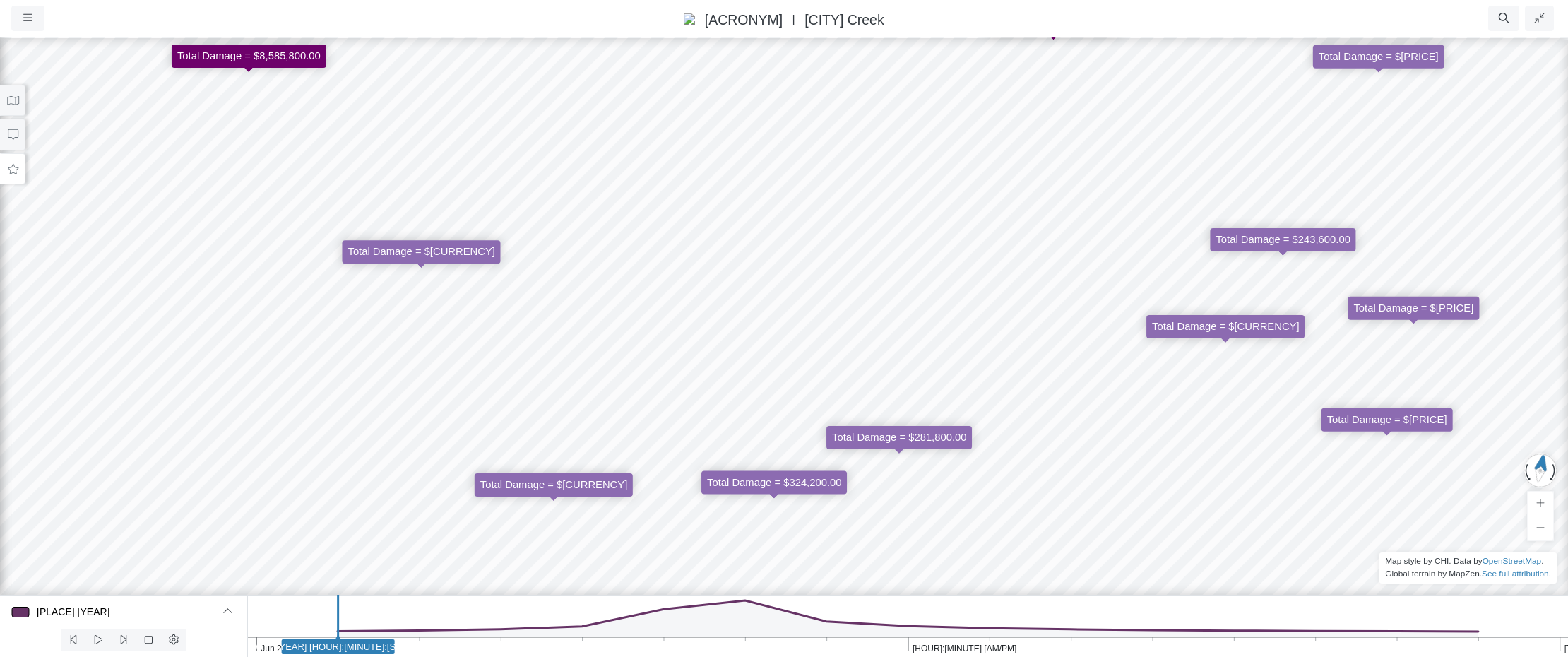 drag, startPoint x: 885, startPoint y: 278, endPoint x: 872, endPoint y: 379, distance: 101.8332 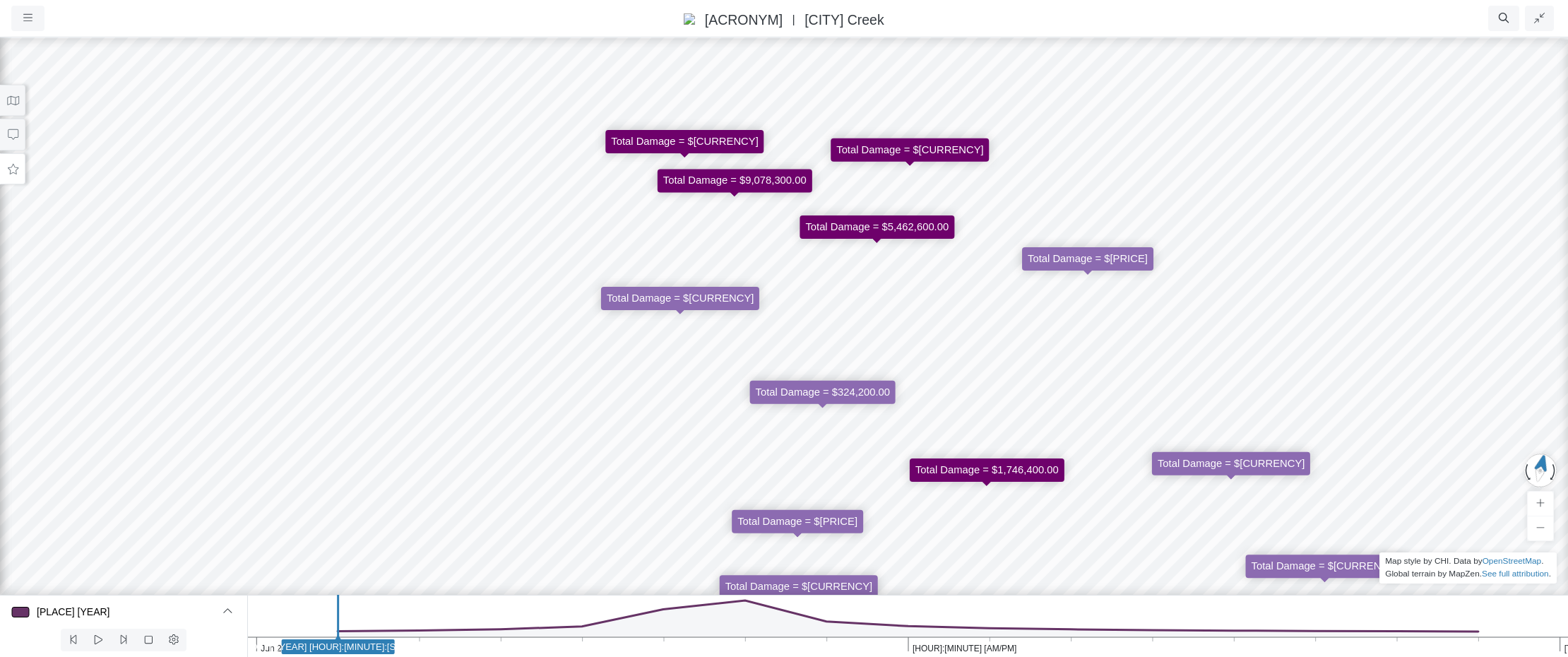 drag, startPoint x: 900, startPoint y: 326, endPoint x: 855, endPoint y: 244, distance: 93.53609 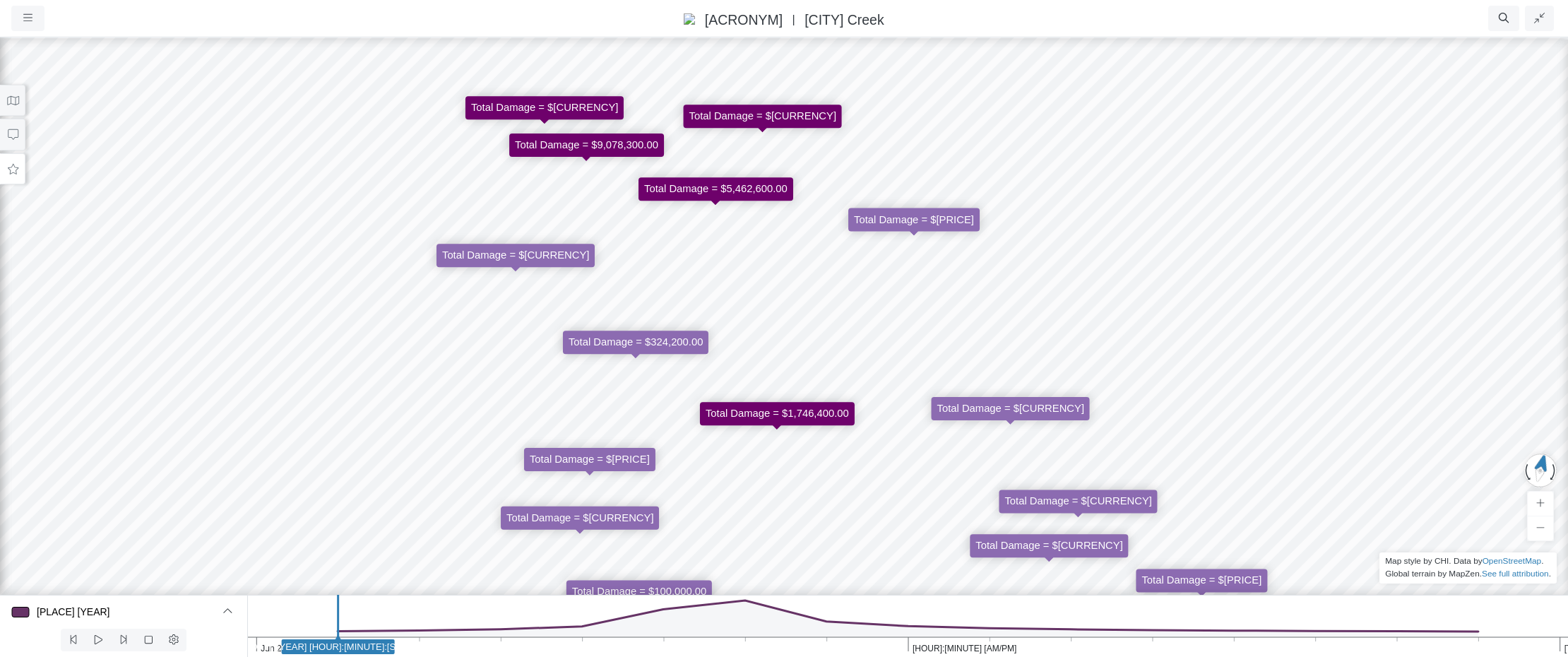drag, startPoint x: 631, startPoint y: 348, endPoint x: 439, endPoint y: 311, distance: 195.5326 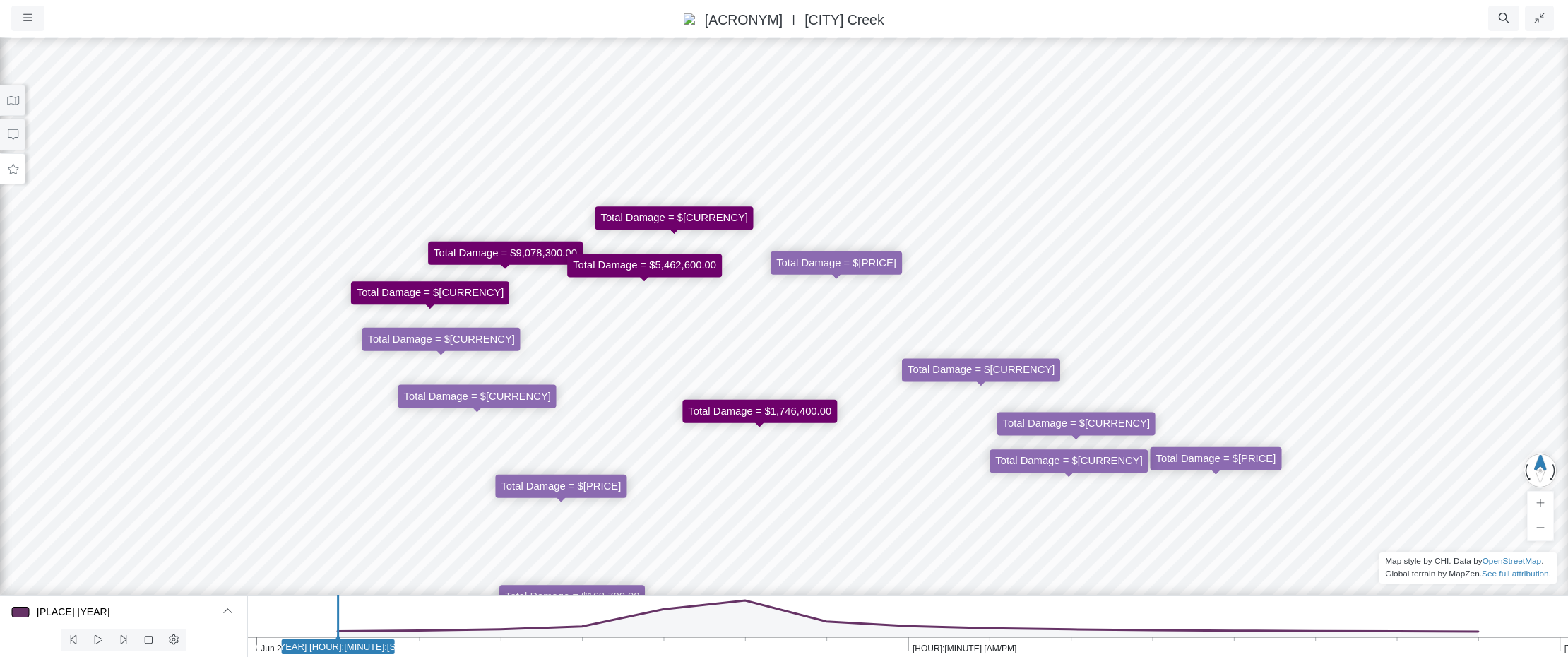drag, startPoint x: 720, startPoint y: 423, endPoint x: 852, endPoint y: 348, distance: 151.819 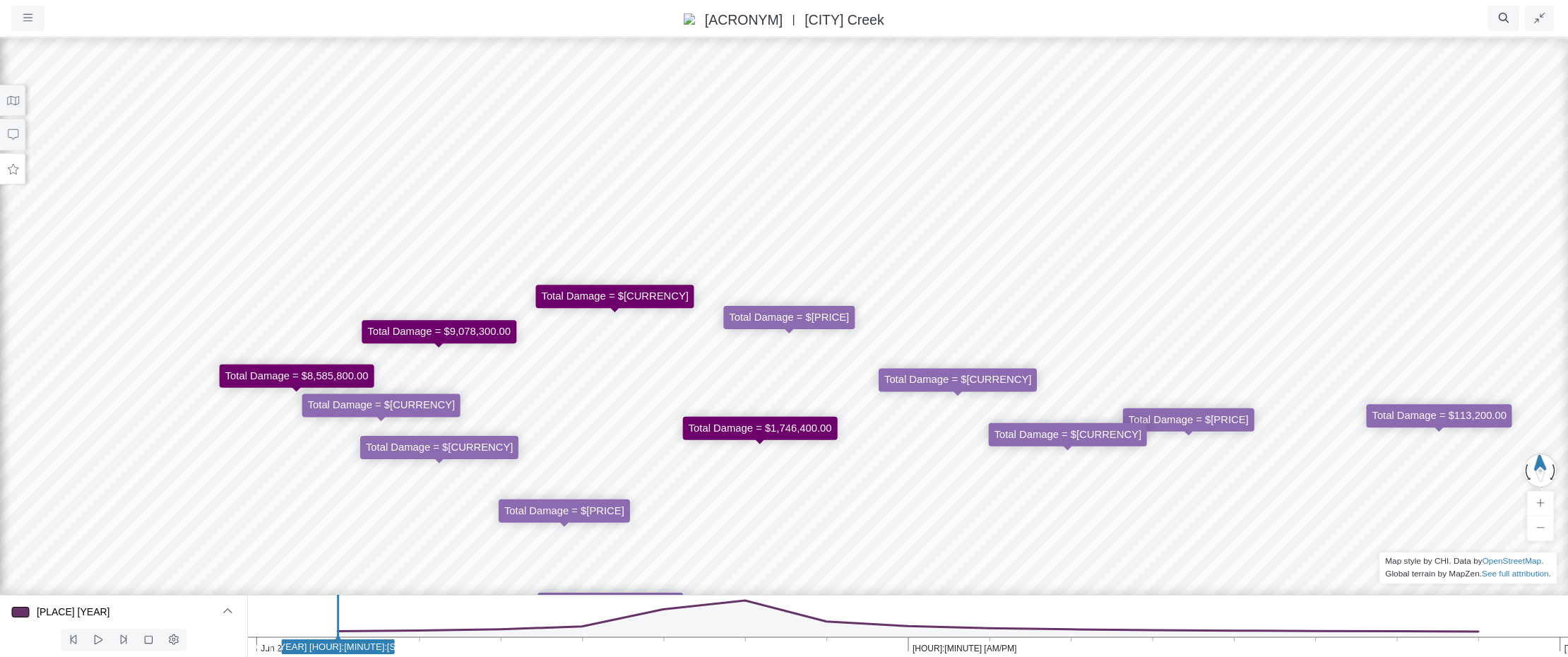 drag, startPoint x: 784, startPoint y: 495, endPoint x: 881, endPoint y: 426, distance: 119.03781 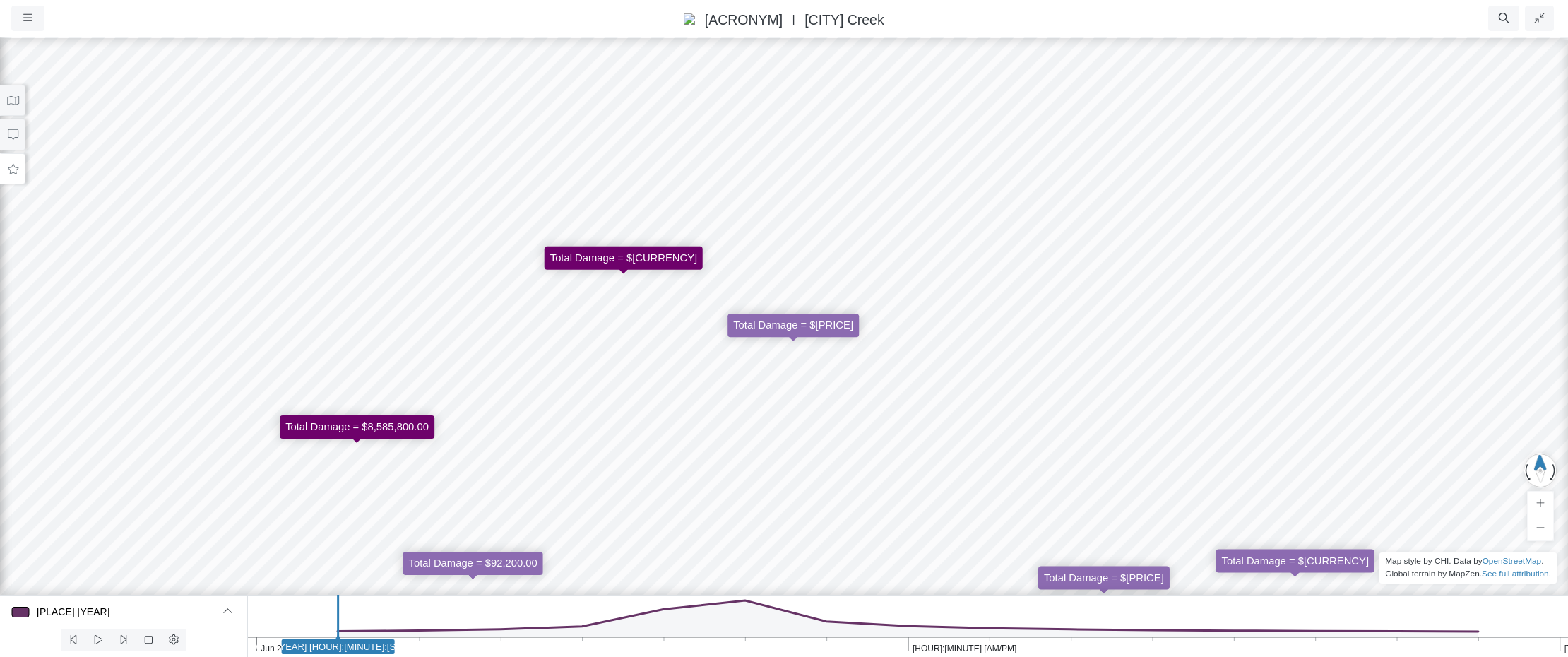 drag, startPoint x: 887, startPoint y: 370, endPoint x: 815, endPoint y: 548, distance: 192.01042 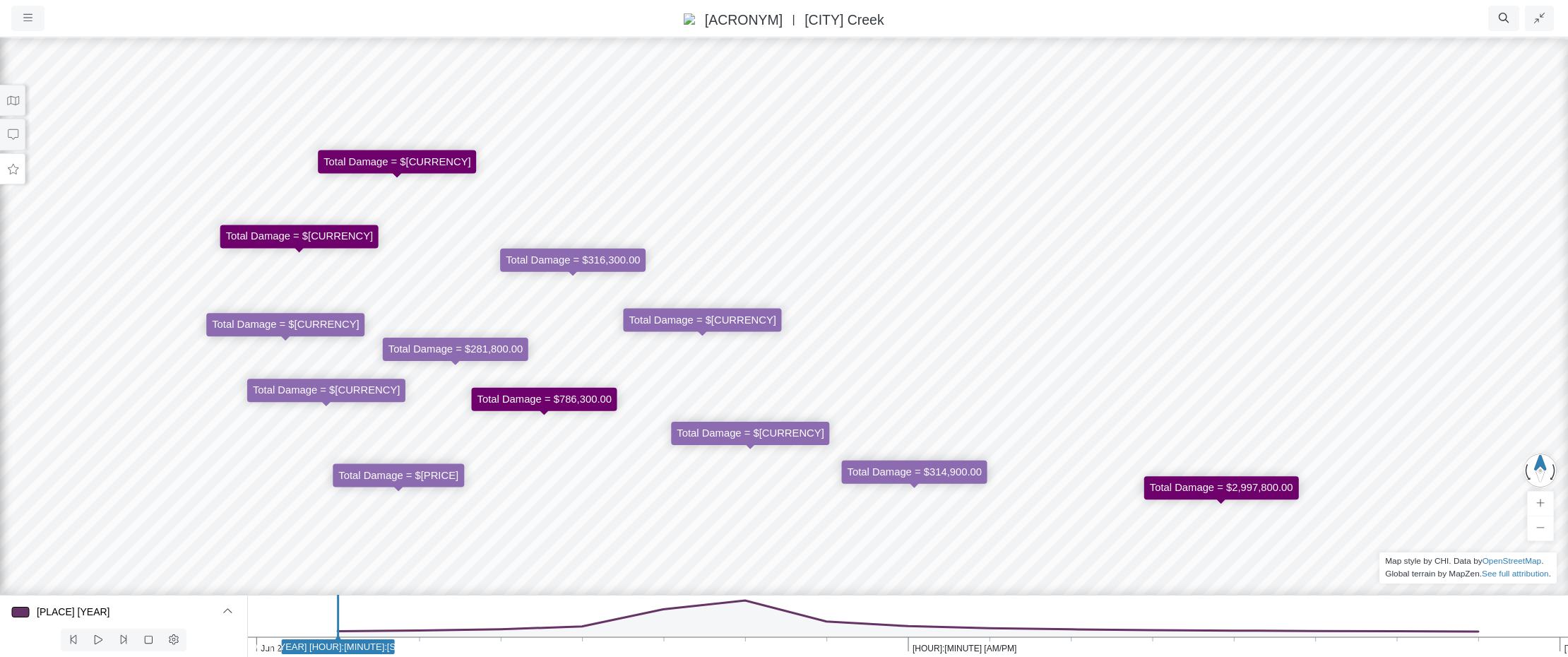 drag, startPoint x: 793, startPoint y: 524, endPoint x: 602, endPoint y: 352, distance: 257.03113 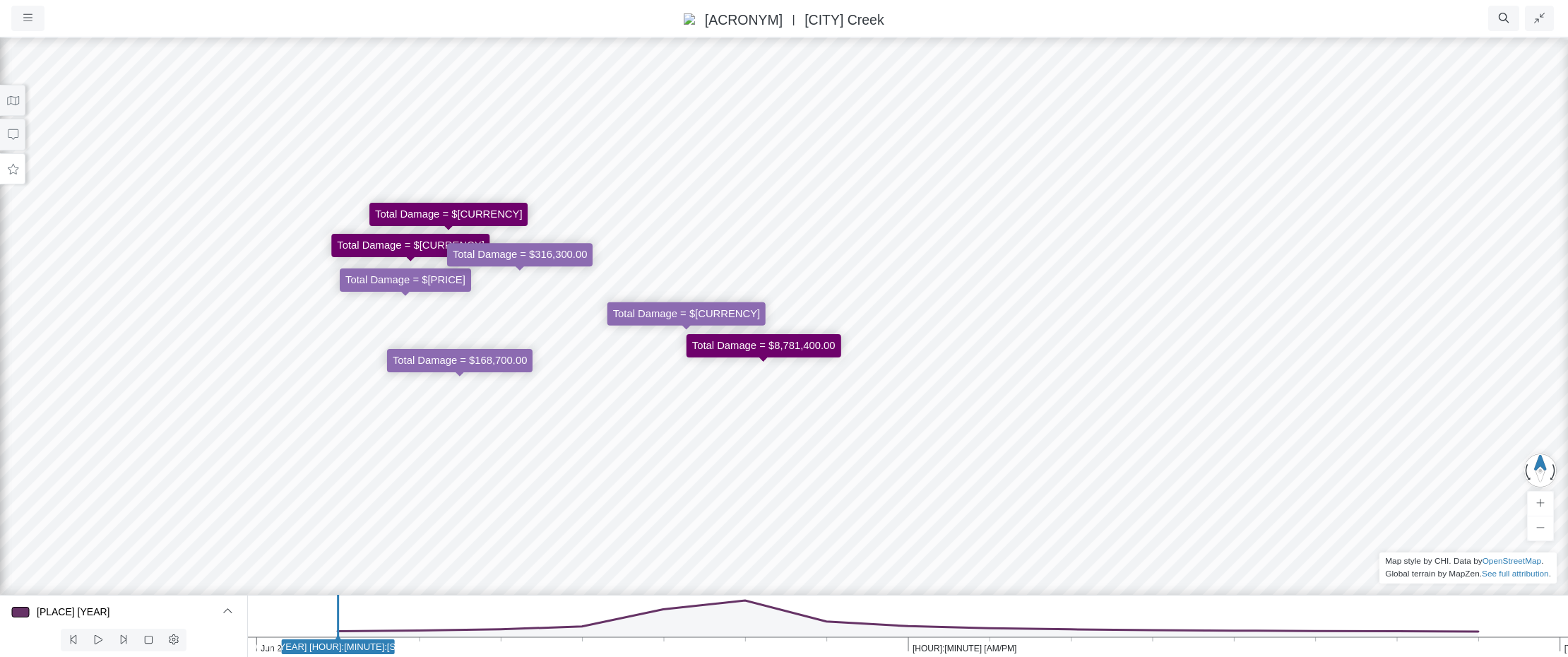 drag, startPoint x: 729, startPoint y: 444, endPoint x: 646, endPoint y: 392, distance: 97.94386 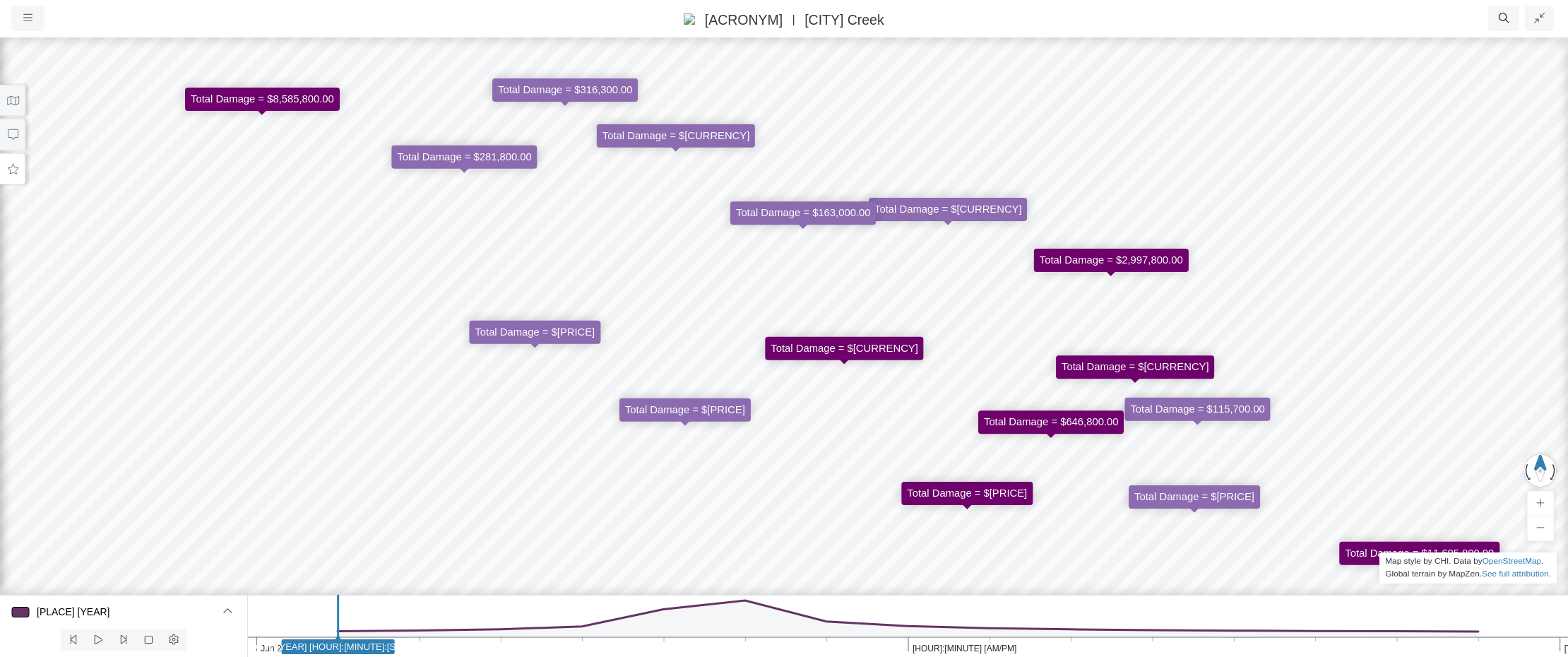 drag, startPoint x: 623, startPoint y: 437, endPoint x: 561, endPoint y: 380, distance: 84.21995 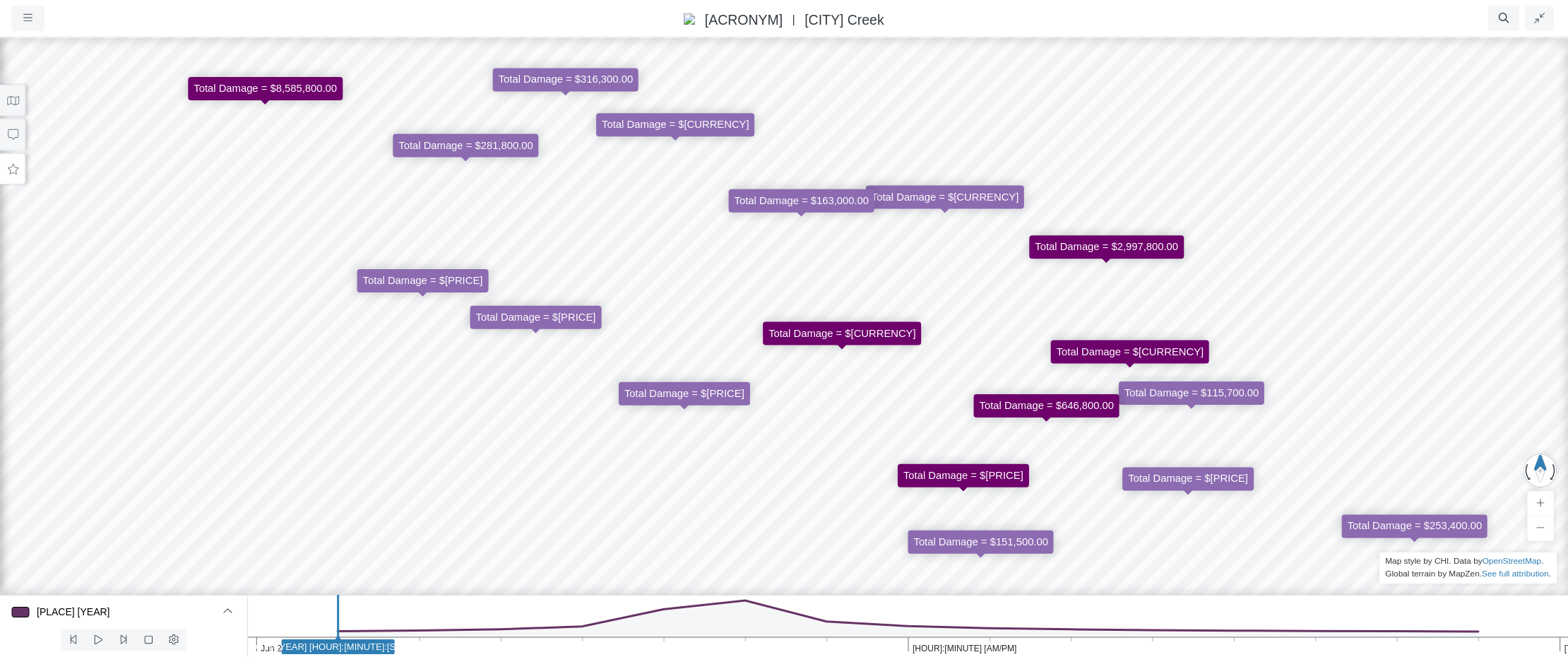 drag, startPoint x: 953, startPoint y: 418, endPoint x: 932, endPoint y: 388, distance: 36.61967 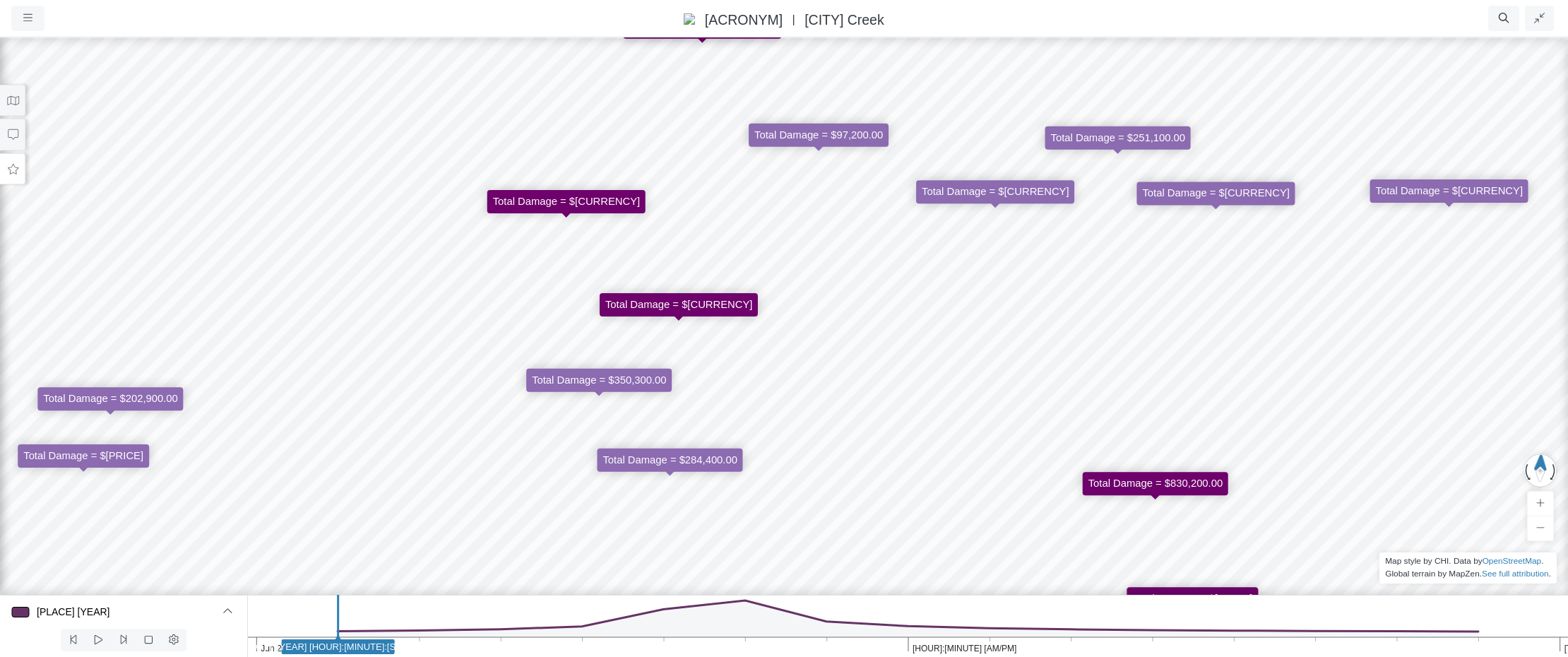 drag, startPoint x: 928, startPoint y: 384, endPoint x: 931, endPoint y: 395, distance: 11.401754 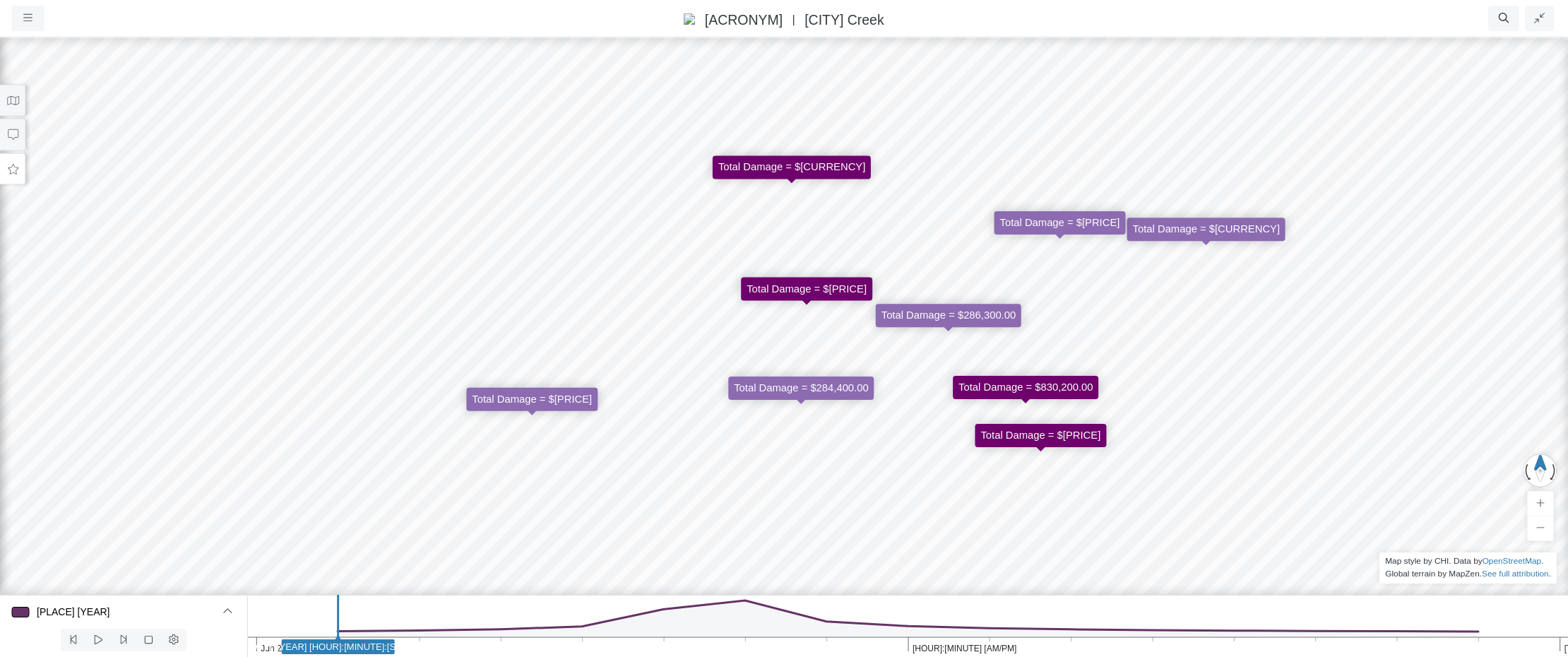 drag, startPoint x: 913, startPoint y: 372, endPoint x: 906, endPoint y: 335, distance: 37.656341 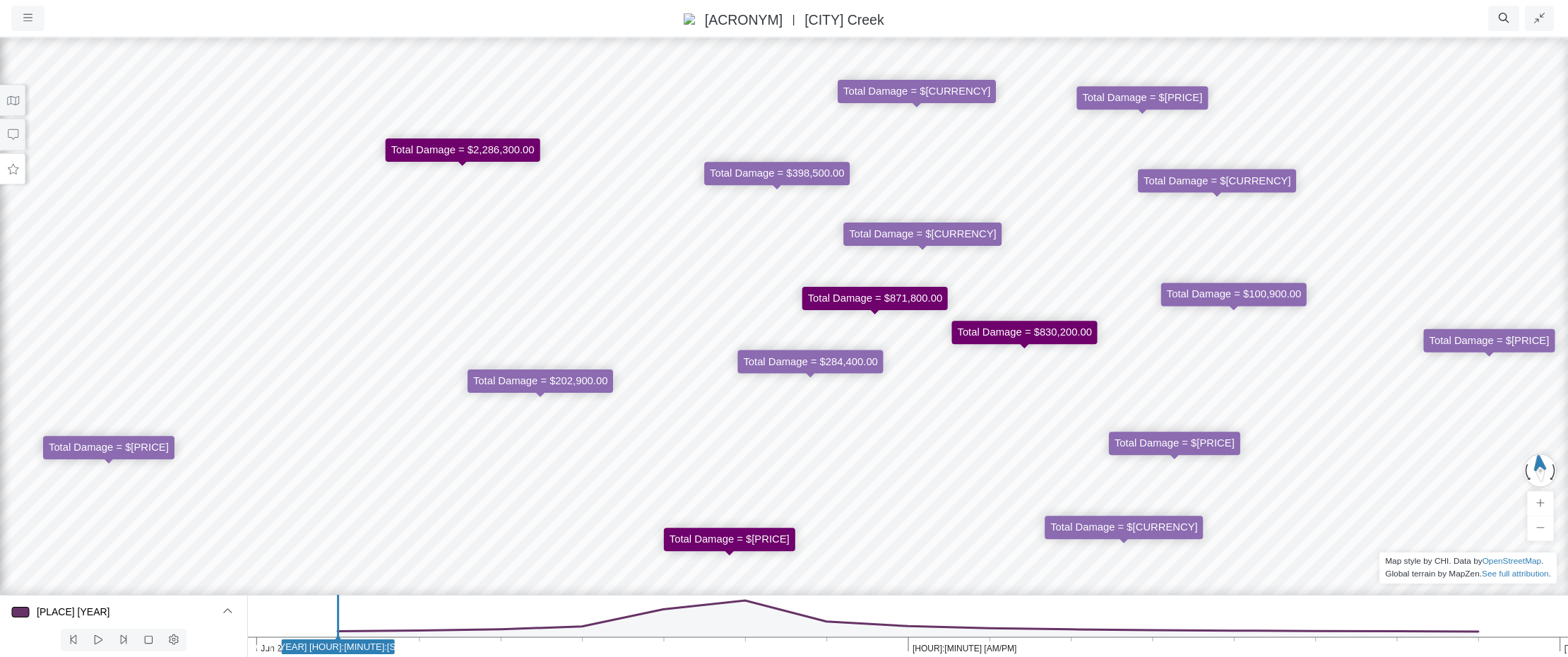 drag, startPoint x: 846, startPoint y: 353, endPoint x: 959, endPoint y: 282, distance: 133.45411 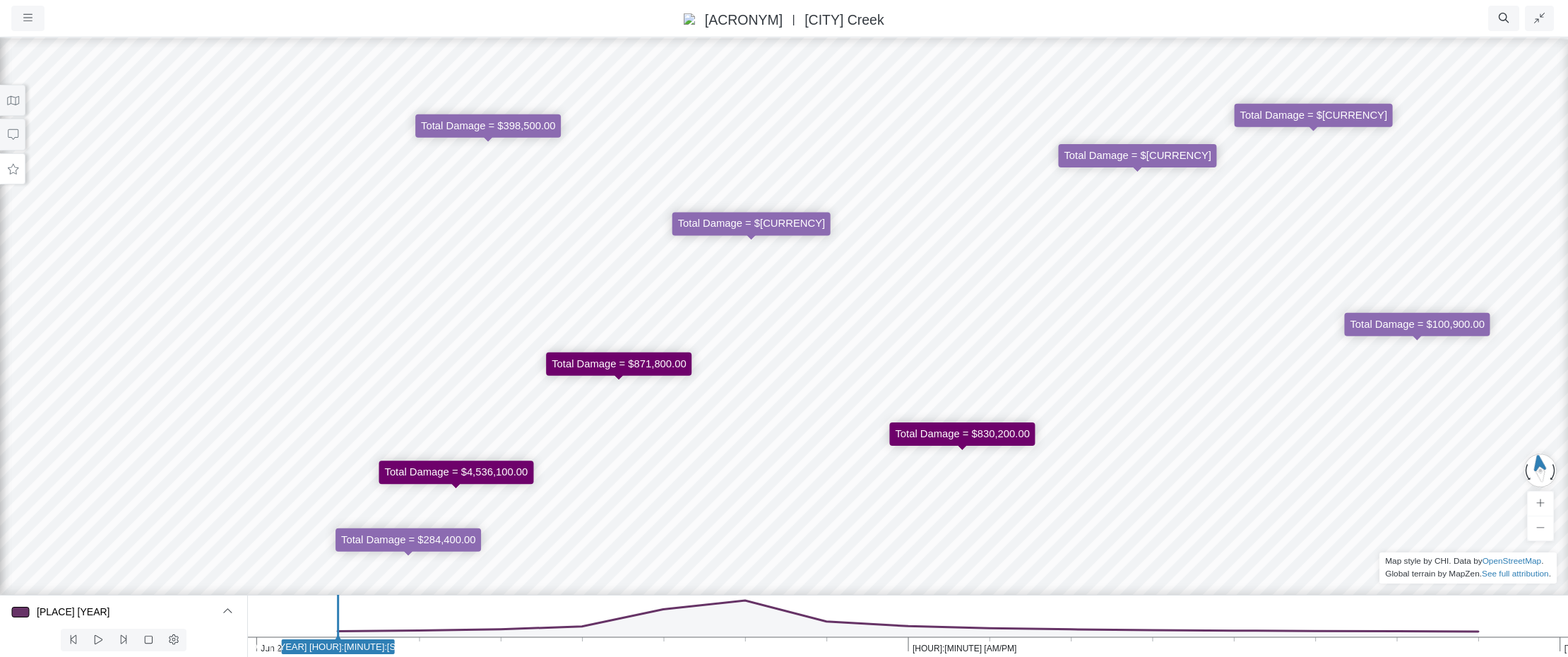 drag, startPoint x: 932, startPoint y: 290, endPoint x: 832, endPoint y: 307, distance: 101.43471 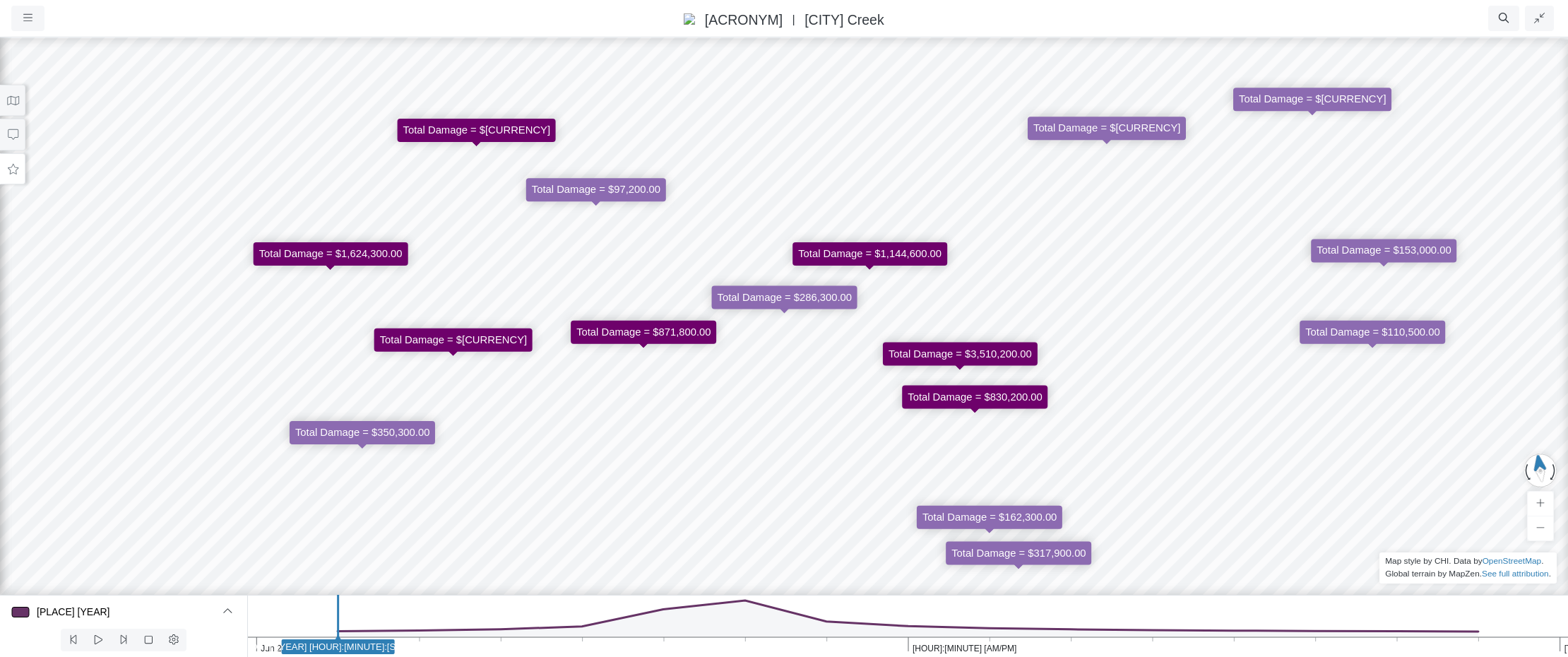 drag, startPoint x: 862, startPoint y: 388, endPoint x: 878, endPoint y: 357, distance: 34.885527 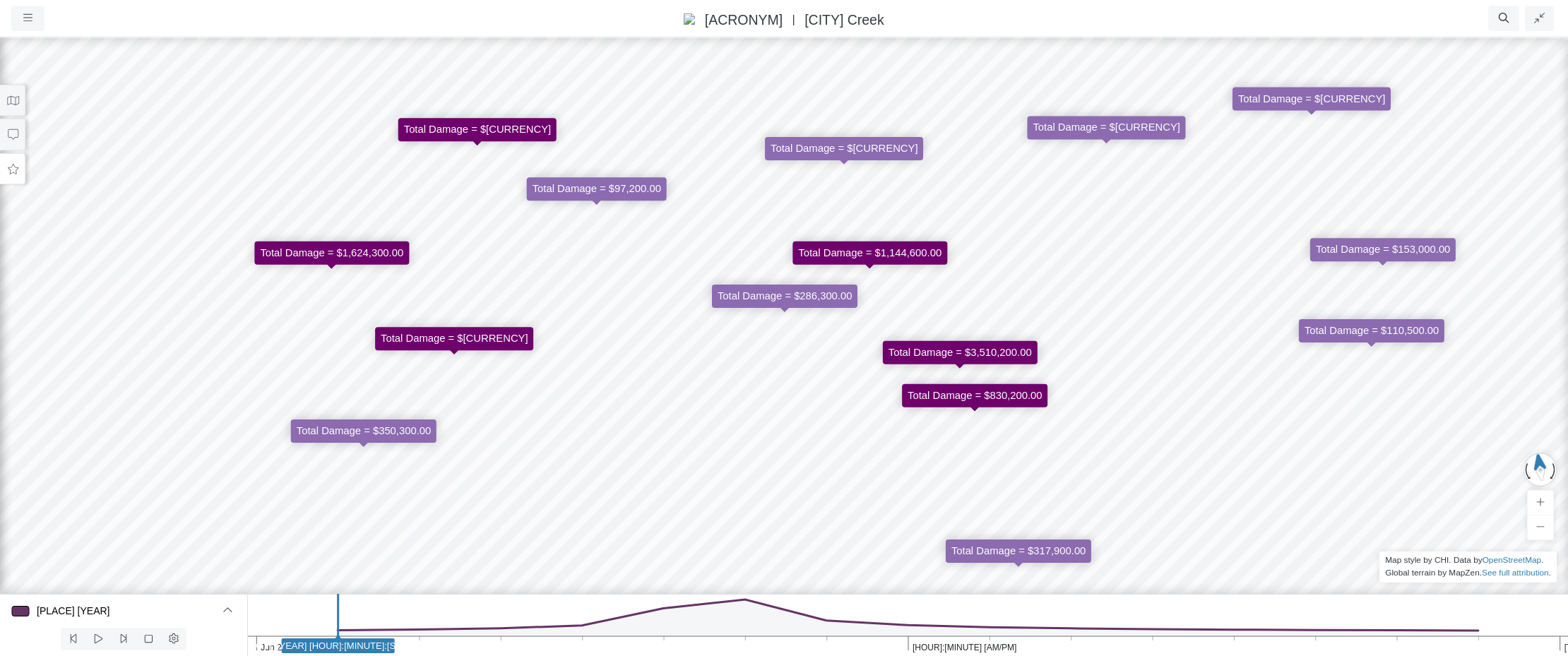 click on "Entity or function does not exist in this scenario.
Better
Entity or function does not exist in this scenario.
Bee
Entity or function does not exist in this scenario.
LastDay at CVC
Entity or function does not exist in this scenario." at bounding box center [784, 346] 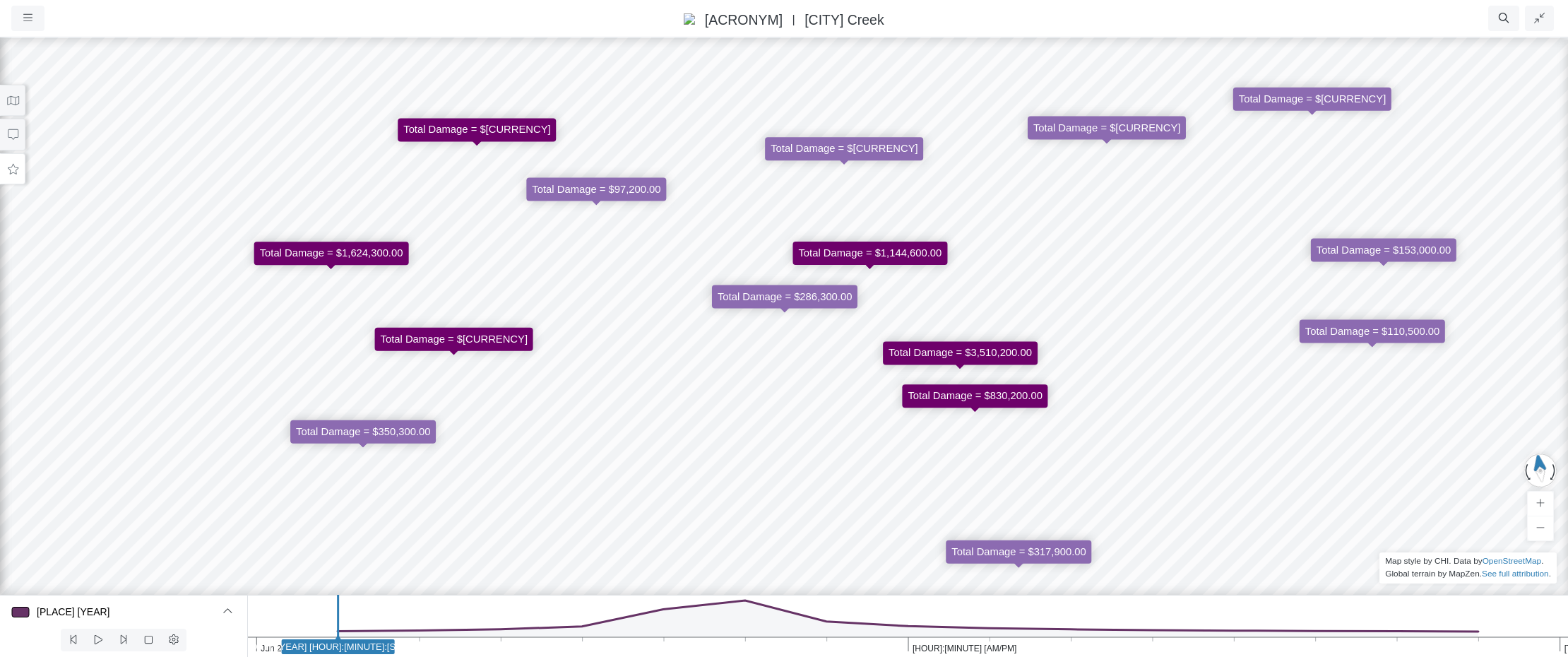 click 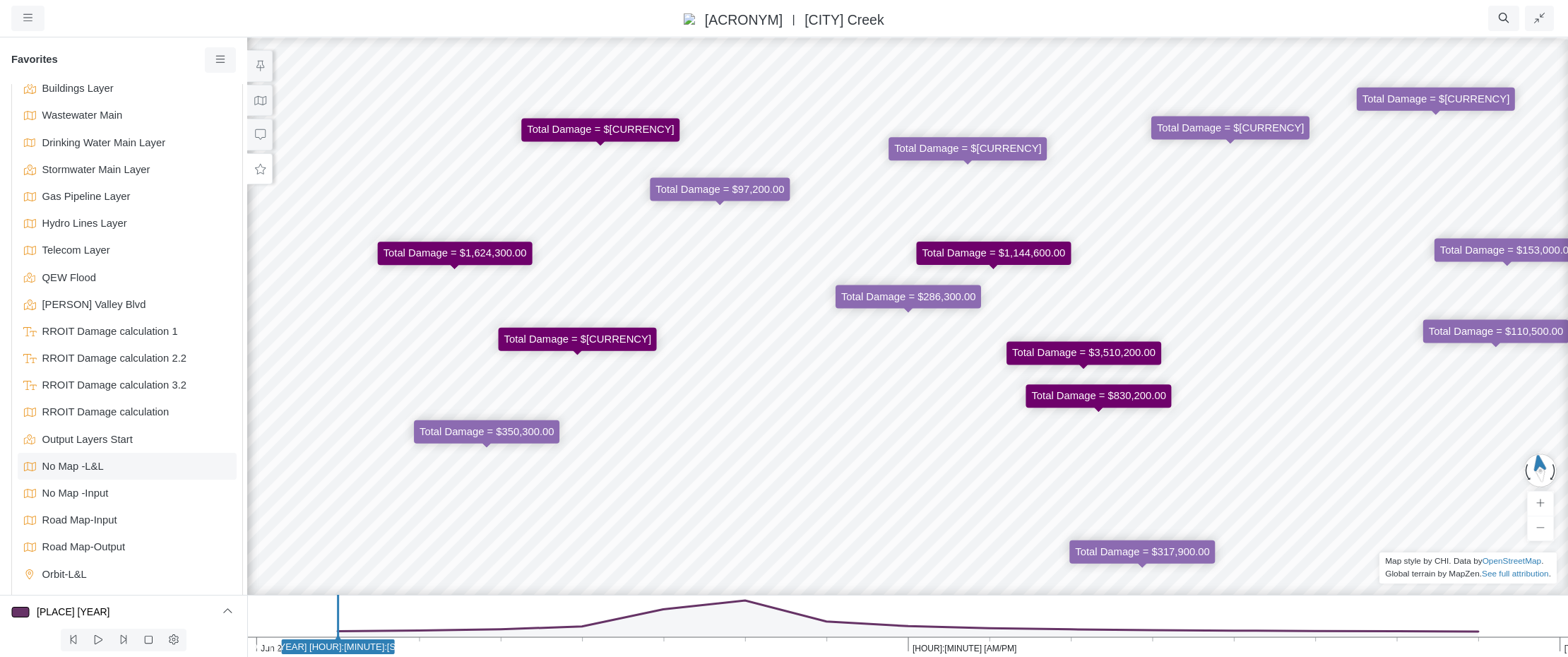 scroll, scrollTop: 918, scrollLeft: 0, axis: vertical 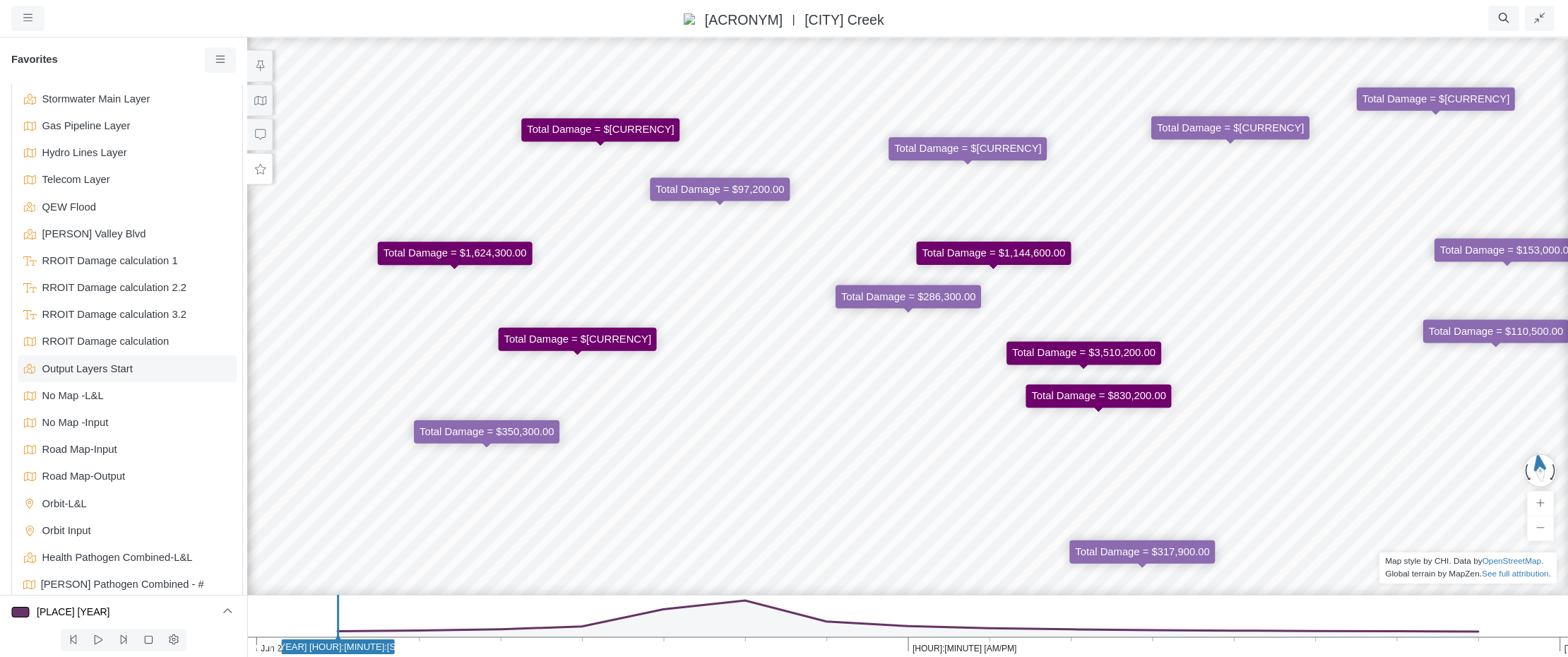 click on "Output Layers Start" at bounding box center (129, 369) 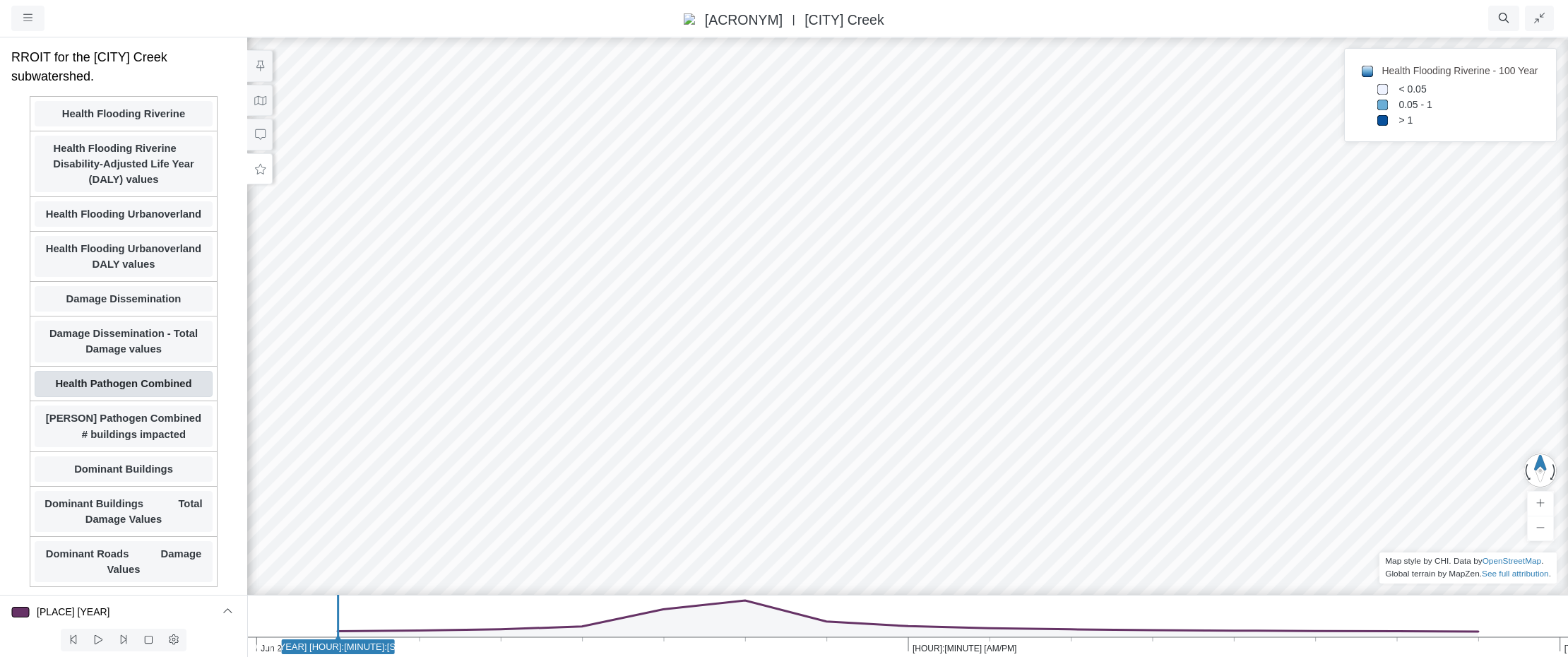 scroll, scrollTop: 141, scrollLeft: 0, axis: vertical 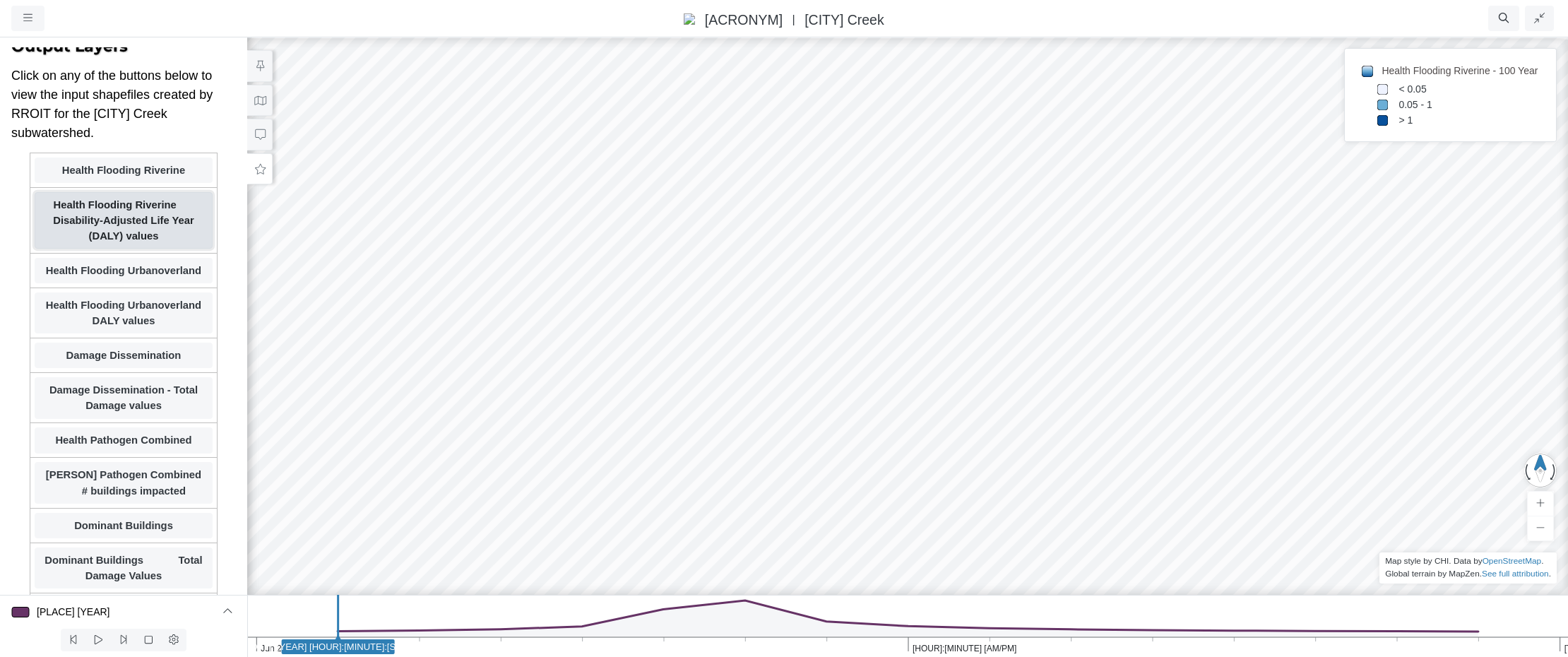 click on "Health Flooding Riverine       Disability-Adjusted Life Year (DALY) values" at bounding box center [124, 220] 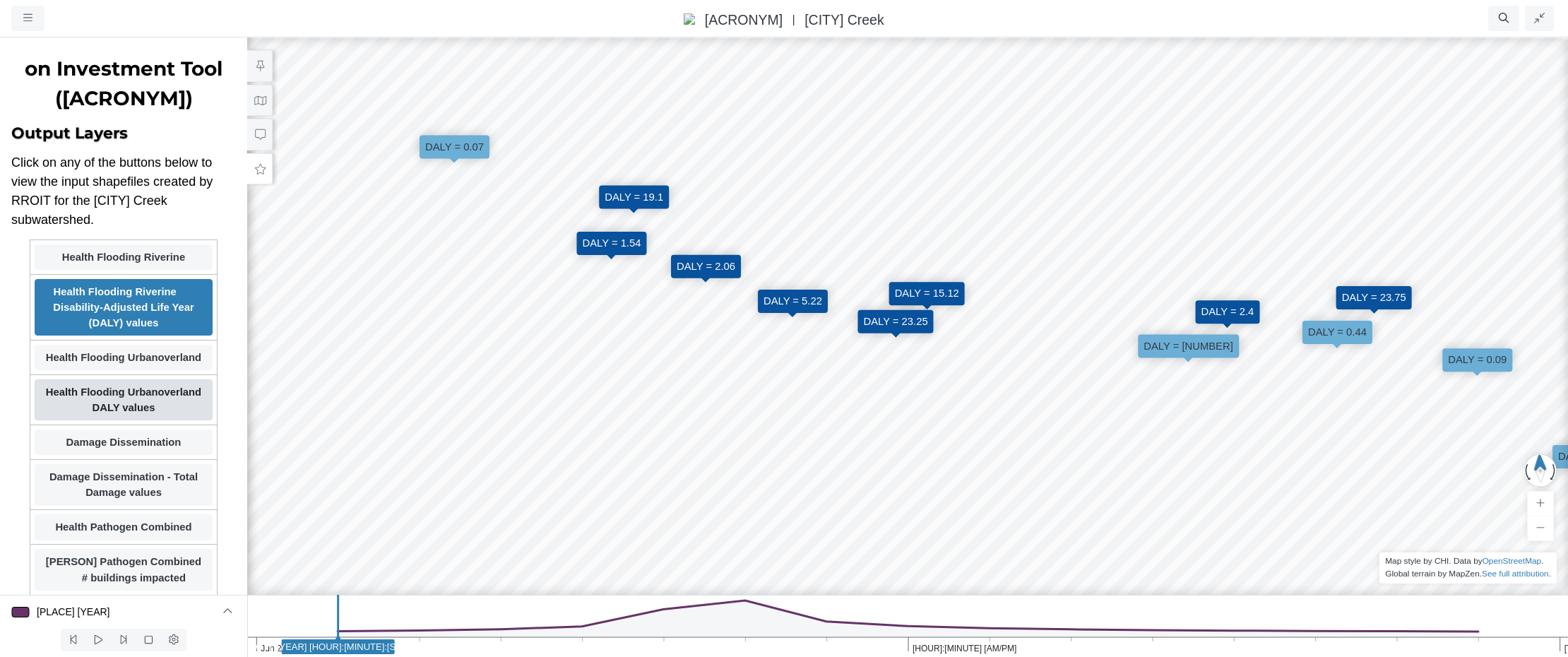 scroll, scrollTop: 71, scrollLeft: 0, axis: vertical 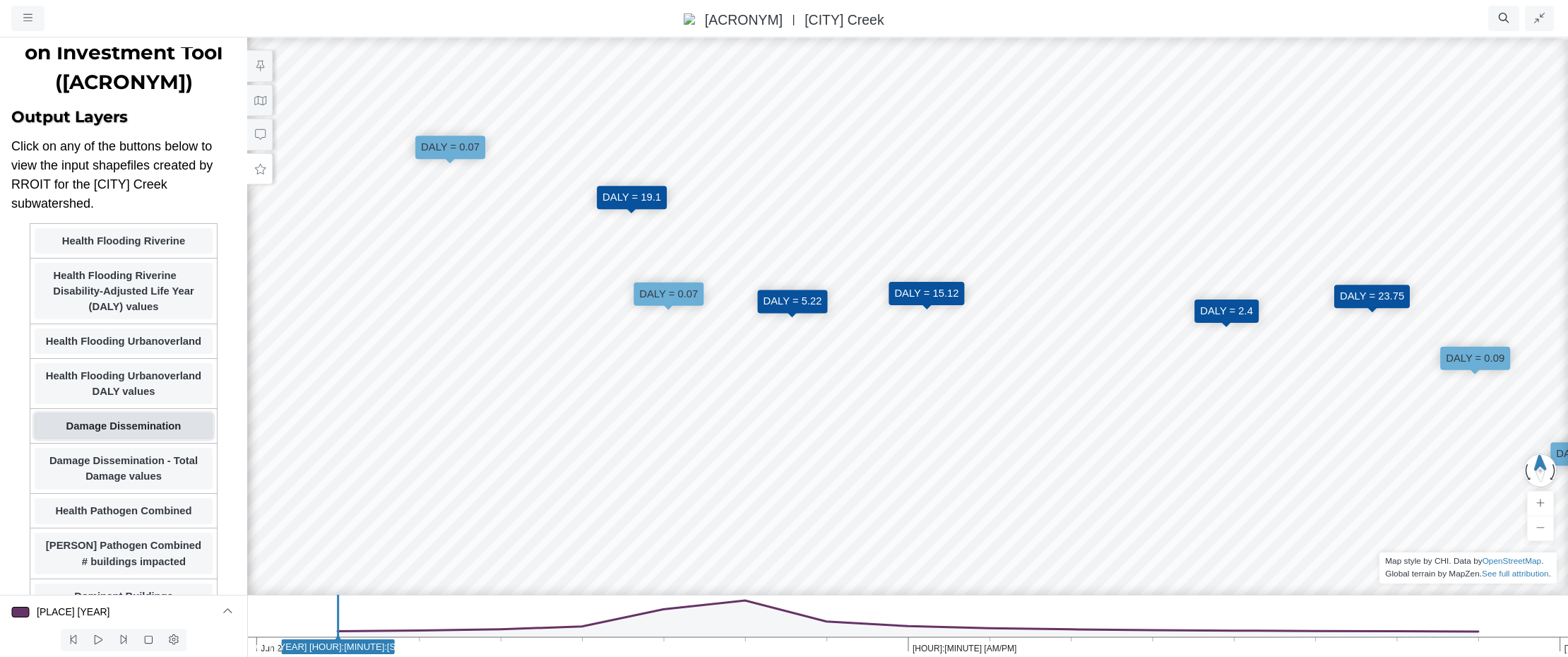click on "Damage Dissemination" at bounding box center [124, 426] 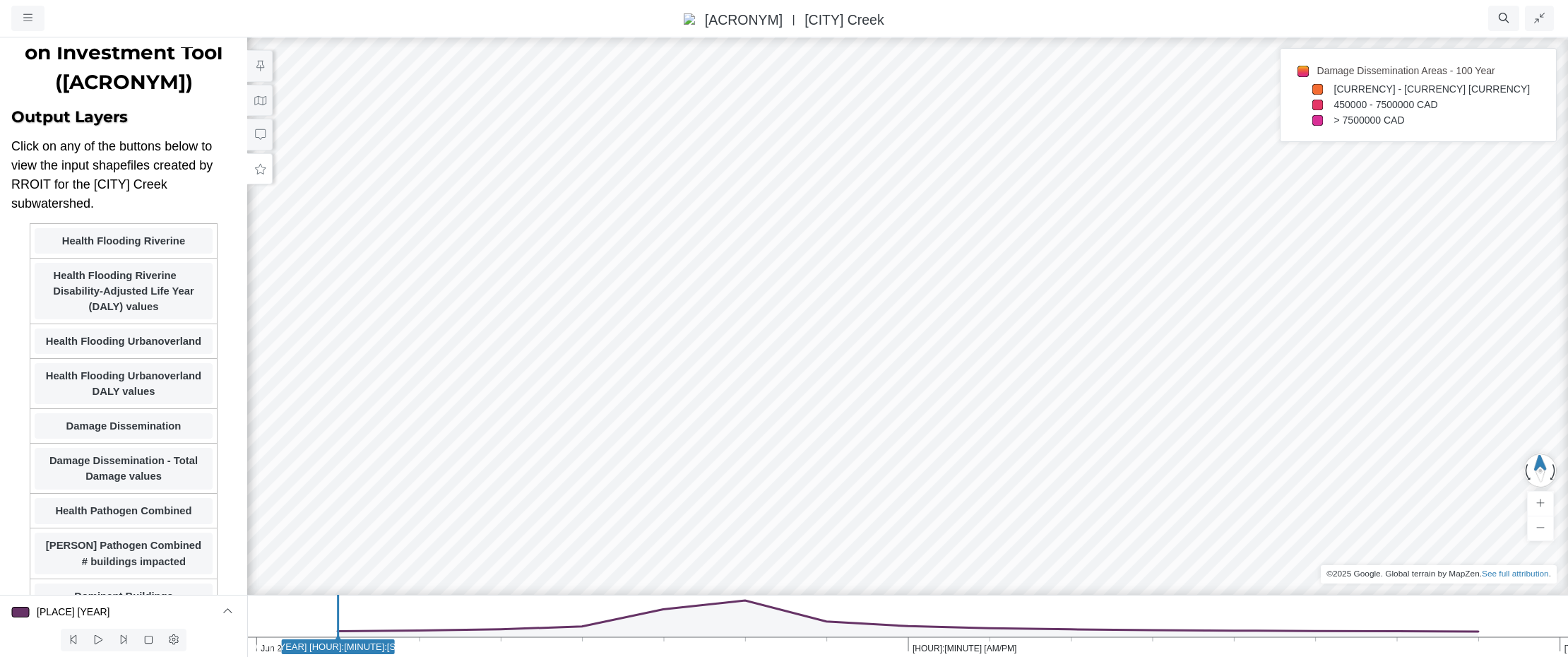 drag, startPoint x: 663, startPoint y: 327, endPoint x: 639, endPoint y: 398, distance: 74.94665 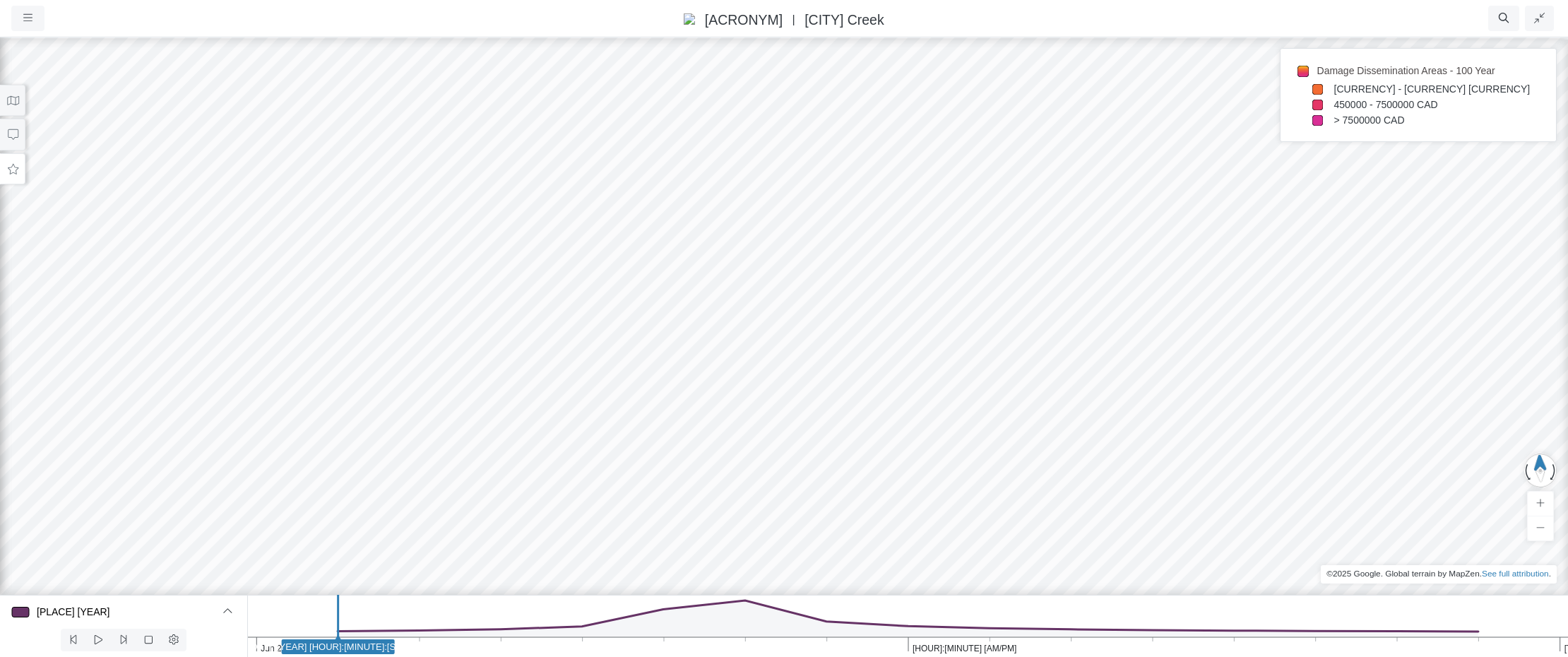 drag, startPoint x: 674, startPoint y: 402, endPoint x: 762, endPoint y: 312, distance: 125.873 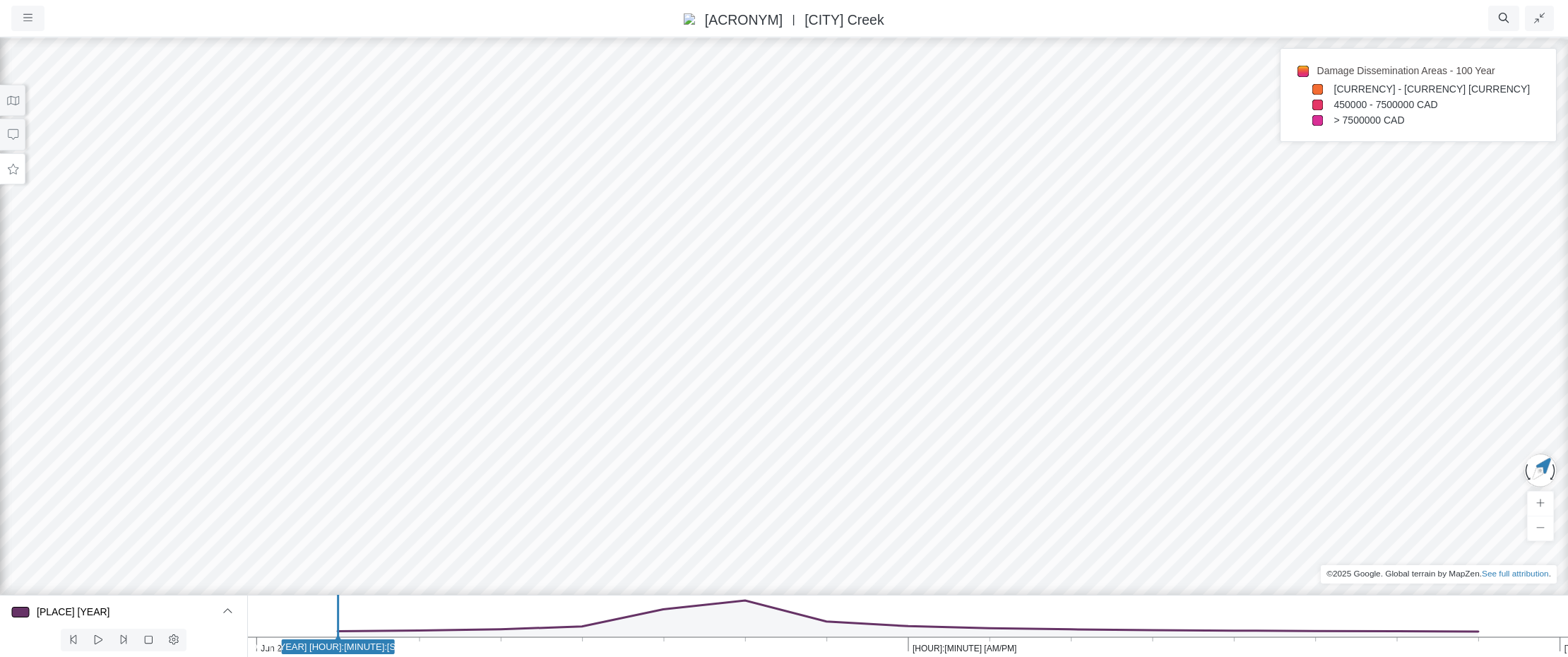 drag, startPoint x: 825, startPoint y: 408, endPoint x: 833, endPoint y: 381, distance: 28.160256 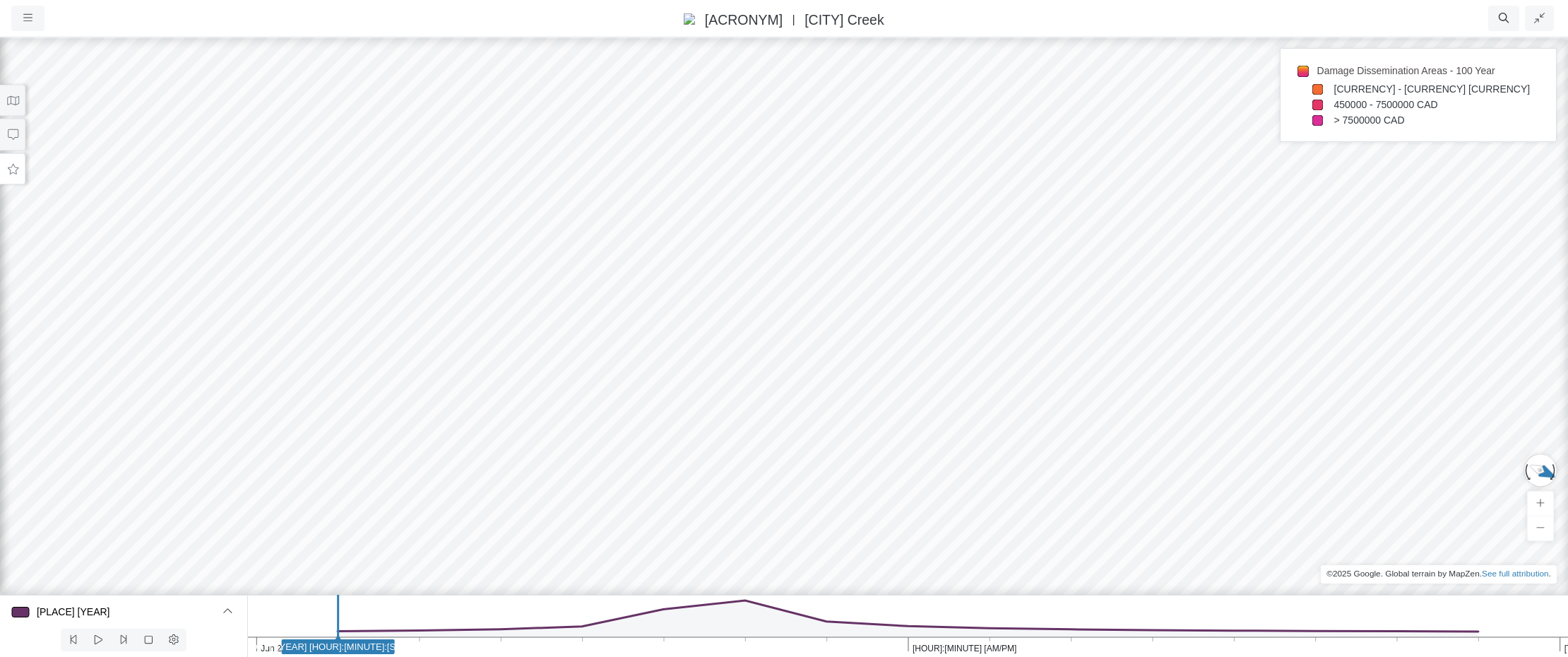 drag, startPoint x: 1052, startPoint y: 380, endPoint x: 861, endPoint y: 415, distance: 194.1803 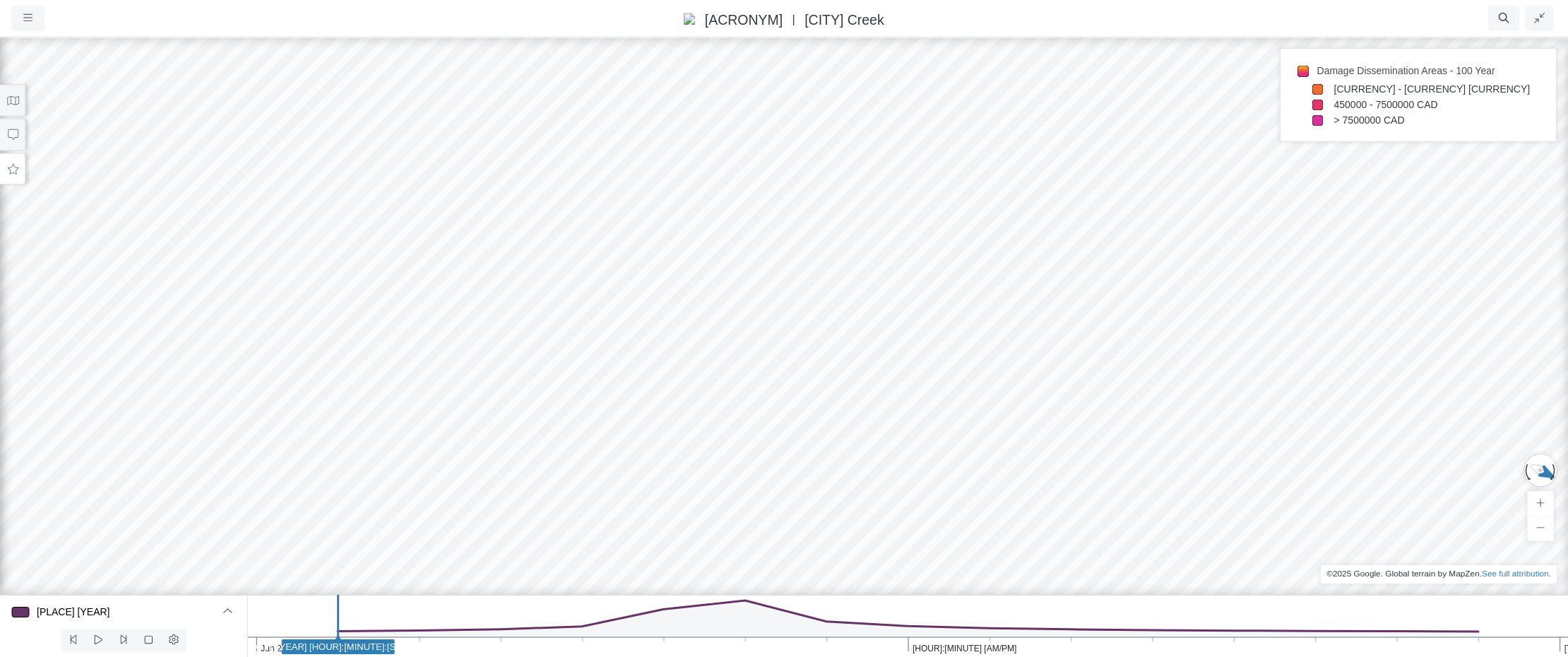 drag, startPoint x: 1032, startPoint y: 368, endPoint x: 972, endPoint y: 412, distance: 74.4043 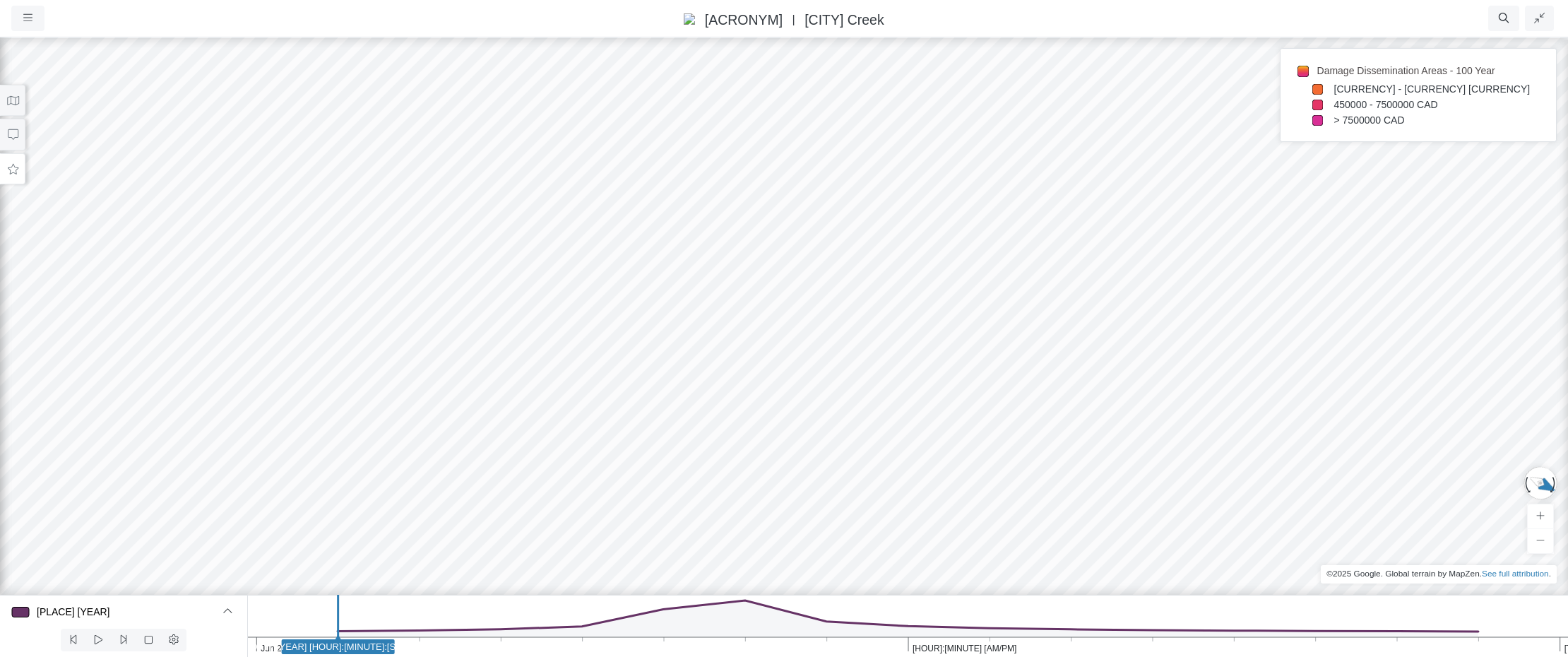 click at bounding box center (13, 169) 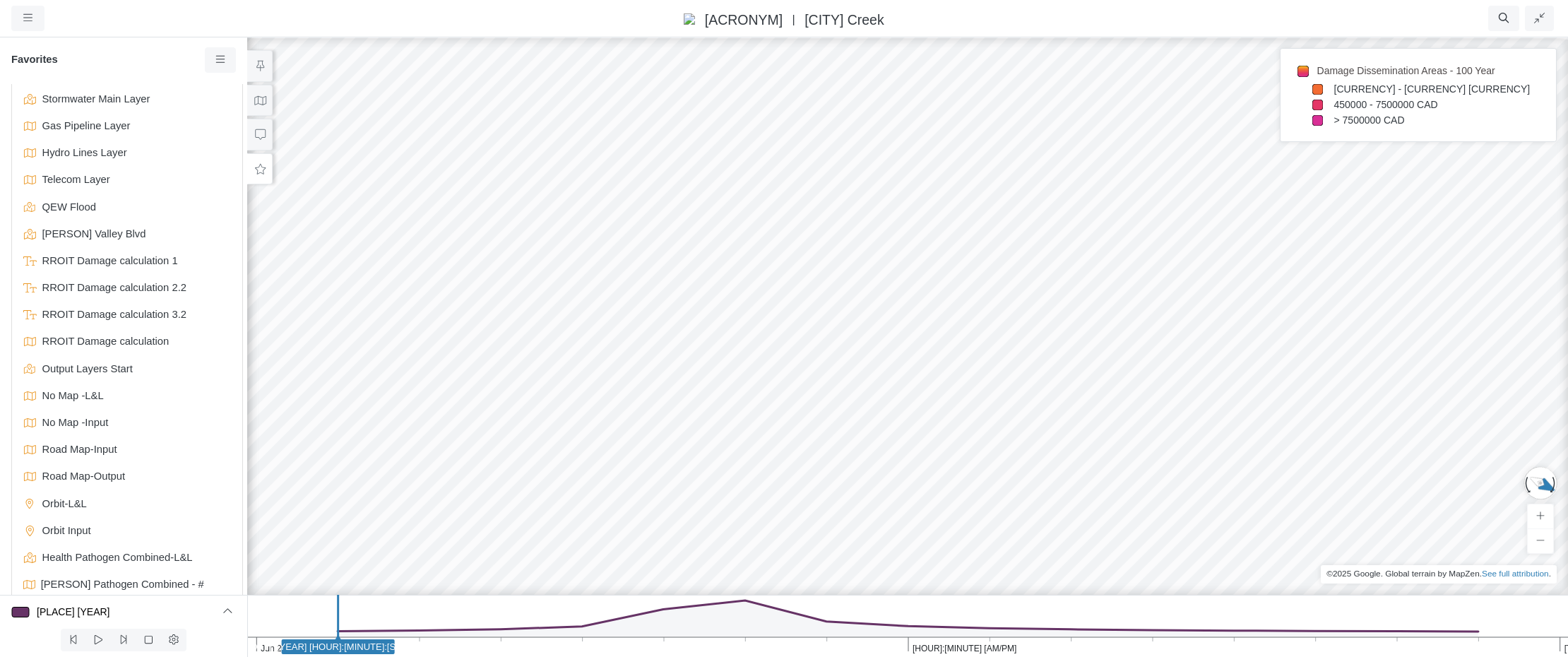 scroll, scrollTop: 0, scrollLeft: 0, axis: both 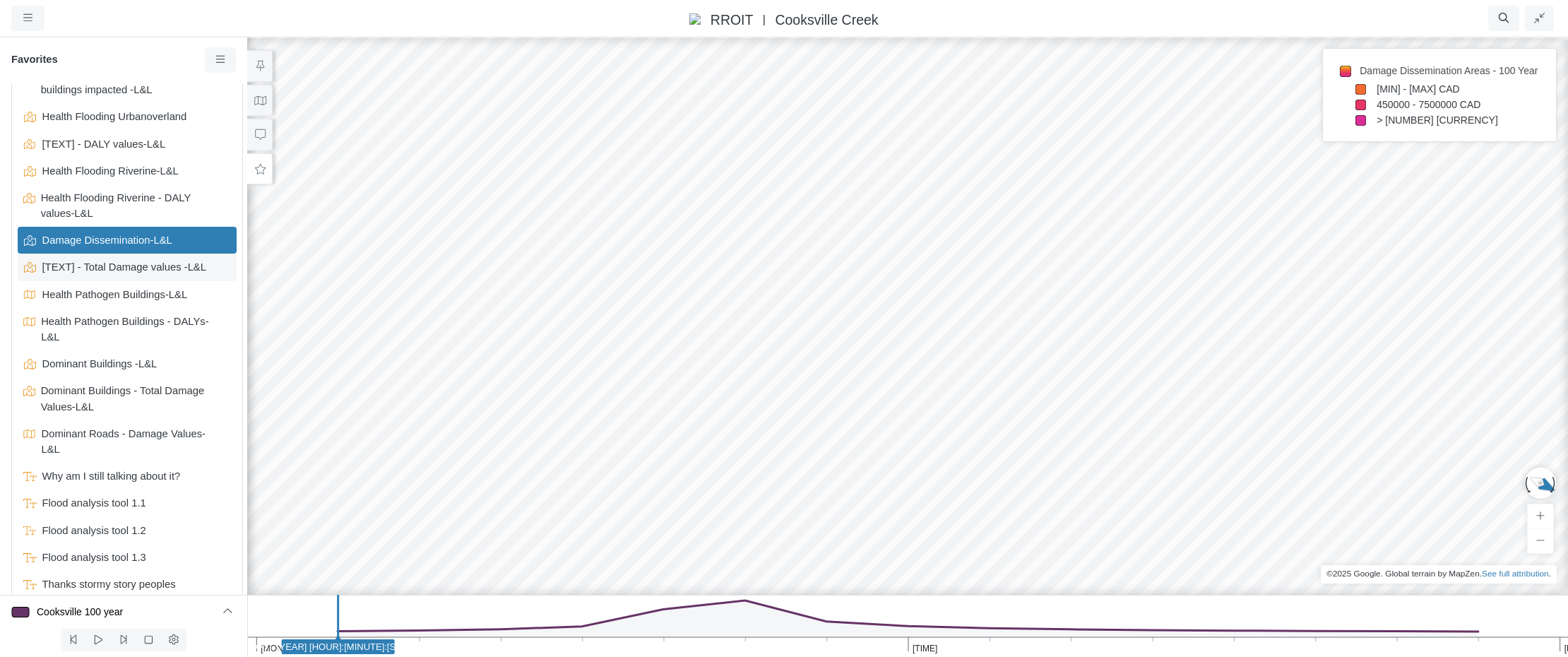 click on "Damage Dissemination - Total Damage values-L&L" at bounding box center [129, 267] 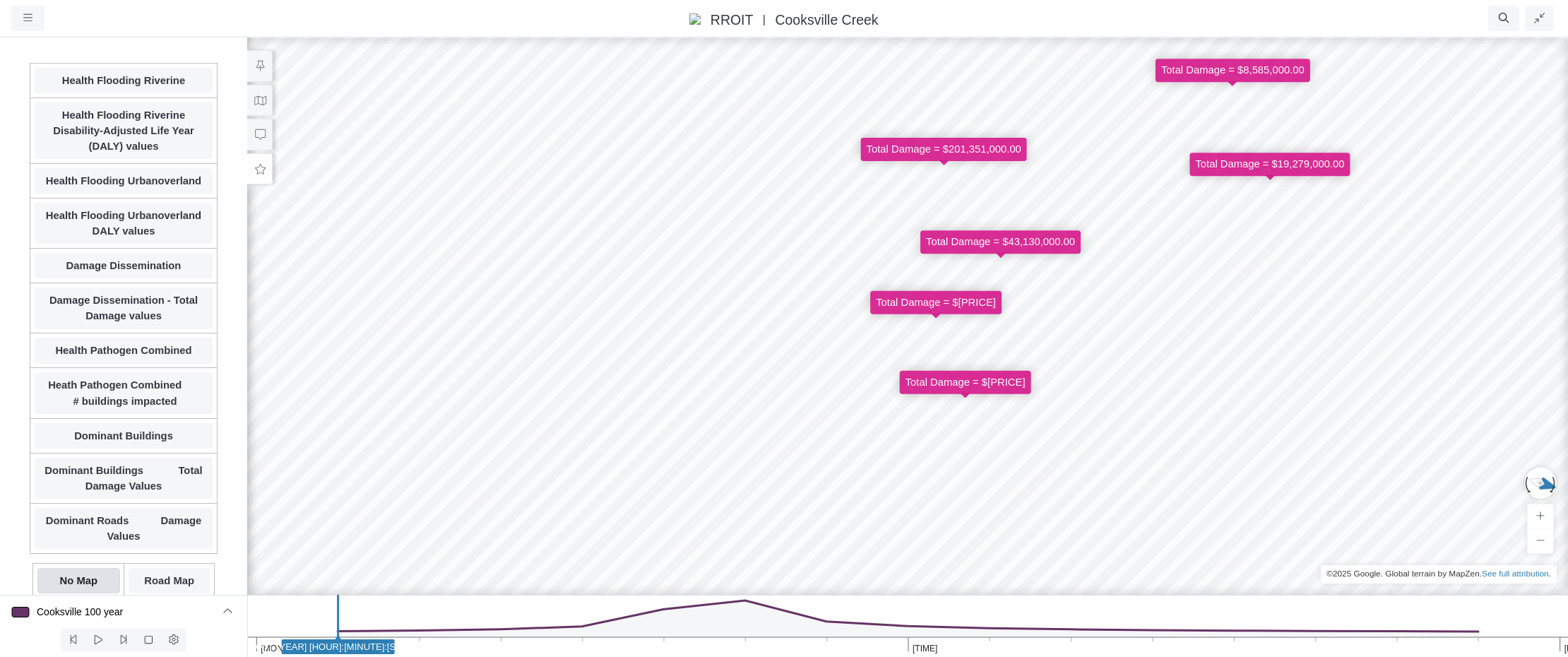 scroll, scrollTop: 353, scrollLeft: 0, axis: vertical 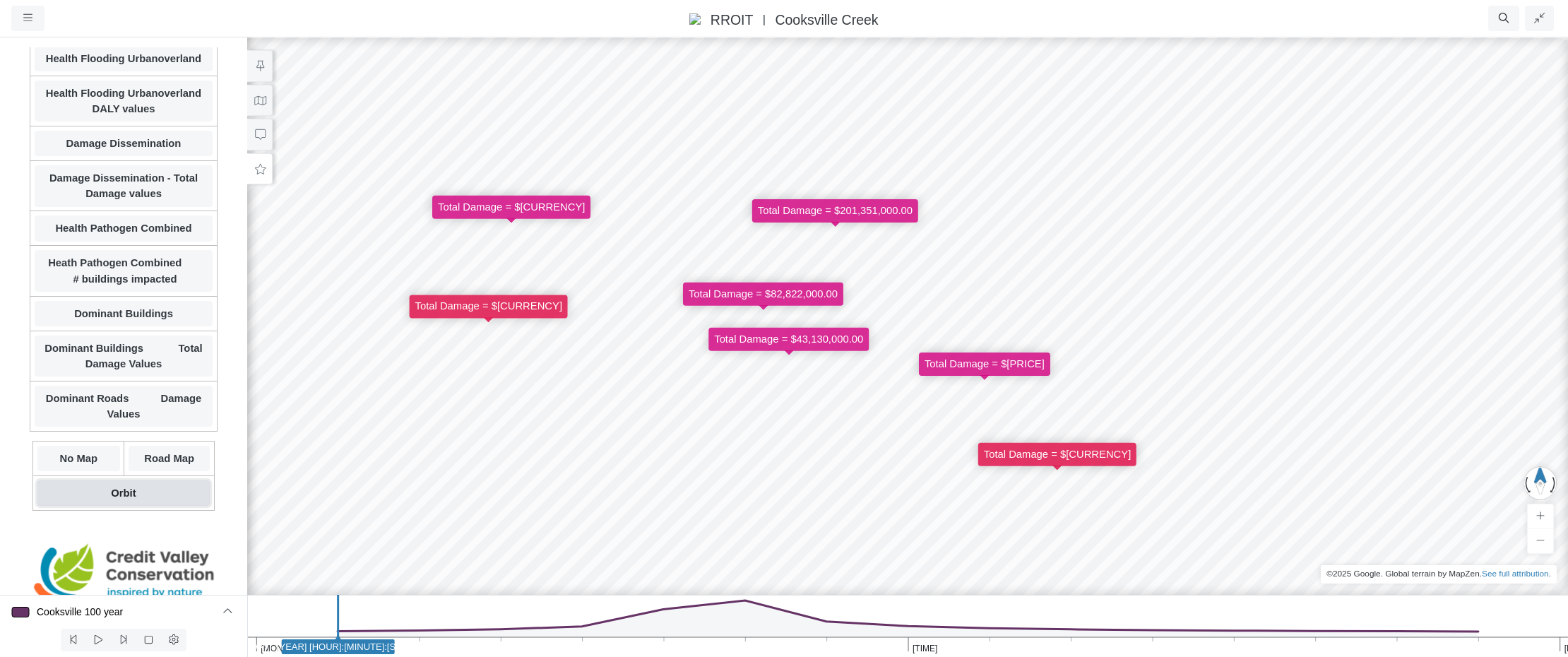 click on "Orbit" at bounding box center (124, 493) 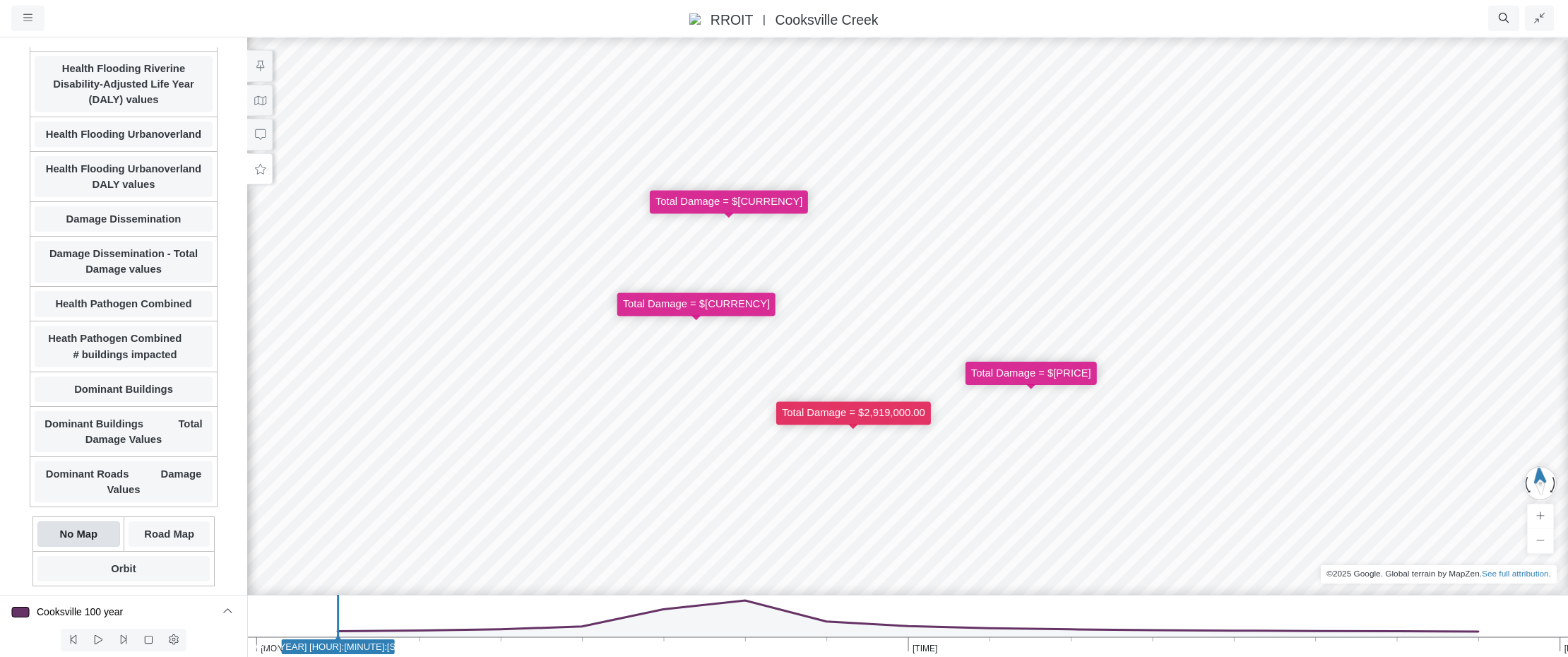 scroll, scrollTop: 353, scrollLeft: 0, axis: vertical 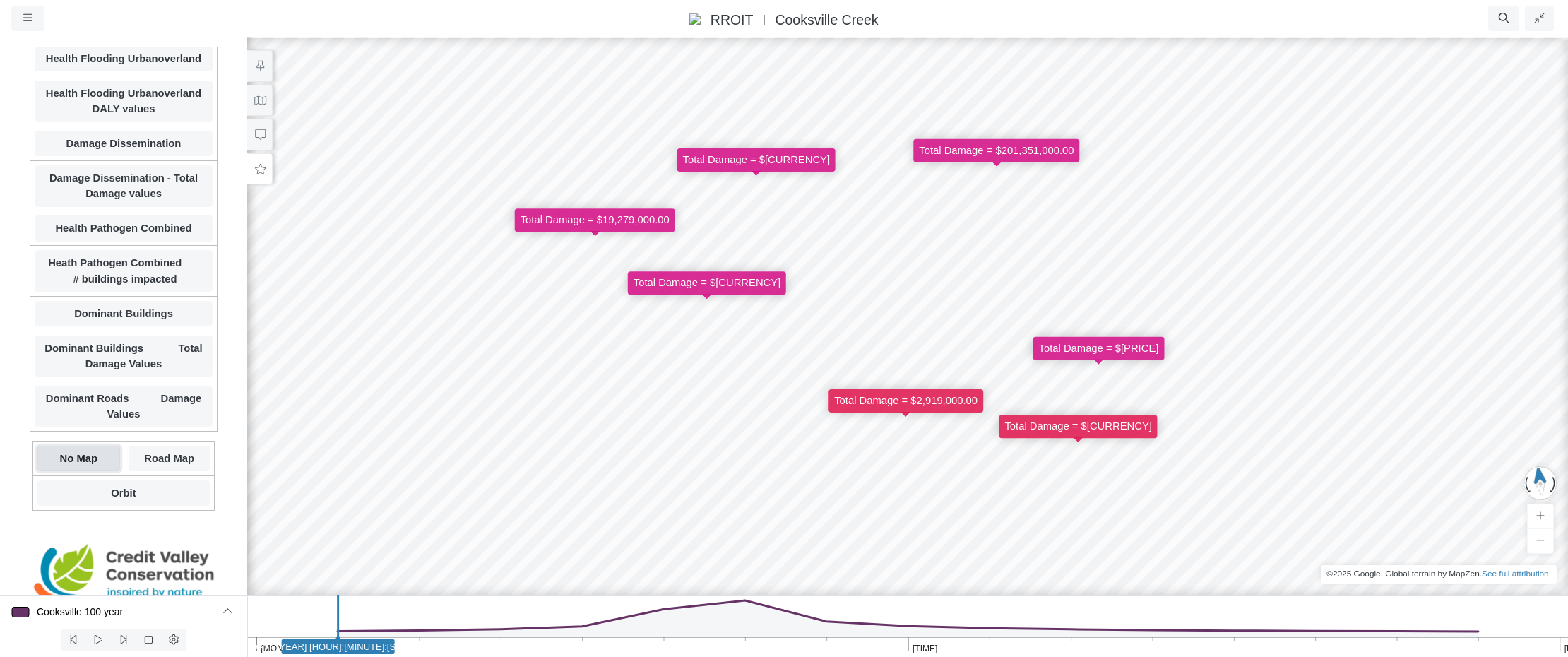 click on "No Map" at bounding box center (78, 458) 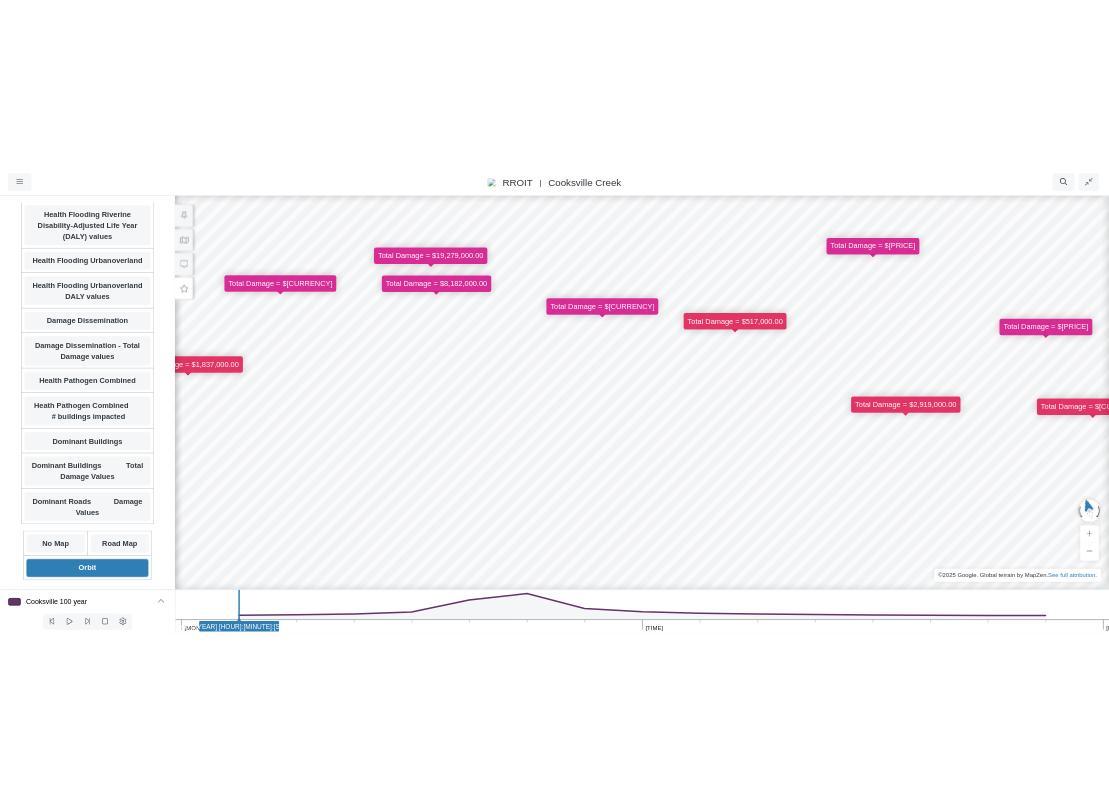 scroll, scrollTop: 545, scrollLeft: 0, axis: vertical 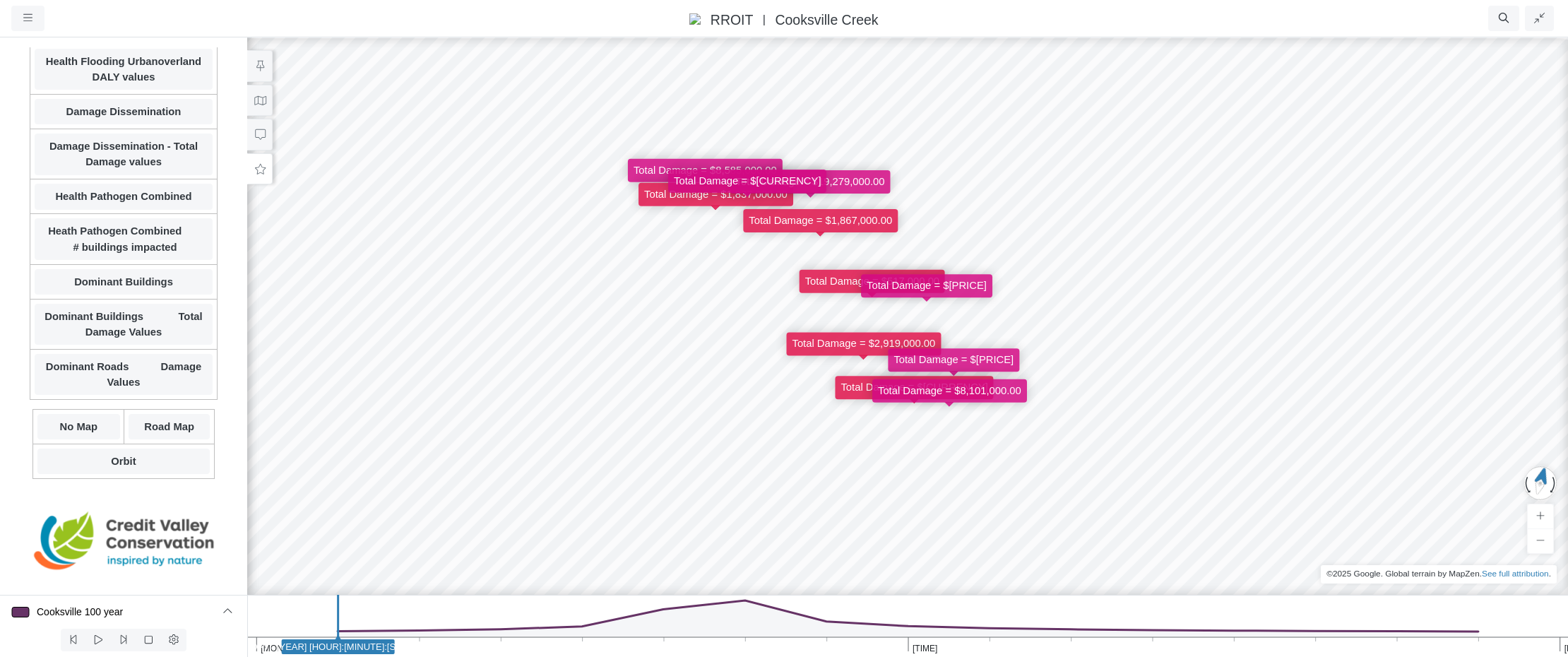 drag, startPoint x: 922, startPoint y: 421, endPoint x: 525, endPoint y: 420, distance: 397.00126 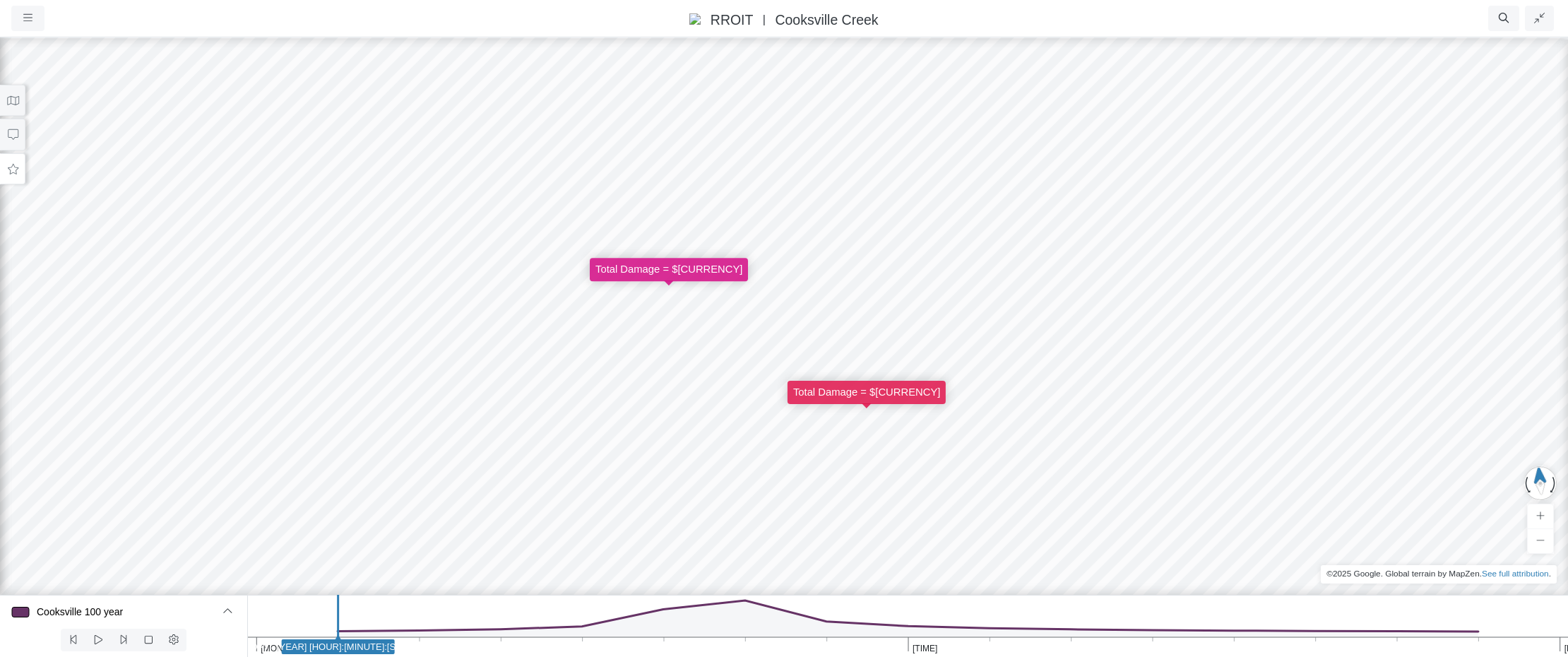 drag, startPoint x: 738, startPoint y: 430, endPoint x: 1008, endPoint y: 415, distance: 270.416 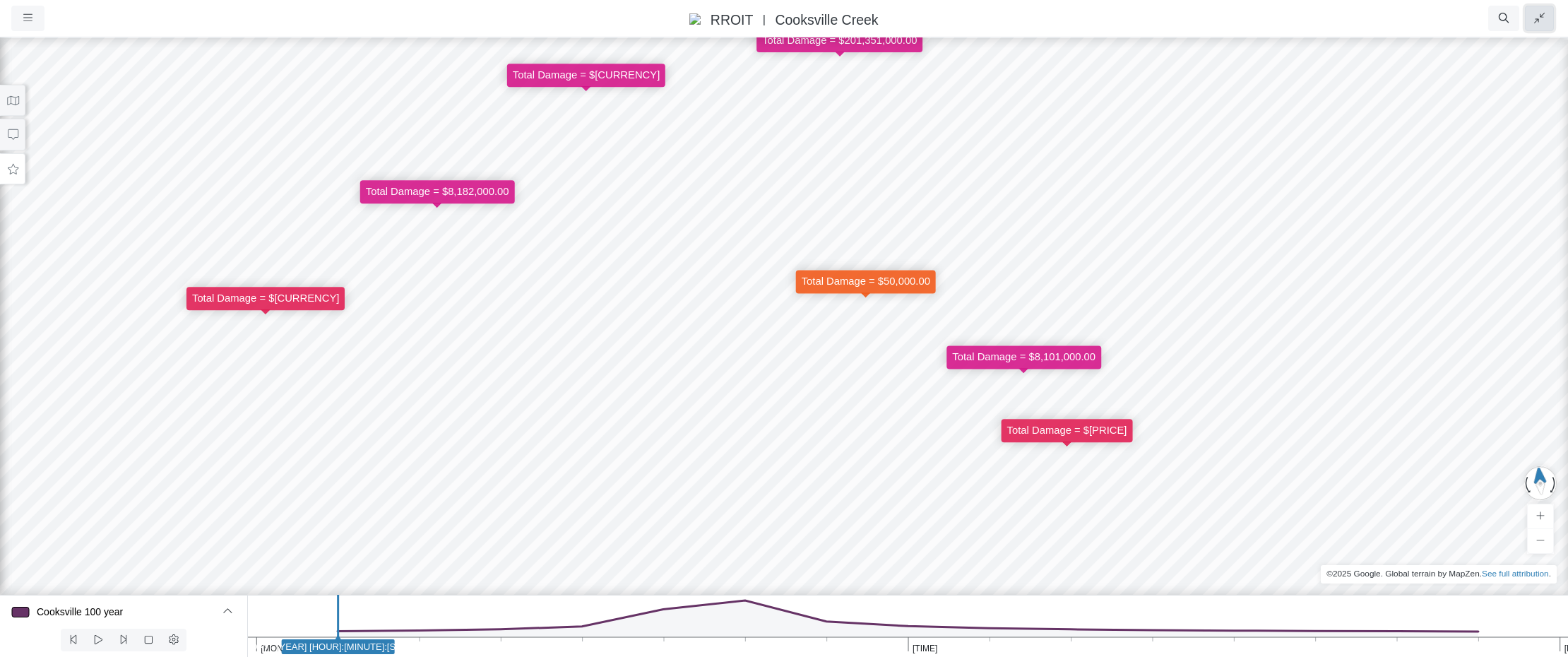 click 